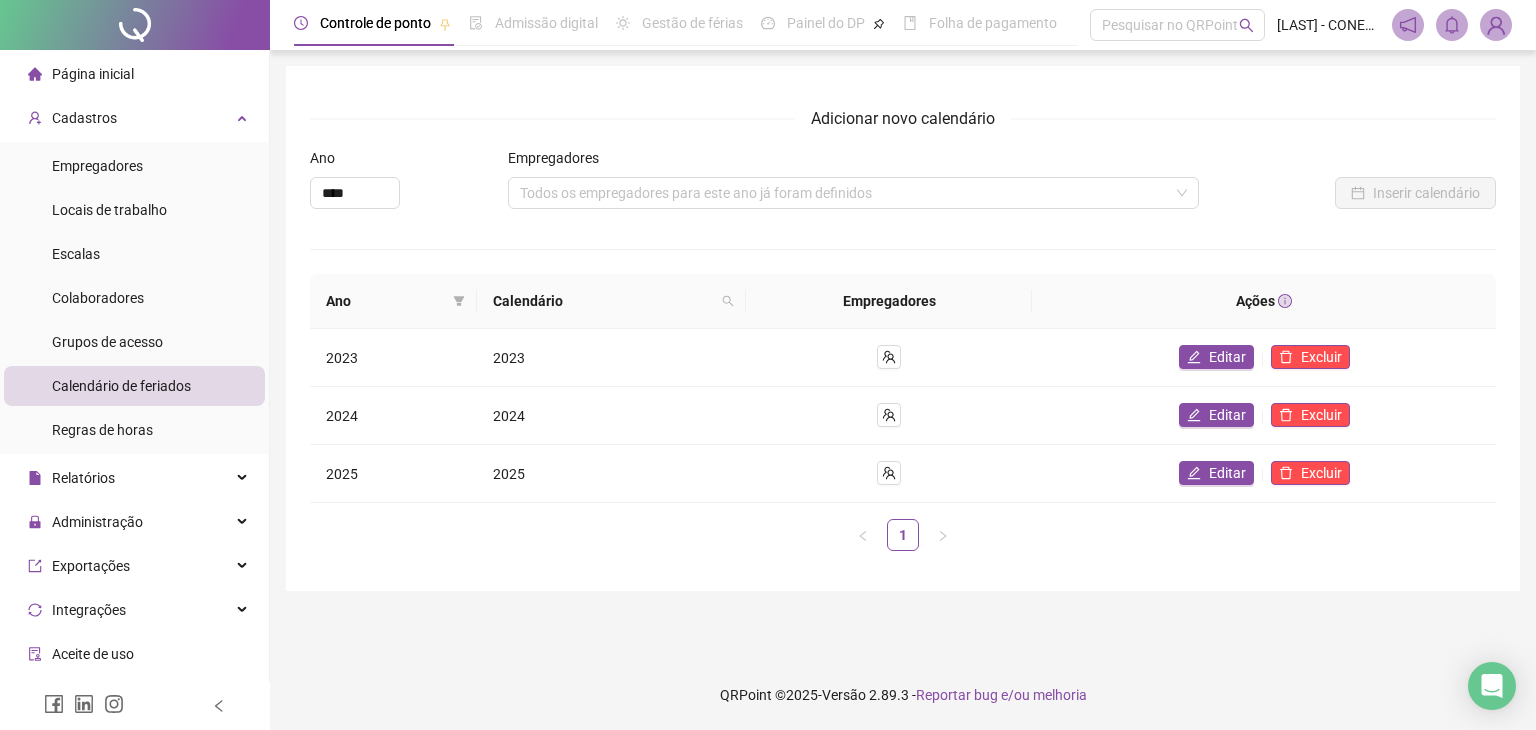 scroll, scrollTop: 0, scrollLeft: 0, axis: both 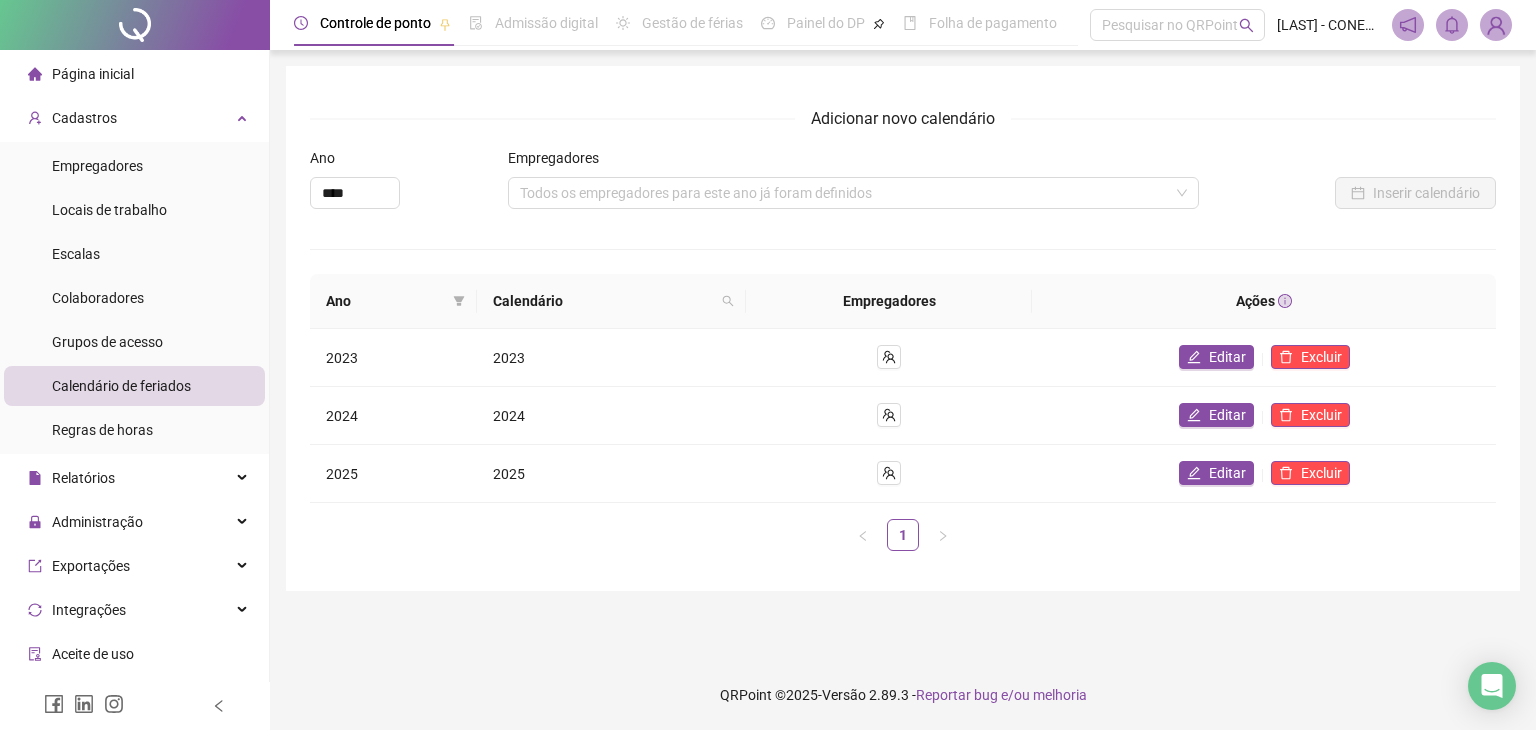 click at bounding box center [135, 25] 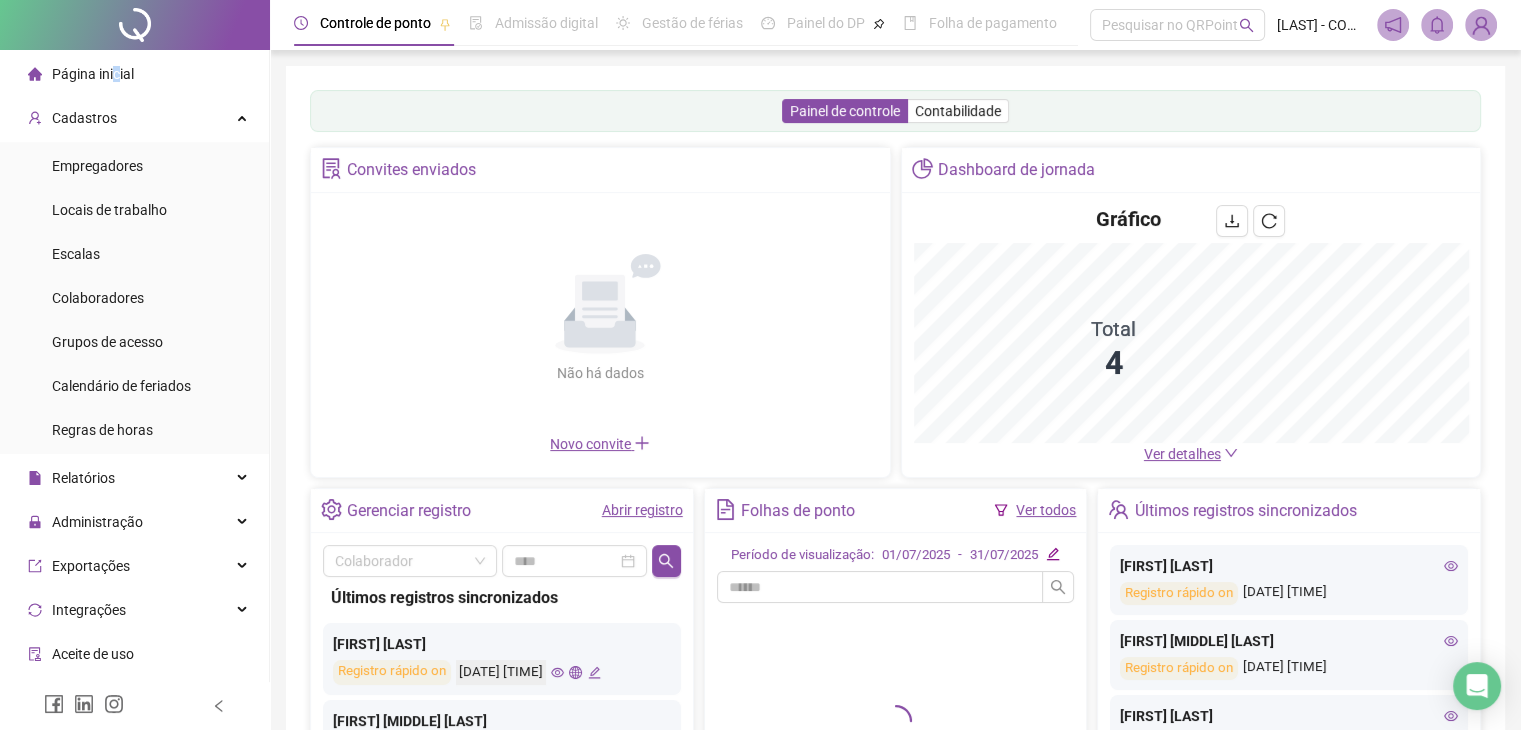 click on "Ver todos" at bounding box center [1046, 510] 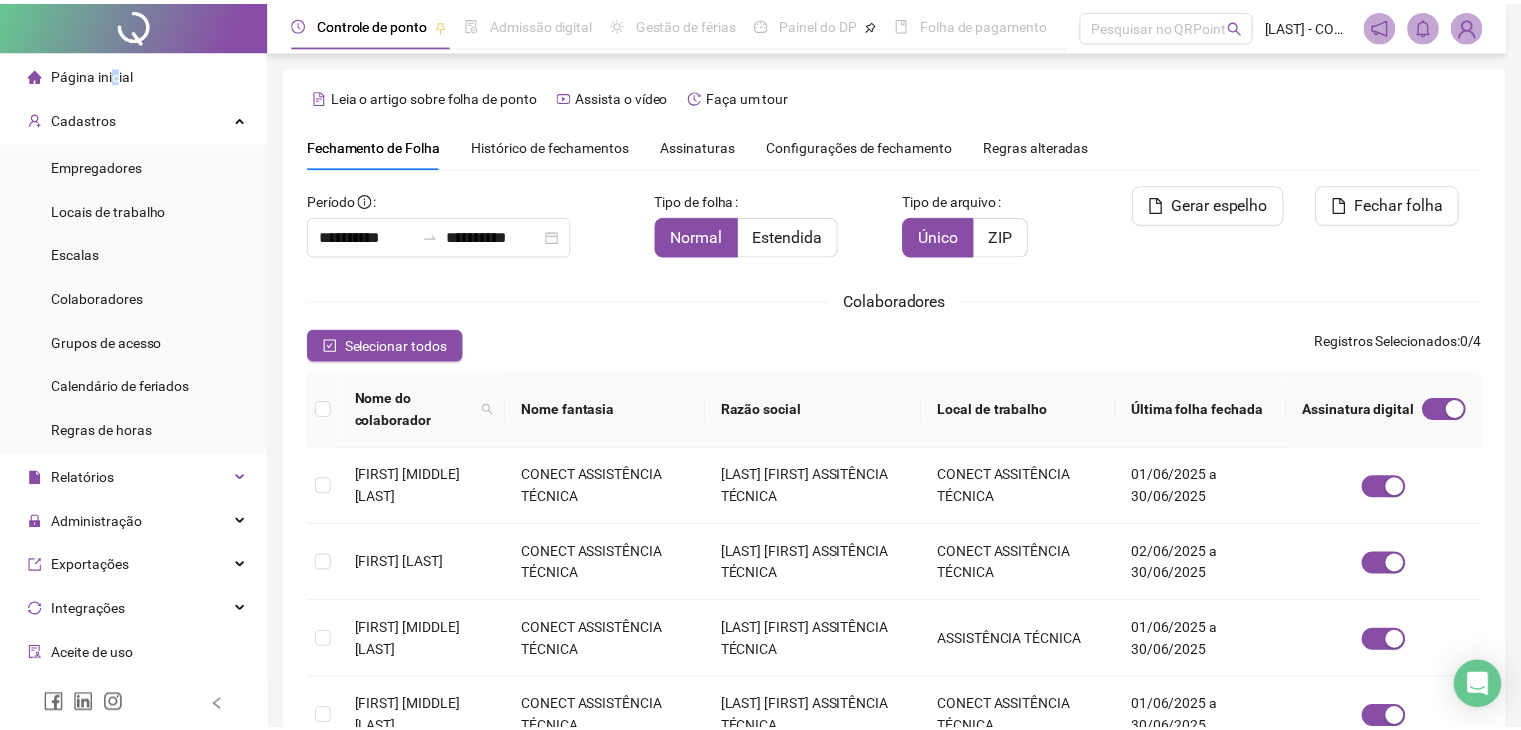 scroll, scrollTop: 44, scrollLeft: 0, axis: vertical 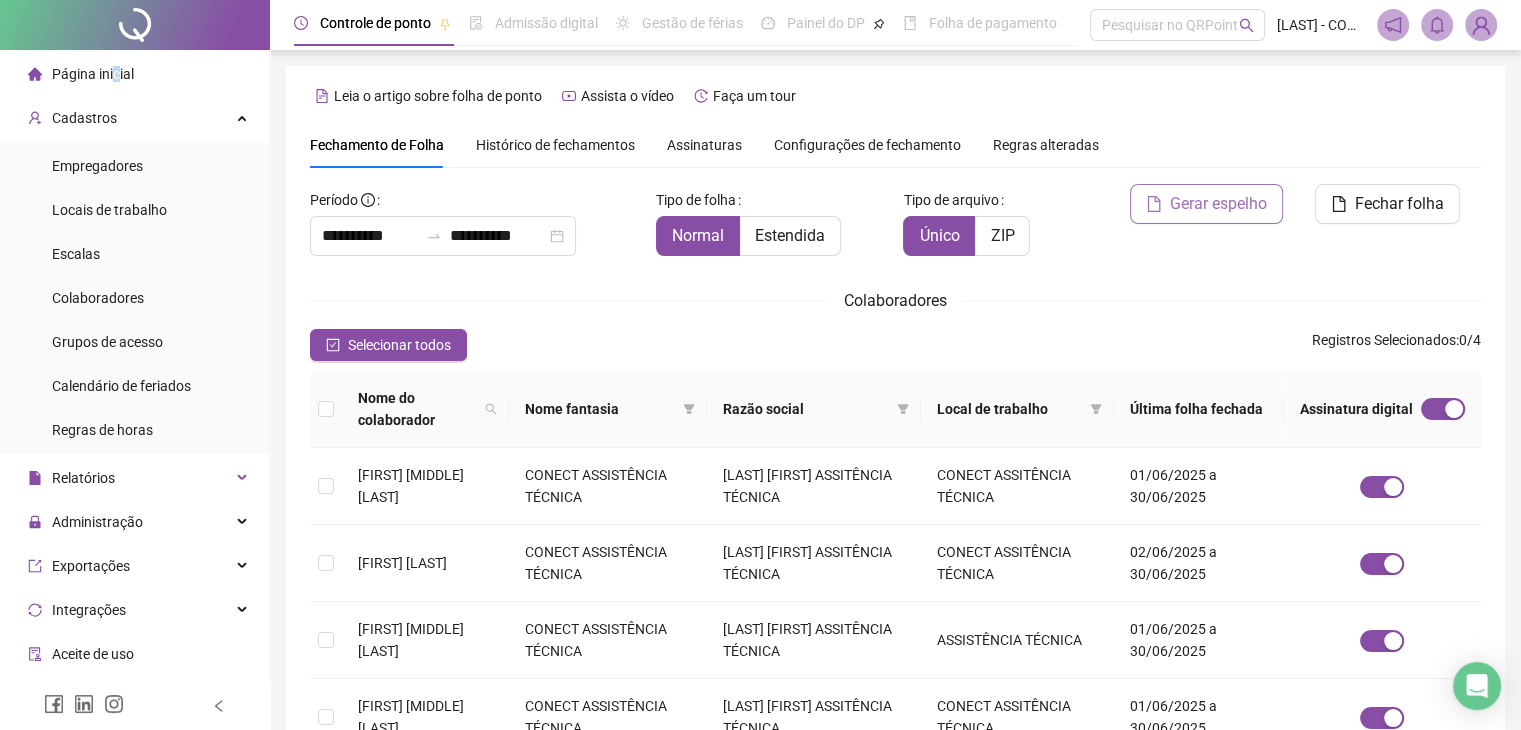 click on "Gerar espelho" at bounding box center (1218, 204) 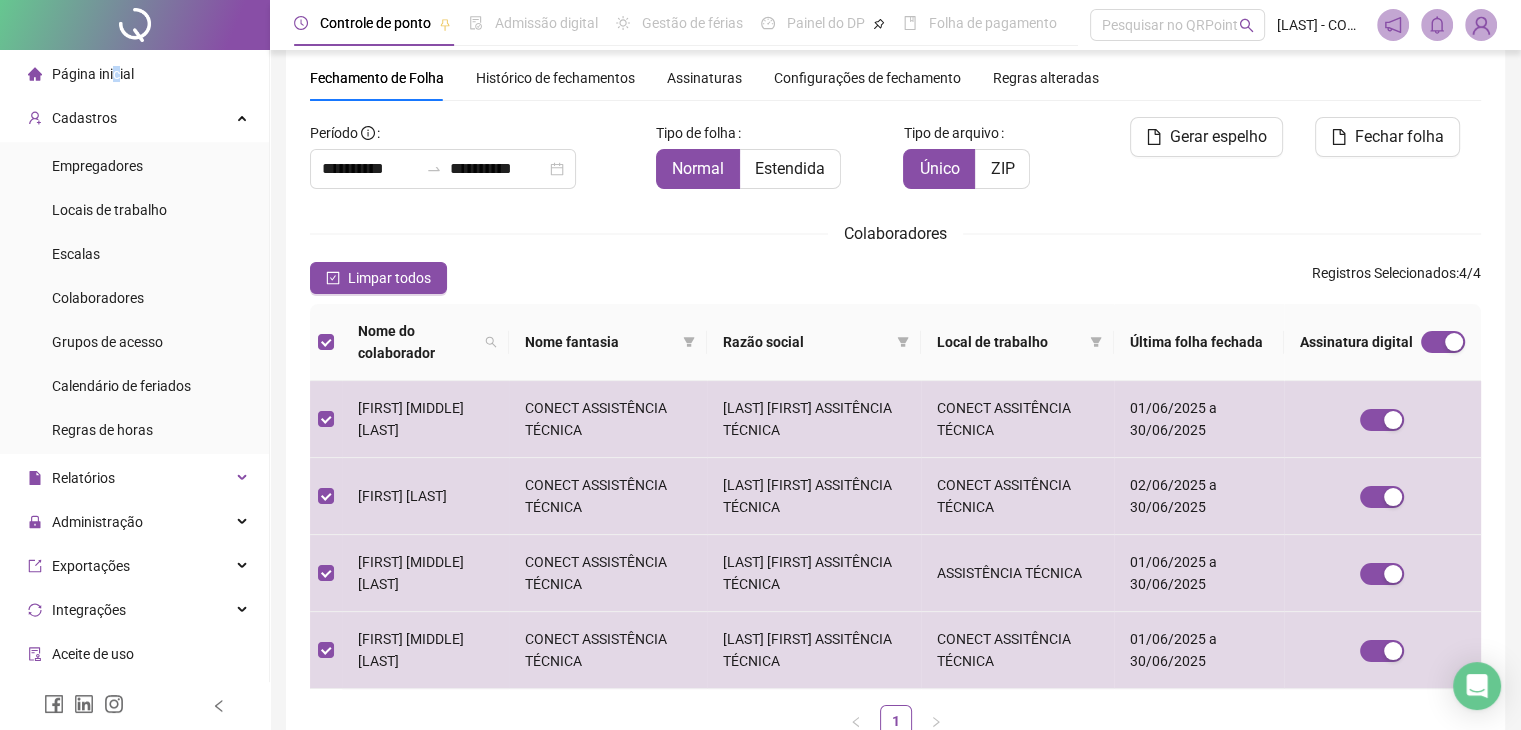 scroll, scrollTop: 0, scrollLeft: 0, axis: both 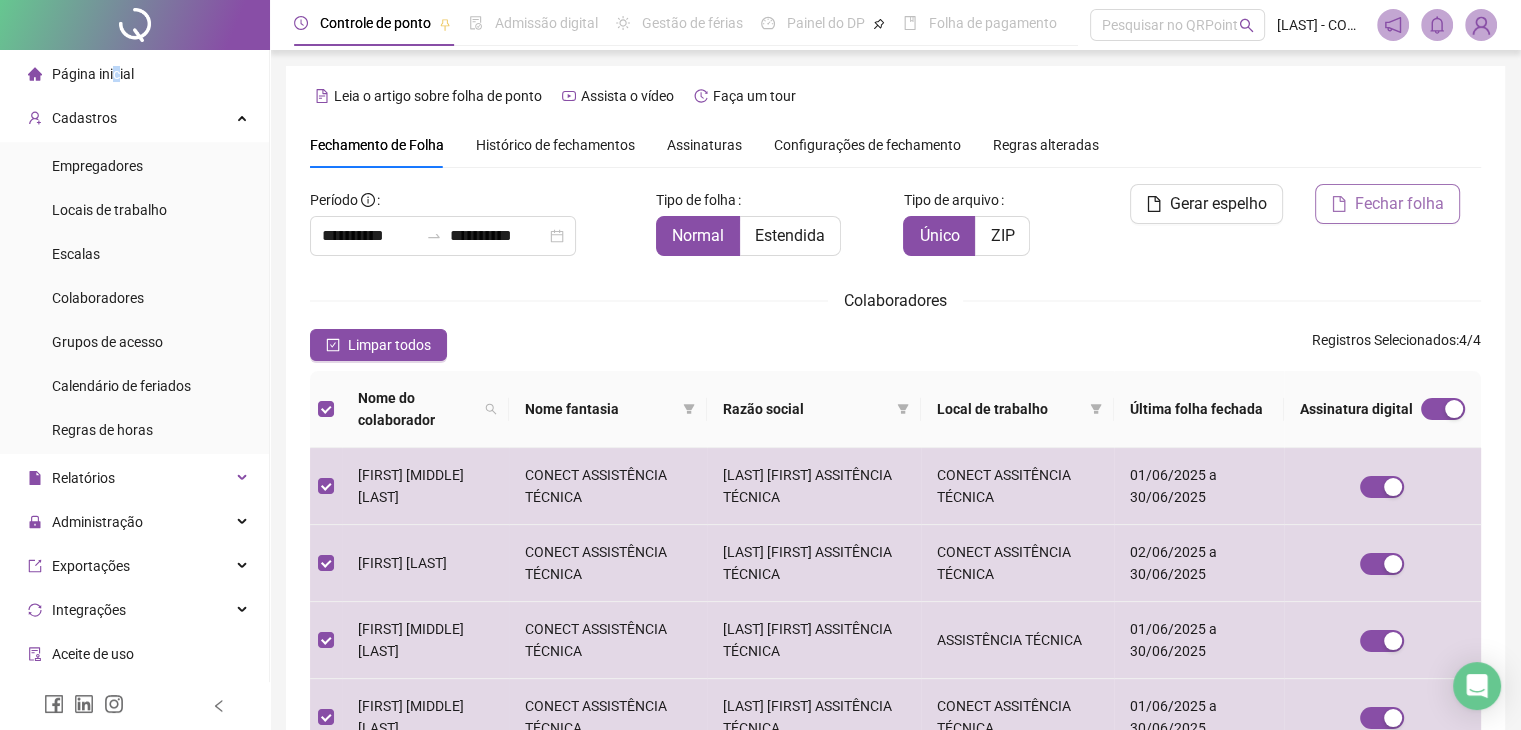 click on "Fechar folha" at bounding box center [1399, 204] 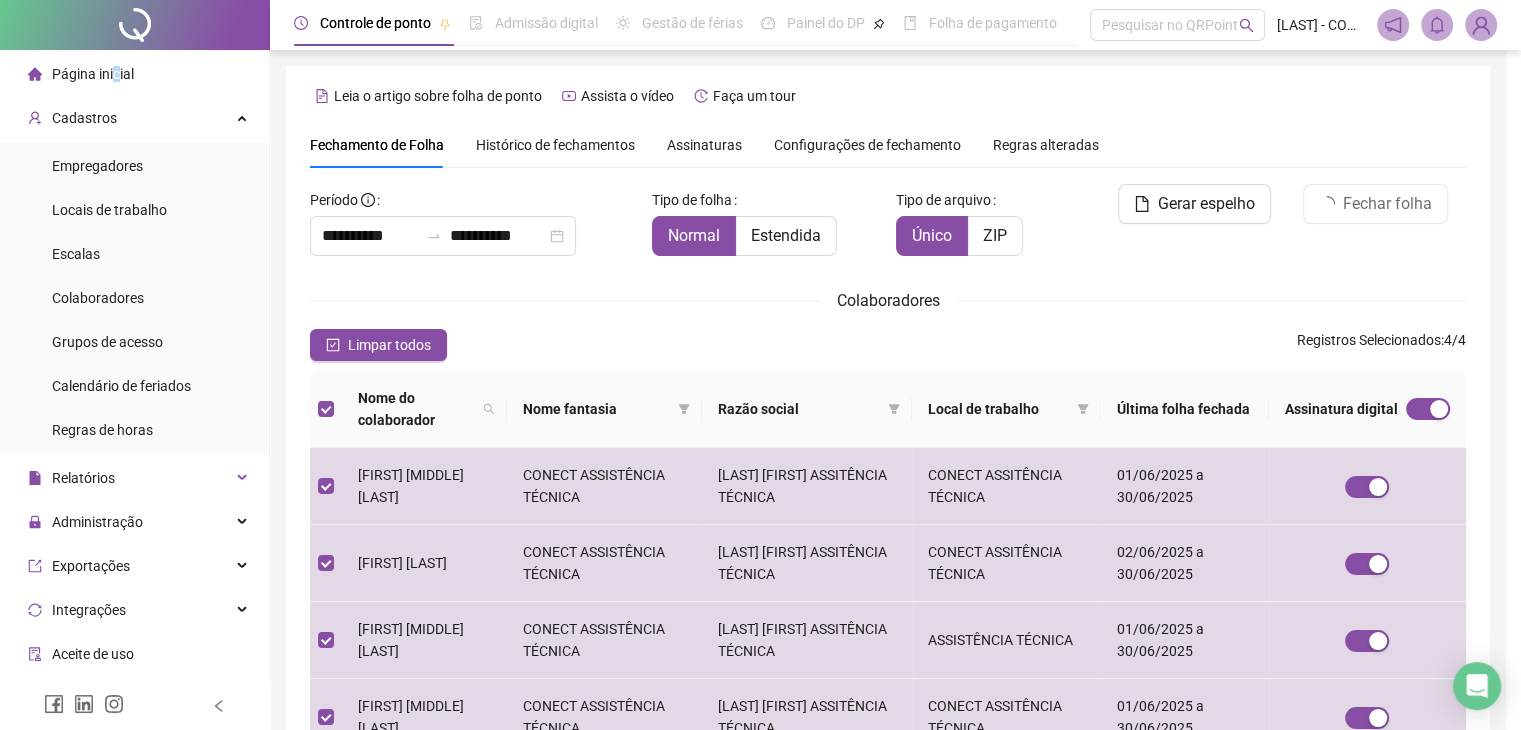 scroll, scrollTop: 44, scrollLeft: 0, axis: vertical 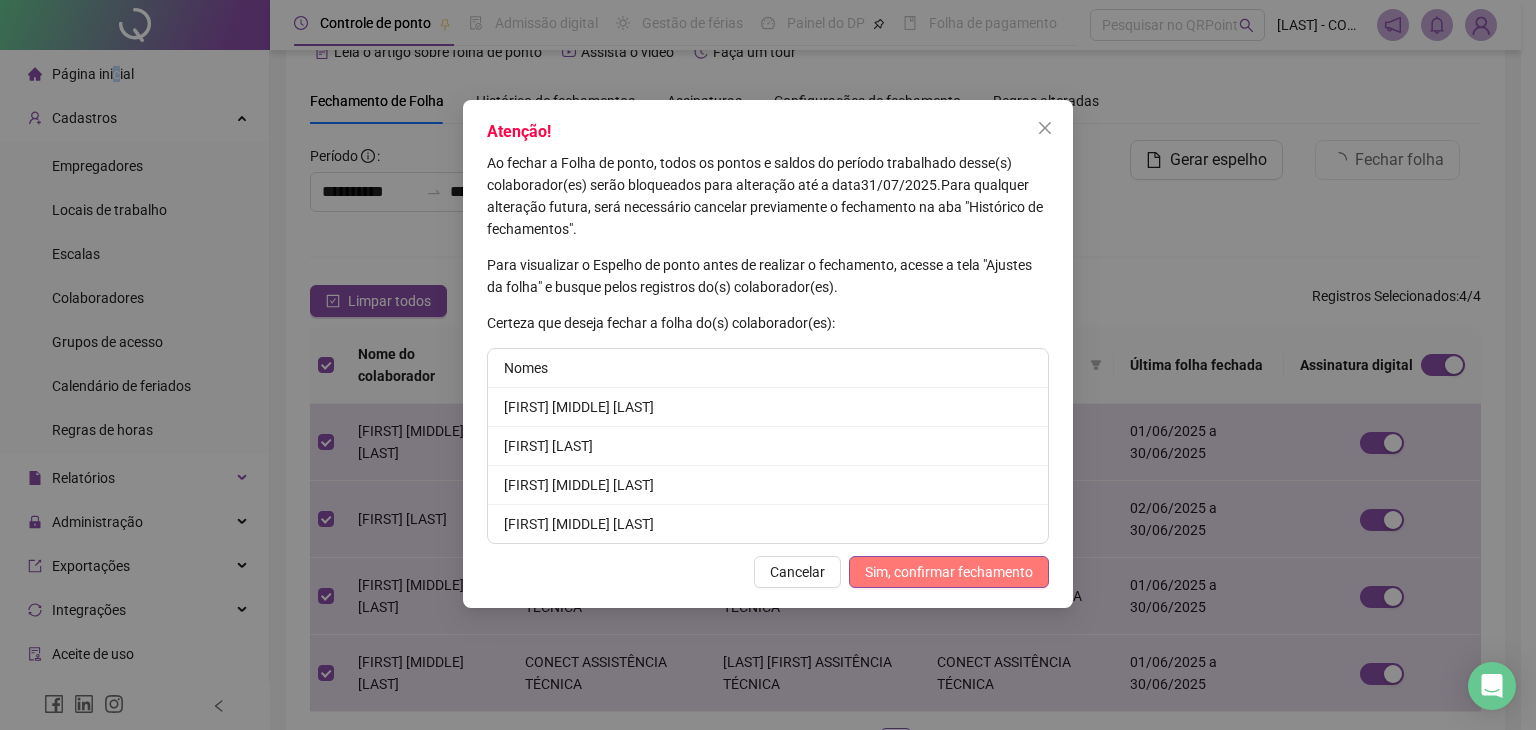 click on "Sim, confirmar fechamento" at bounding box center [949, 572] 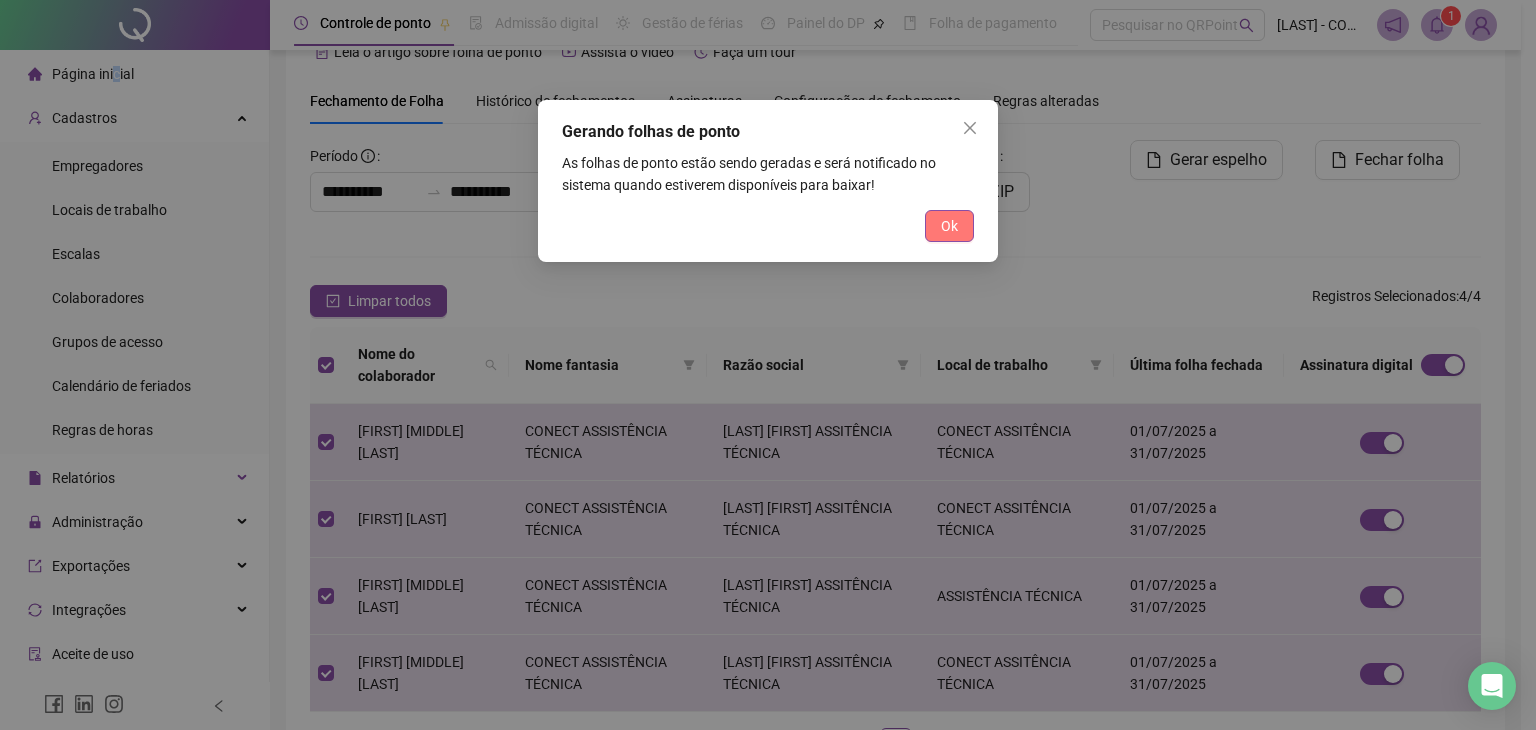 click on "Ok" at bounding box center (949, 226) 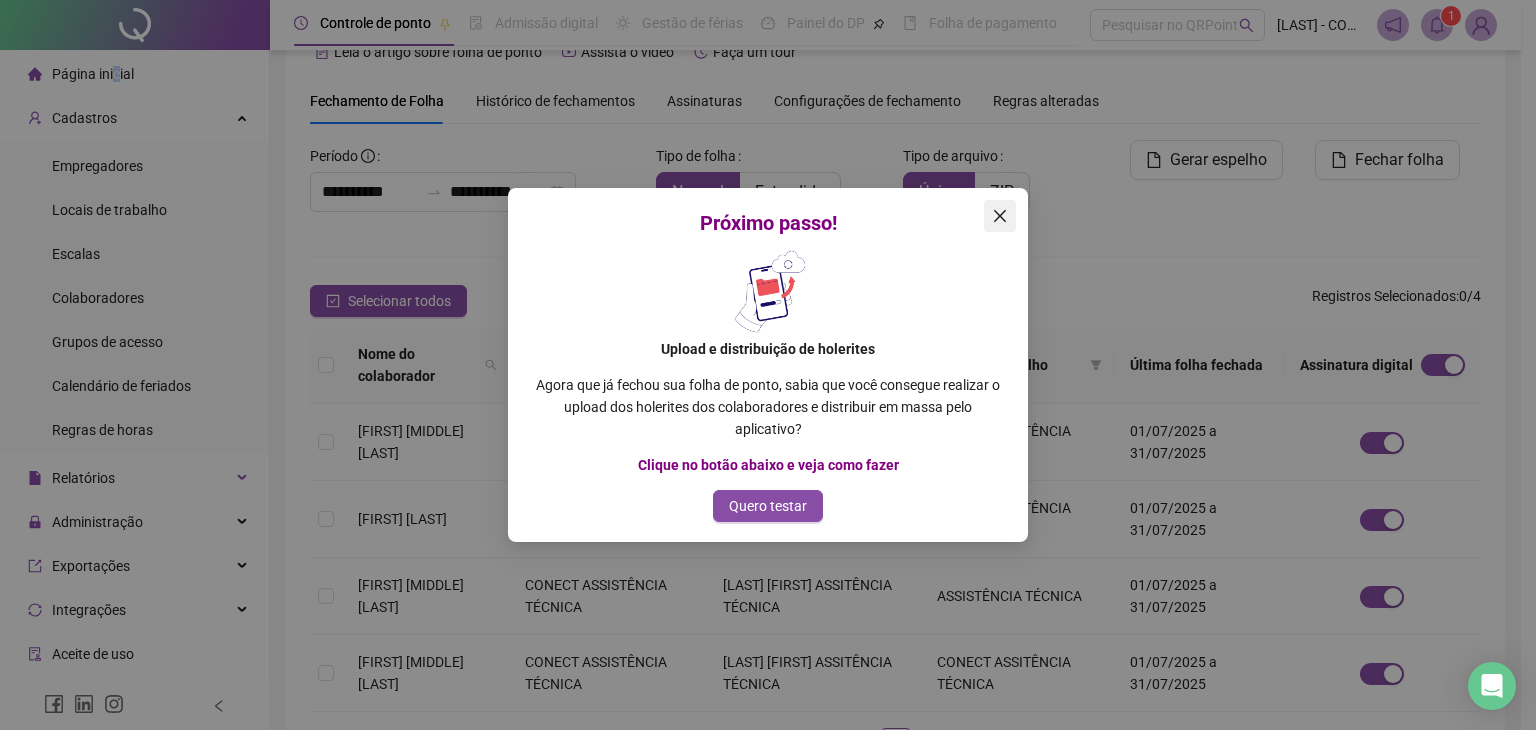 click 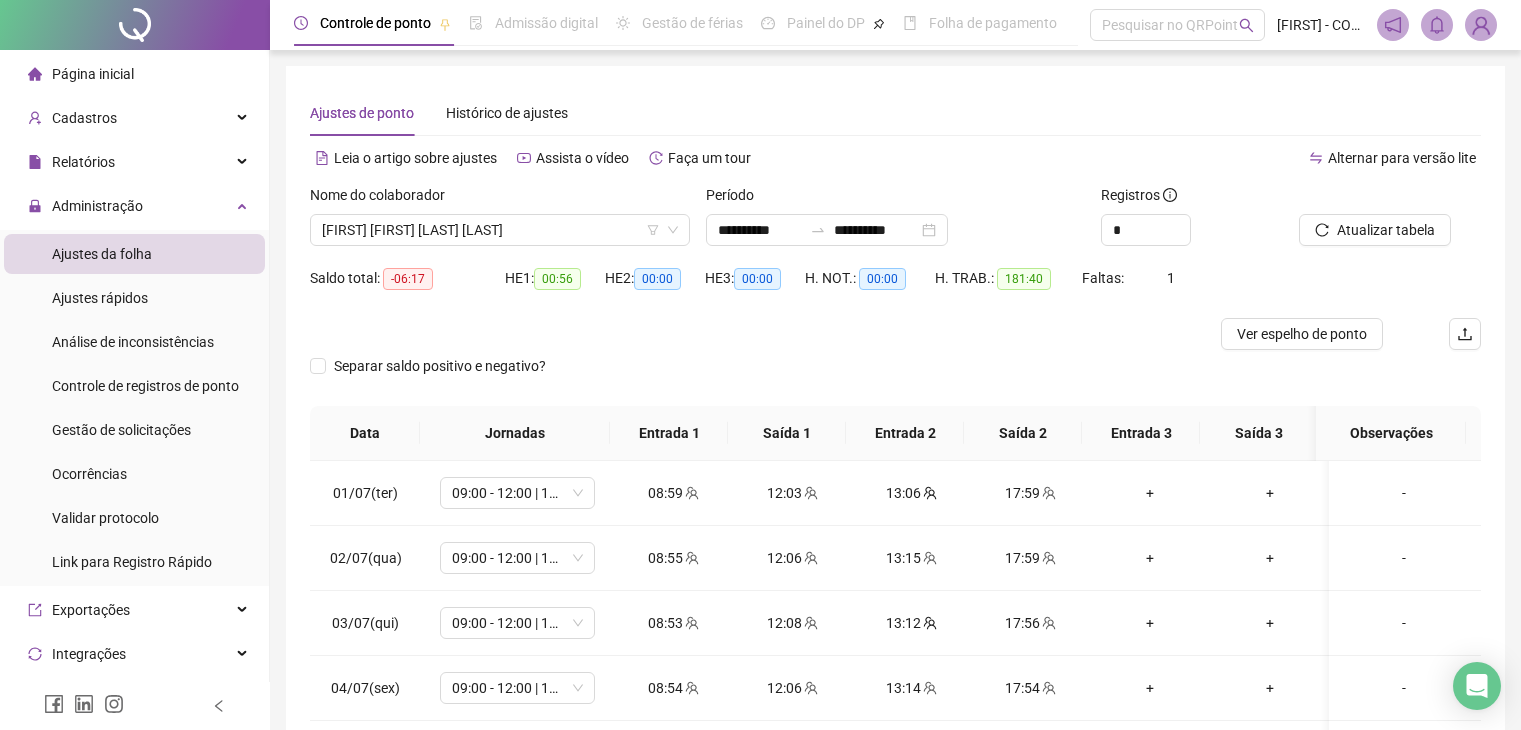scroll, scrollTop: 268, scrollLeft: 0, axis: vertical 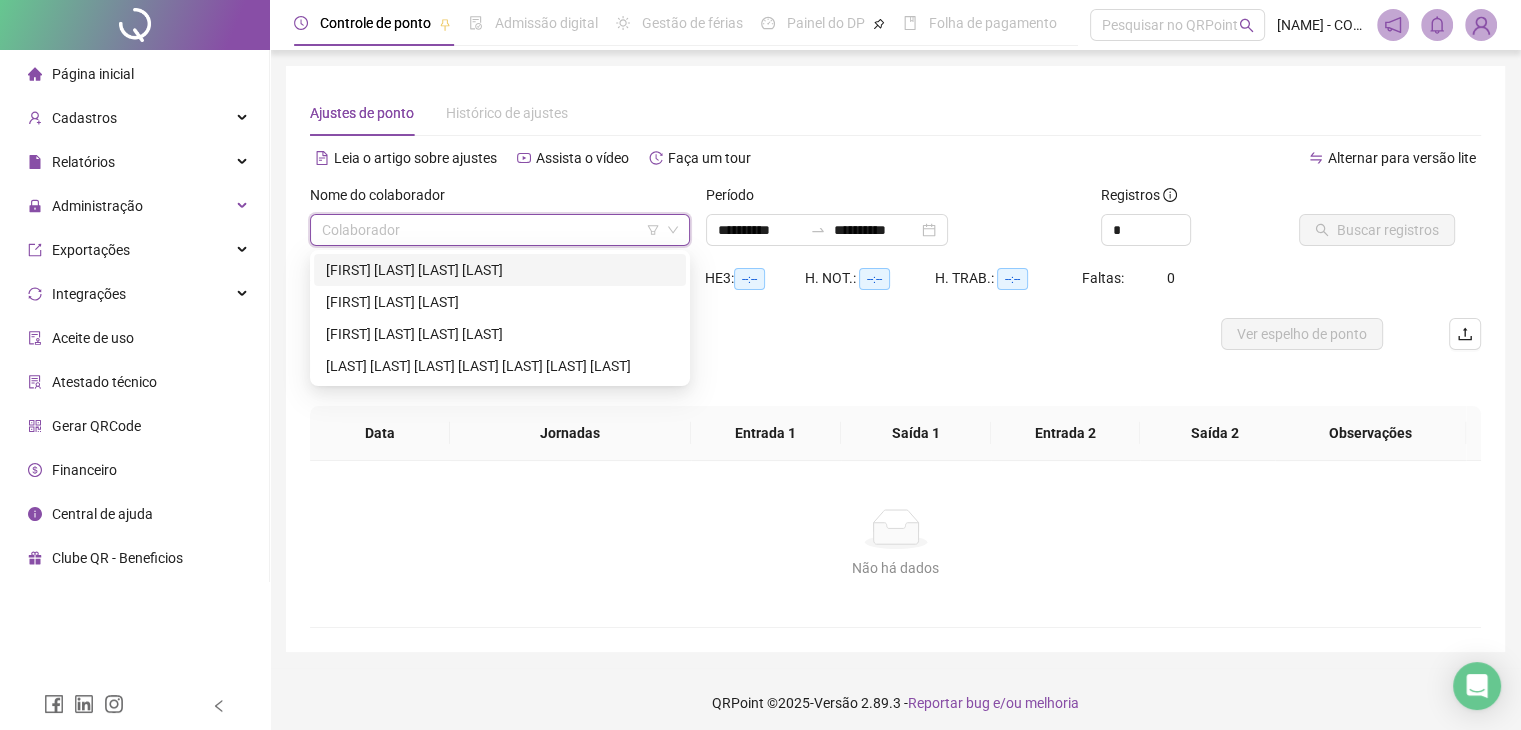 click at bounding box center [491, 230] 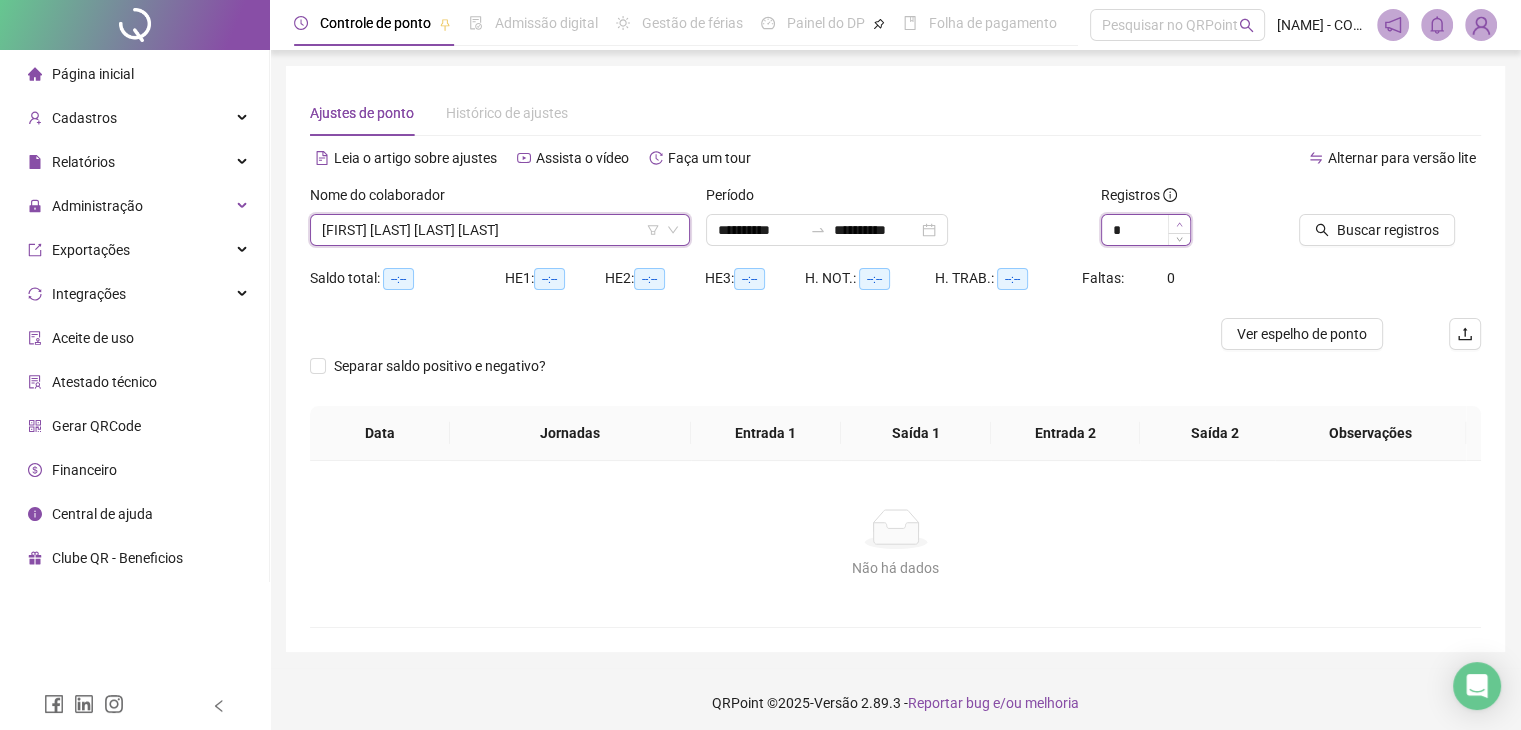 type on "*" 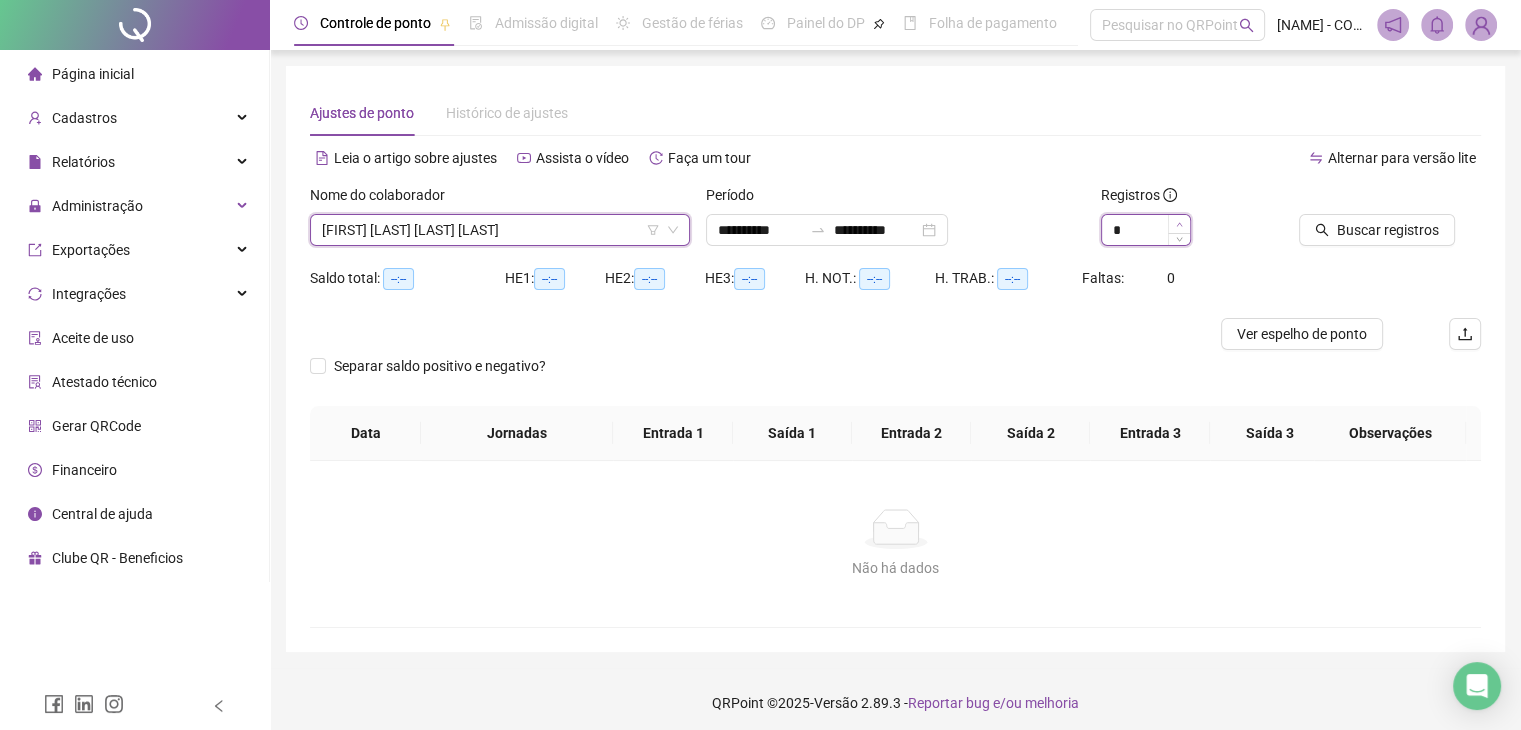 click 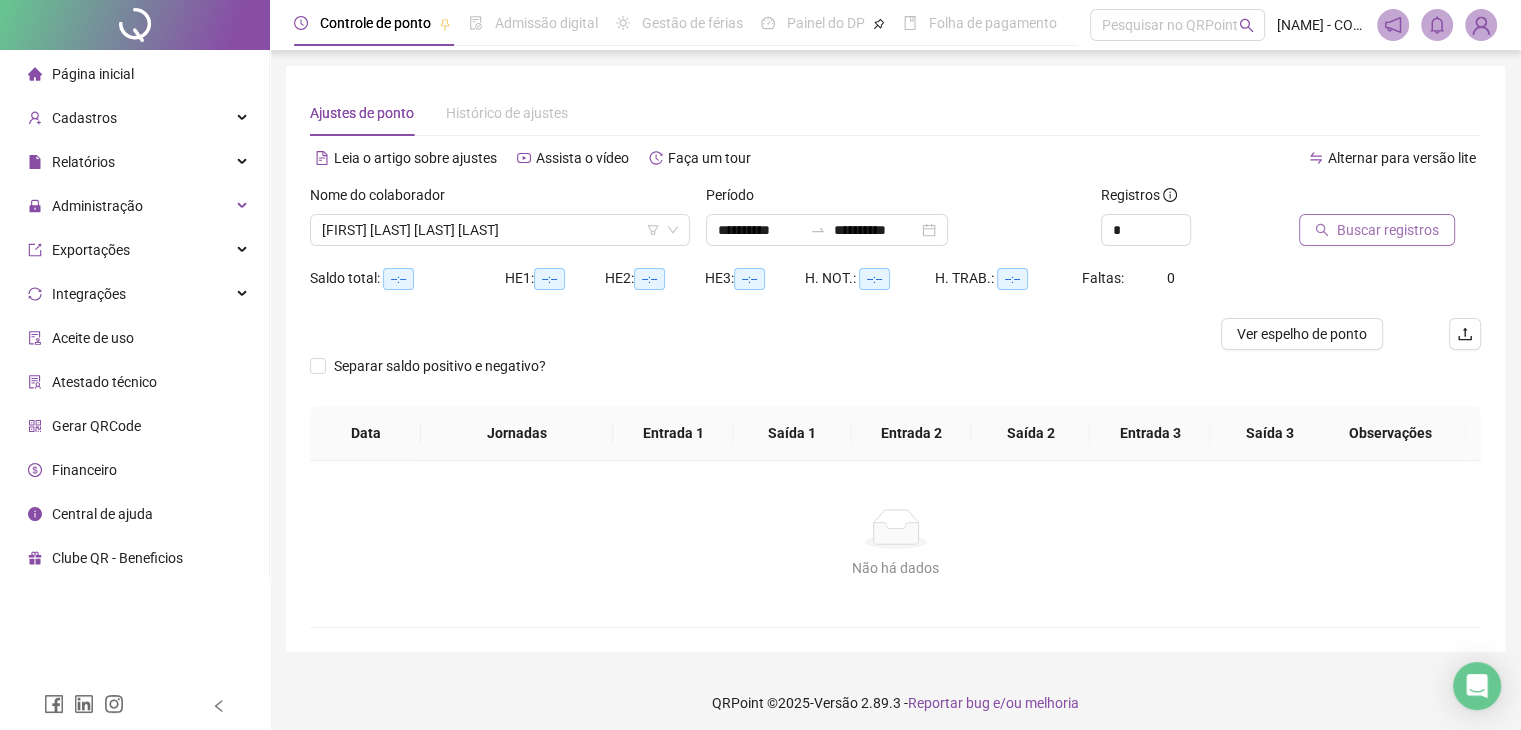 click on "Buscar registros" at bounding box center (1388, 230) 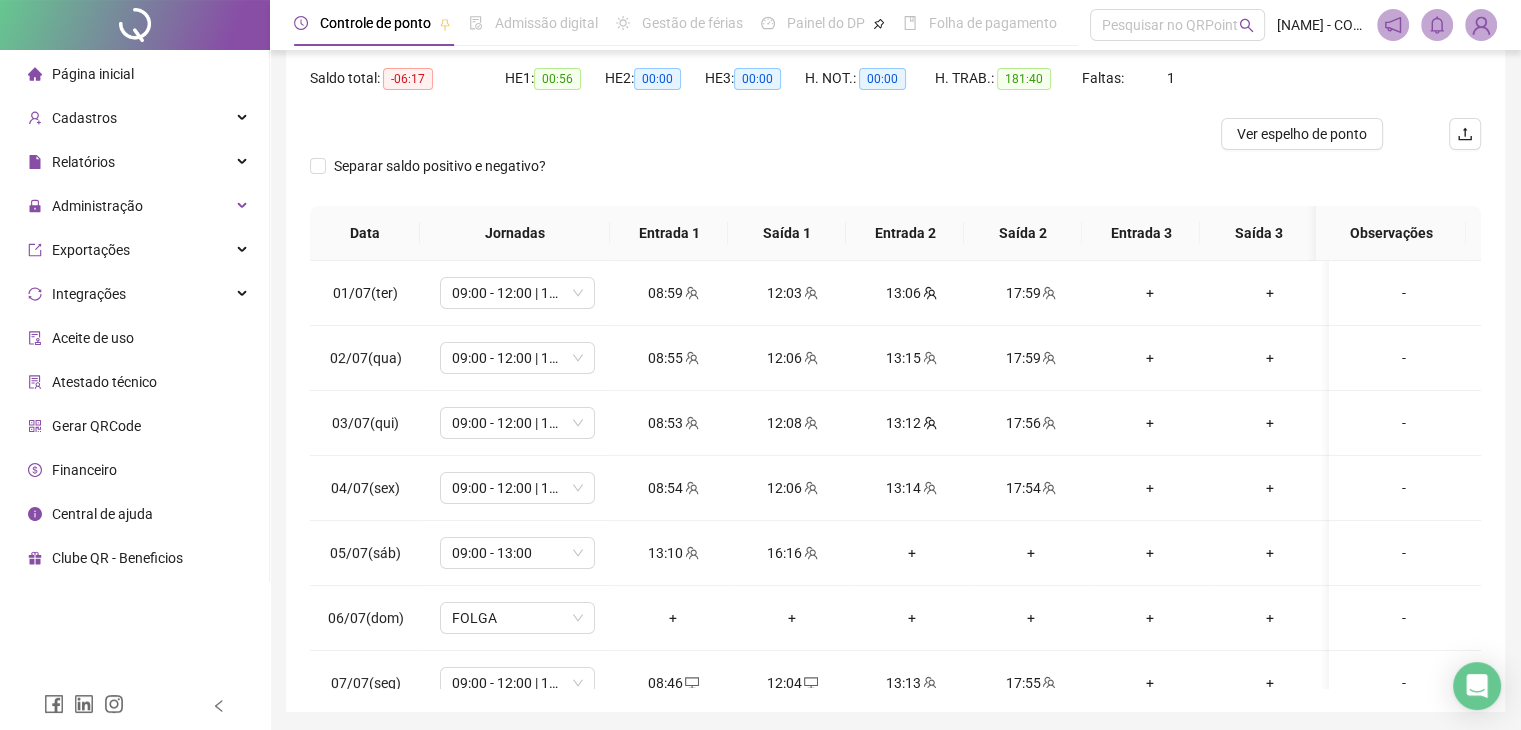scroll, scrollTop: 268, scrollLeft: 0, axis: vertical 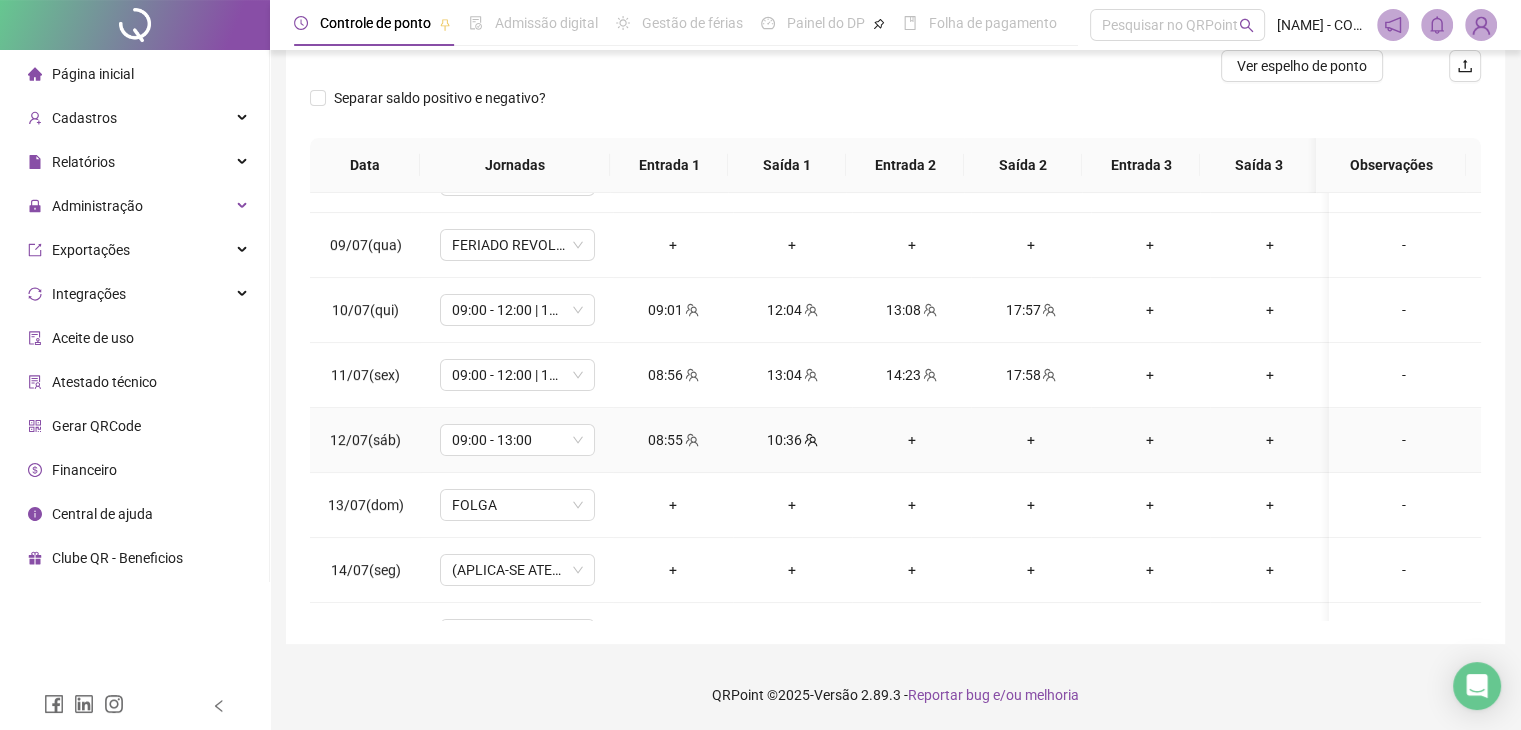 click on "-" at bounding box center (1404, 440) 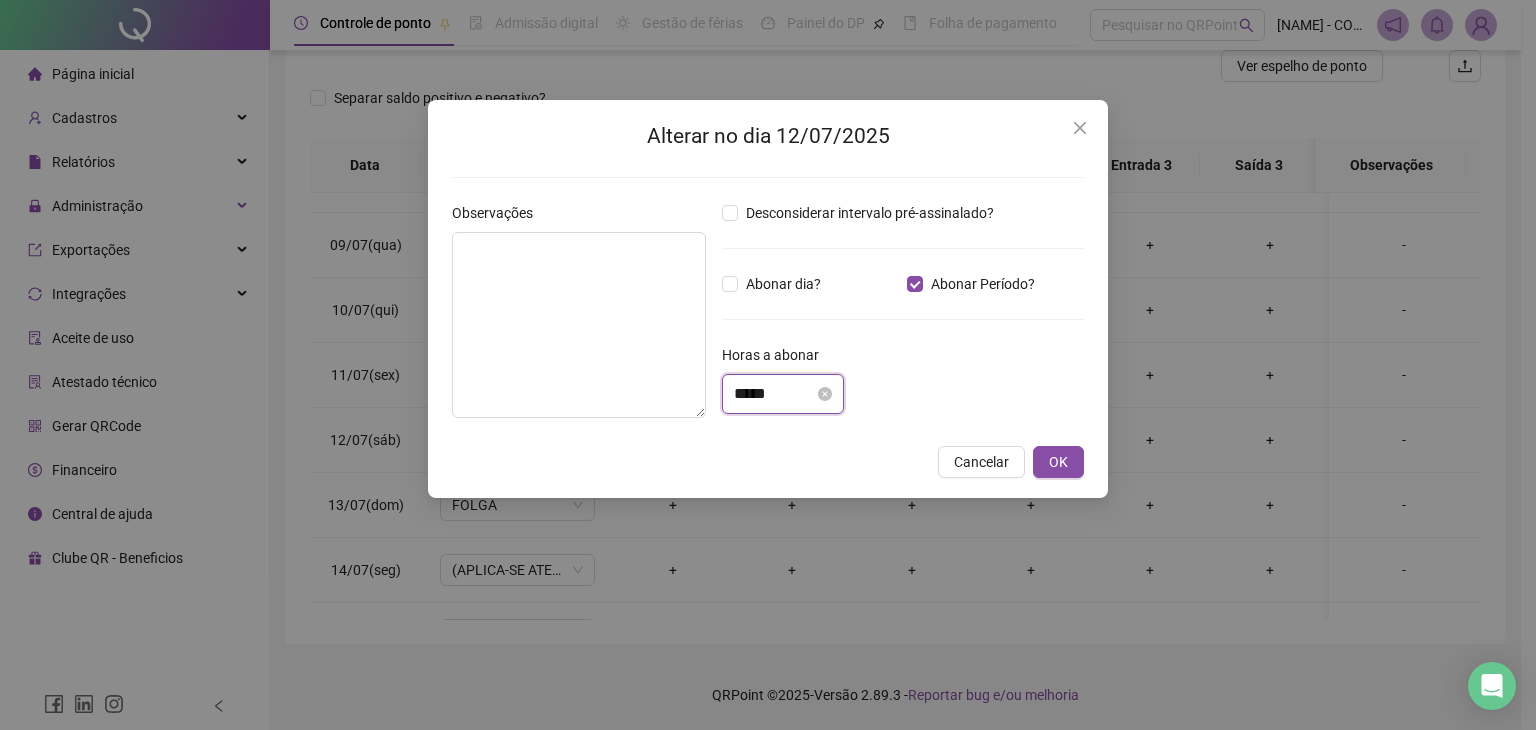 click on "*****" at bounding box center [774, 394] 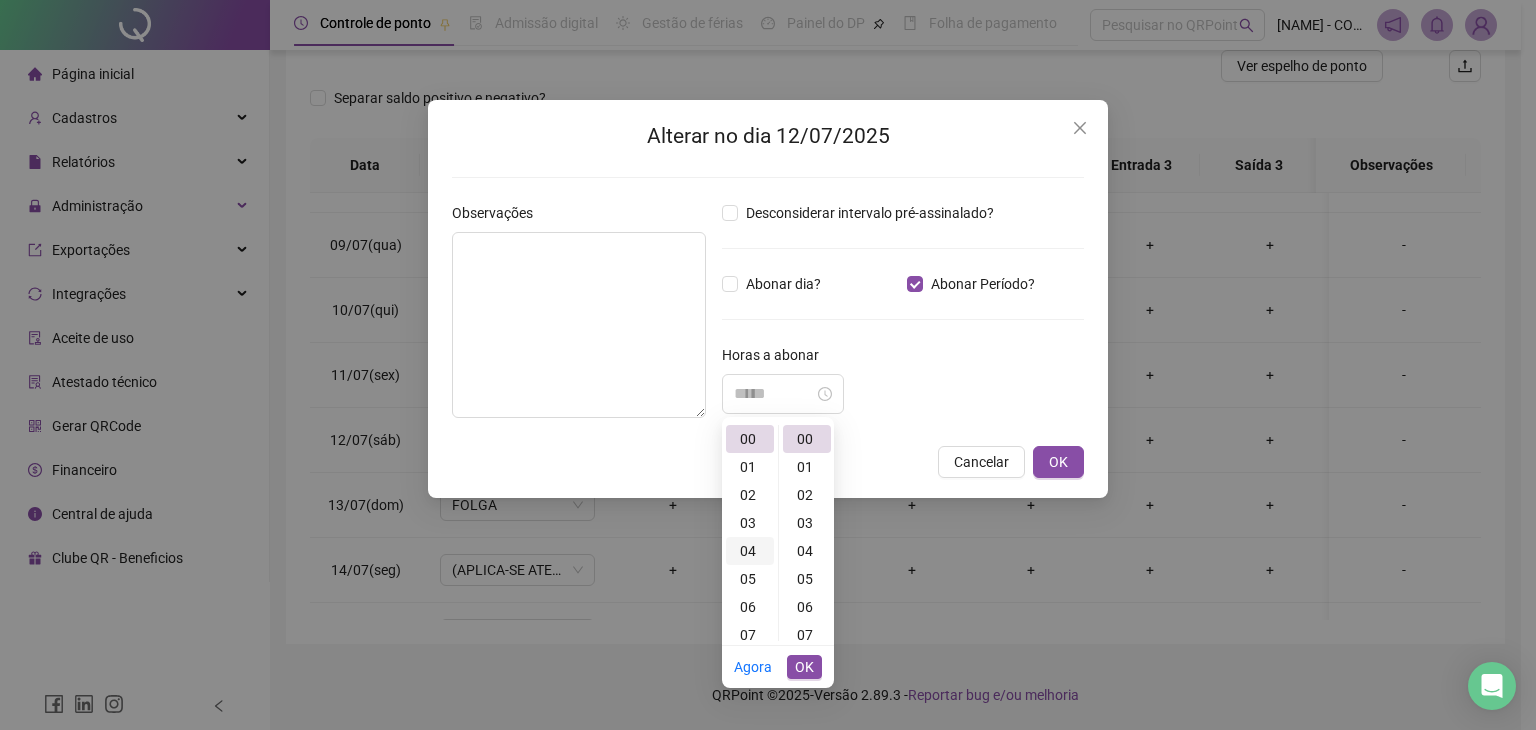 click on "02" at bounding box center (750, 495) 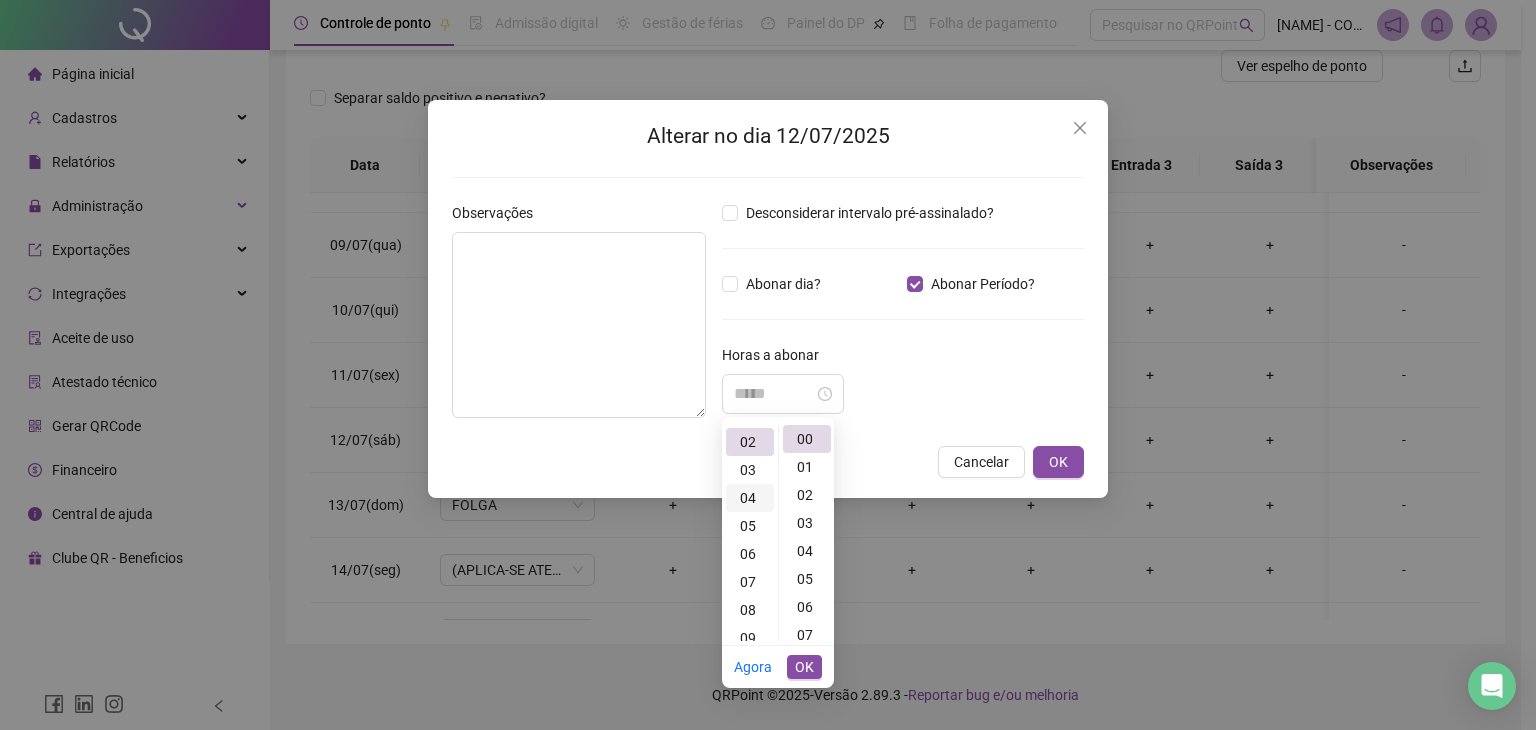 scroll, scrollTop: 56, scrollLeft: 0, axis: vertical 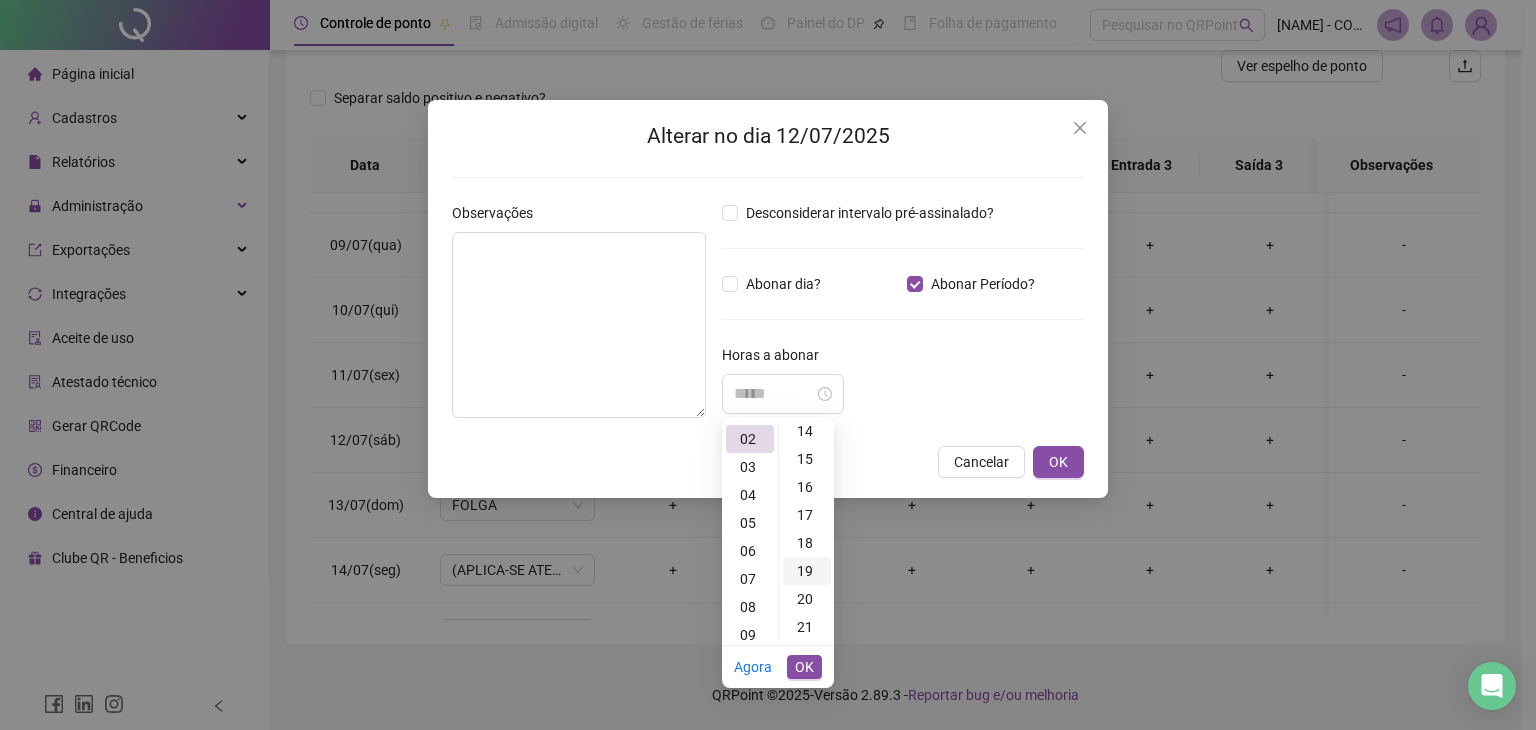 click on "19" at bounding box center (807, 571) 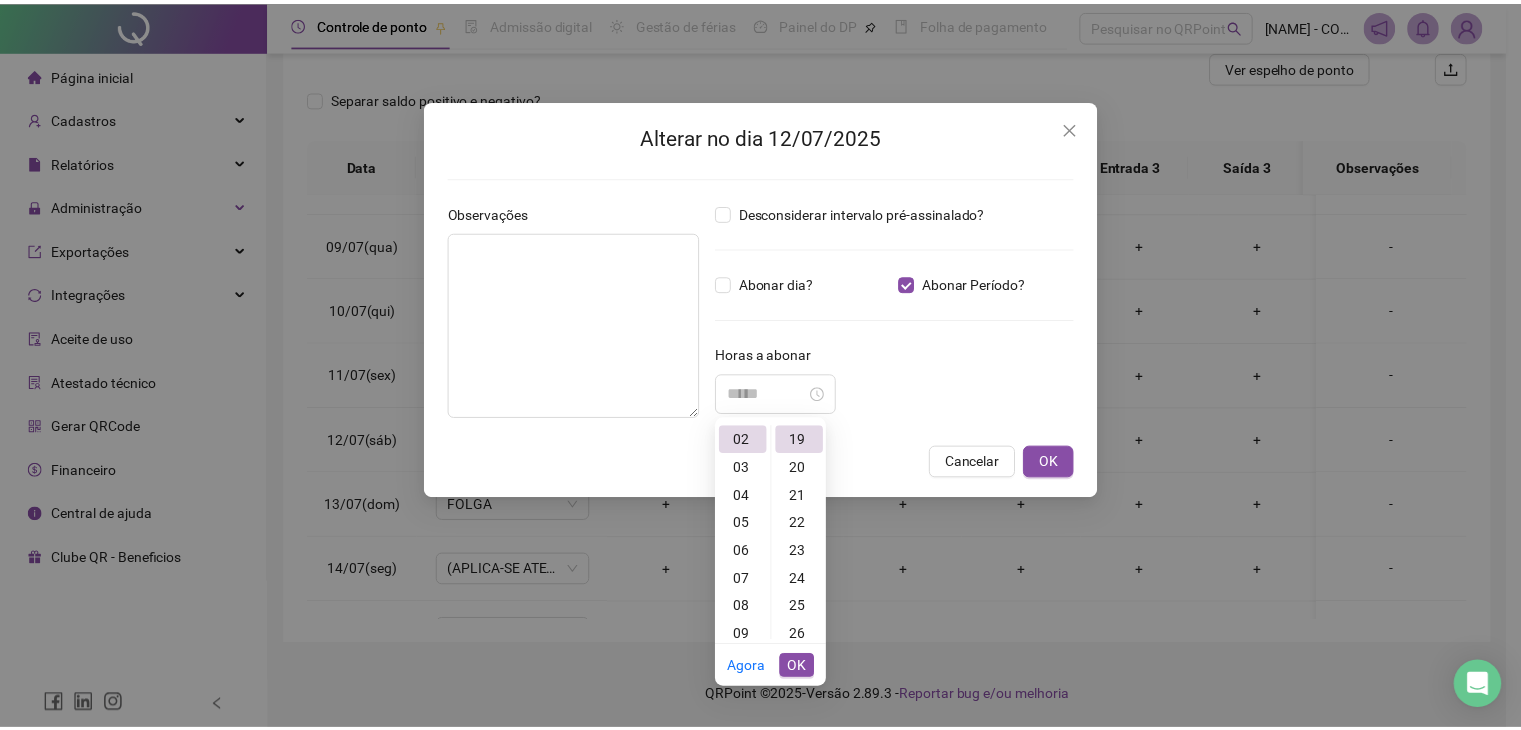 scroll, scrollTop: 532, scrollLeft: 0, axis: vertical 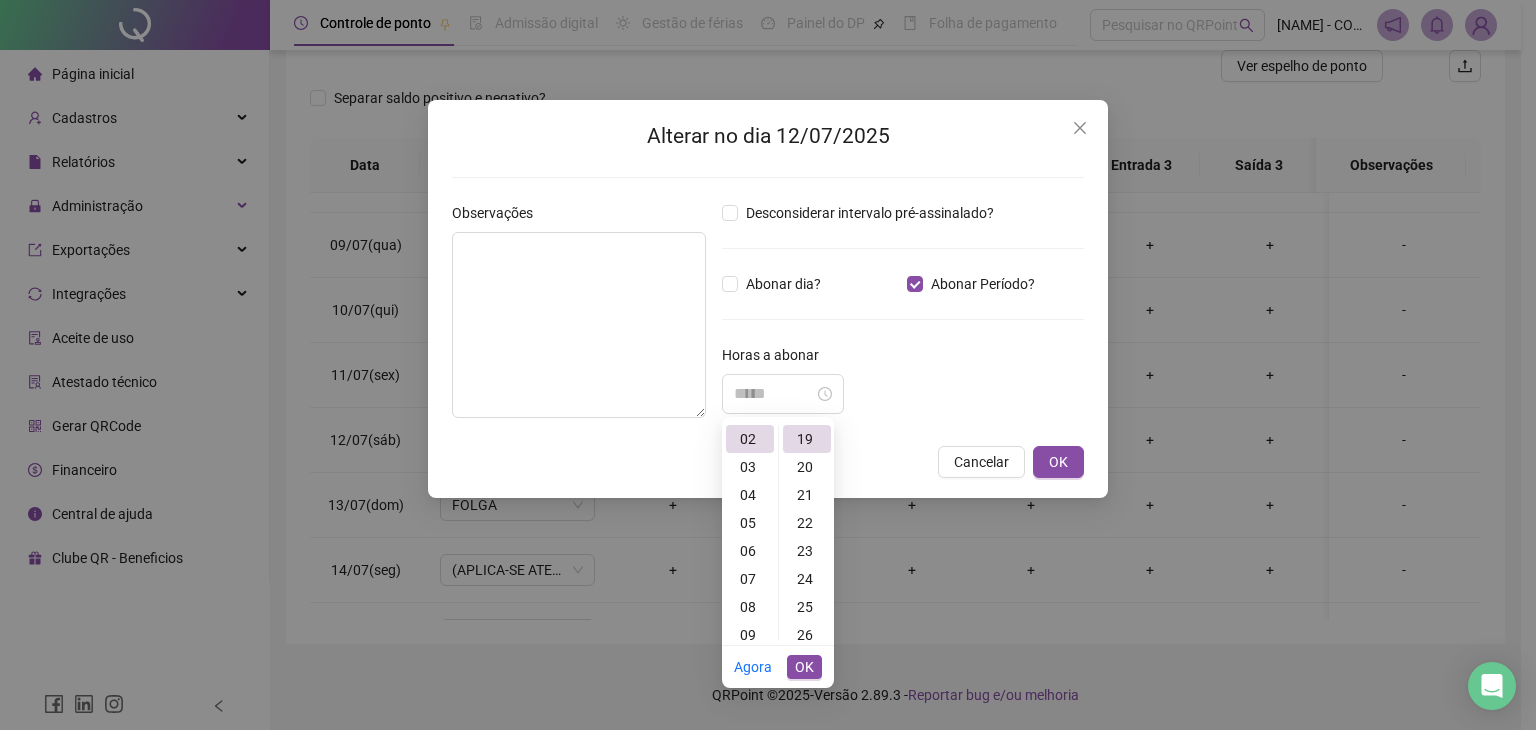 type on "*****" 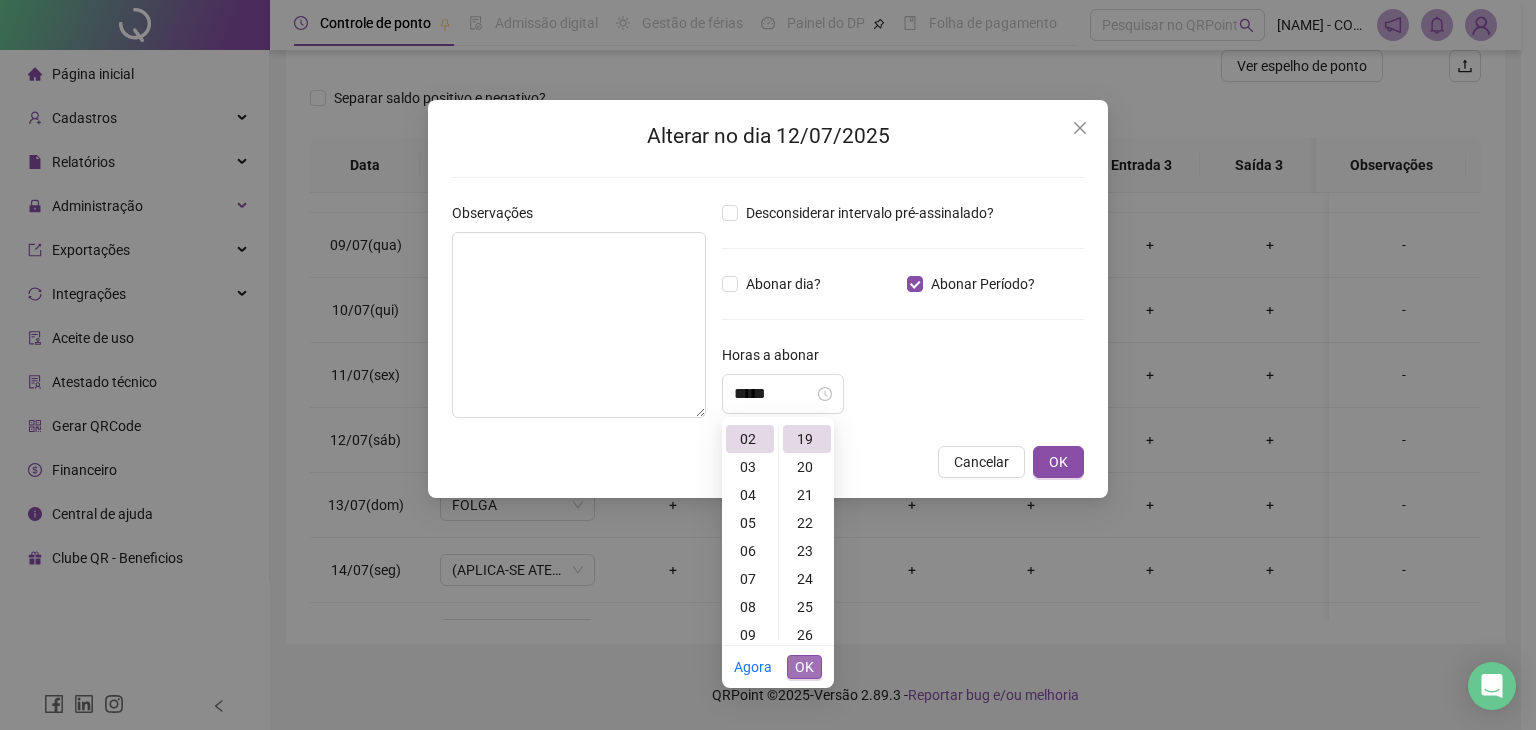 click on "OK" at bounding box center (804, 667) 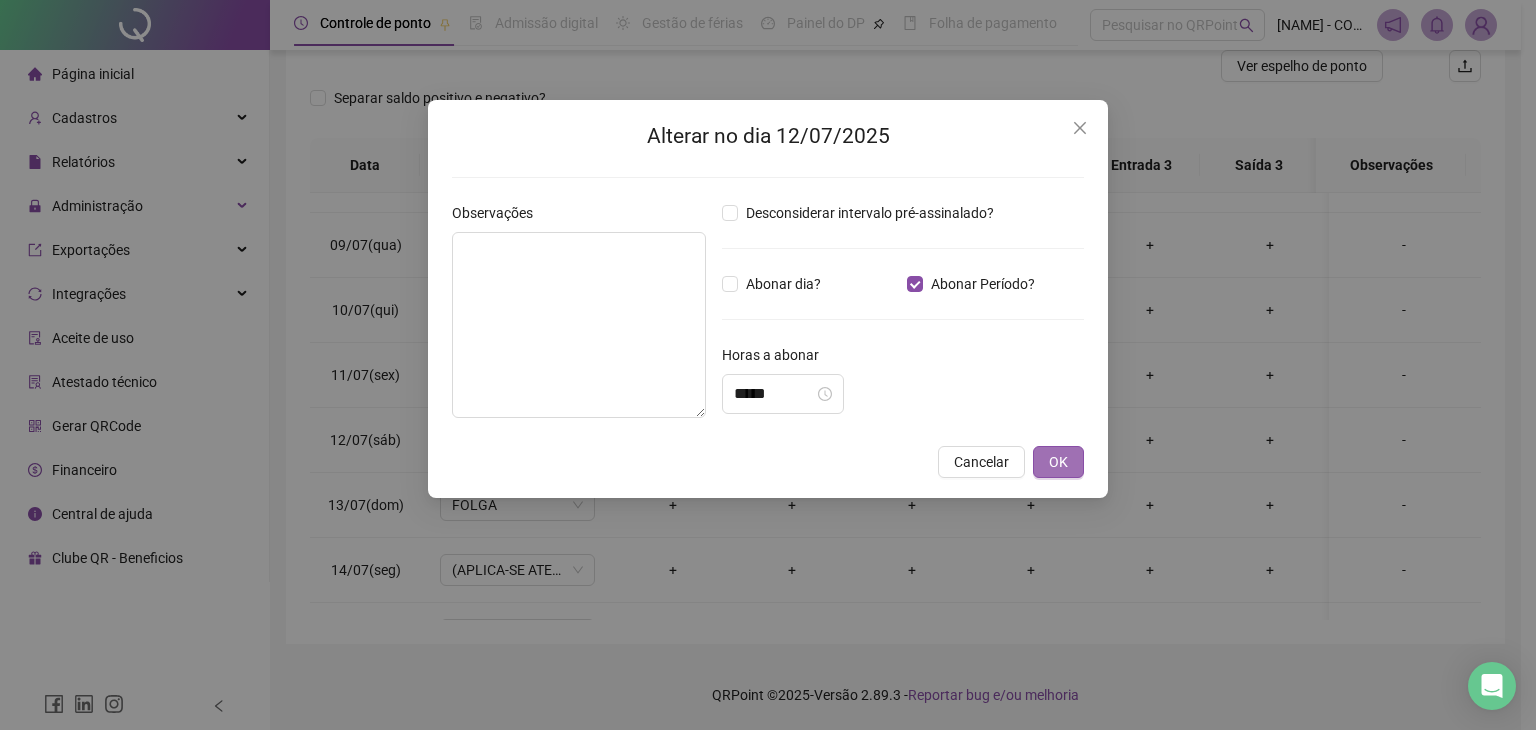 click on "OK" at bounding box center [1058, 462] 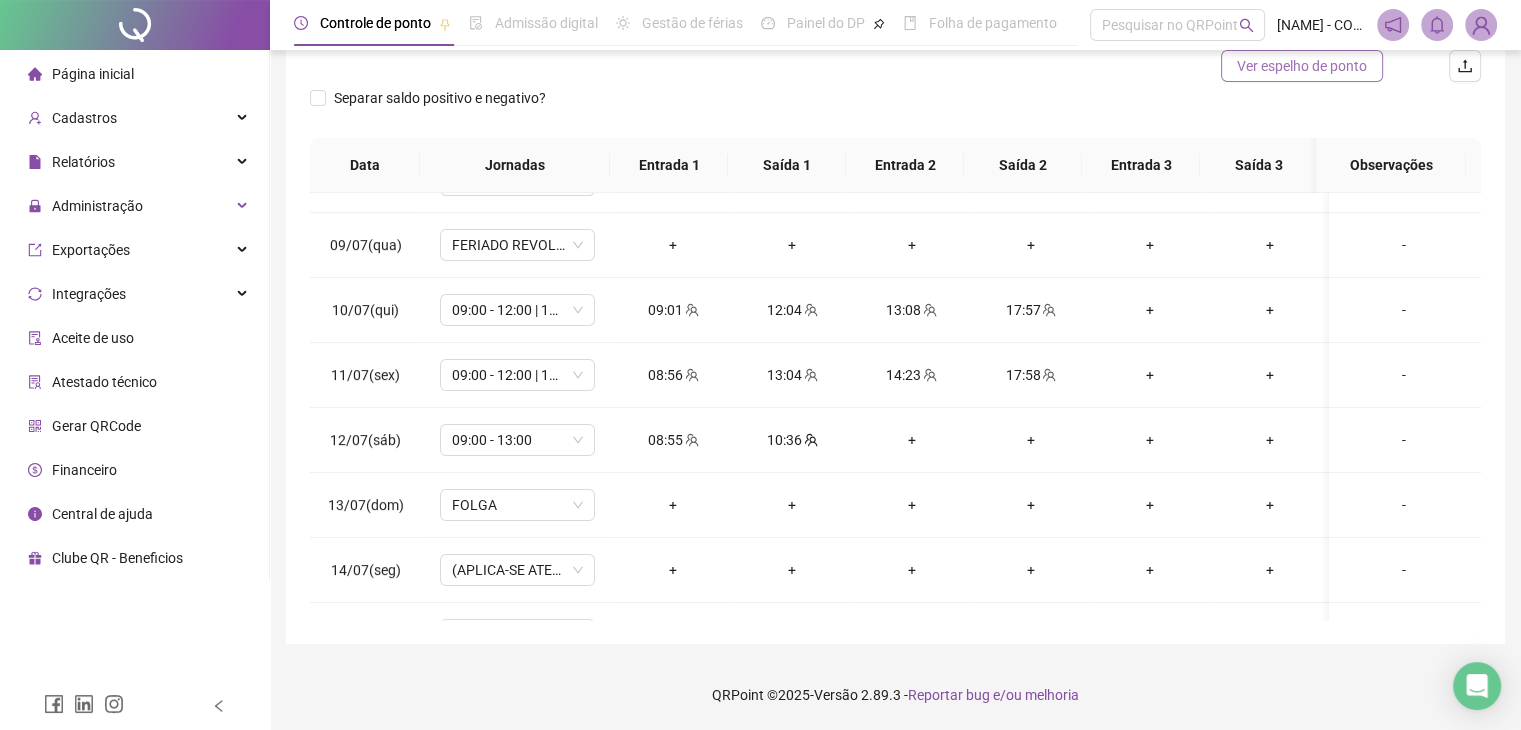 click on "Ver espelho de ponto" at bounding box center (1302, 66) 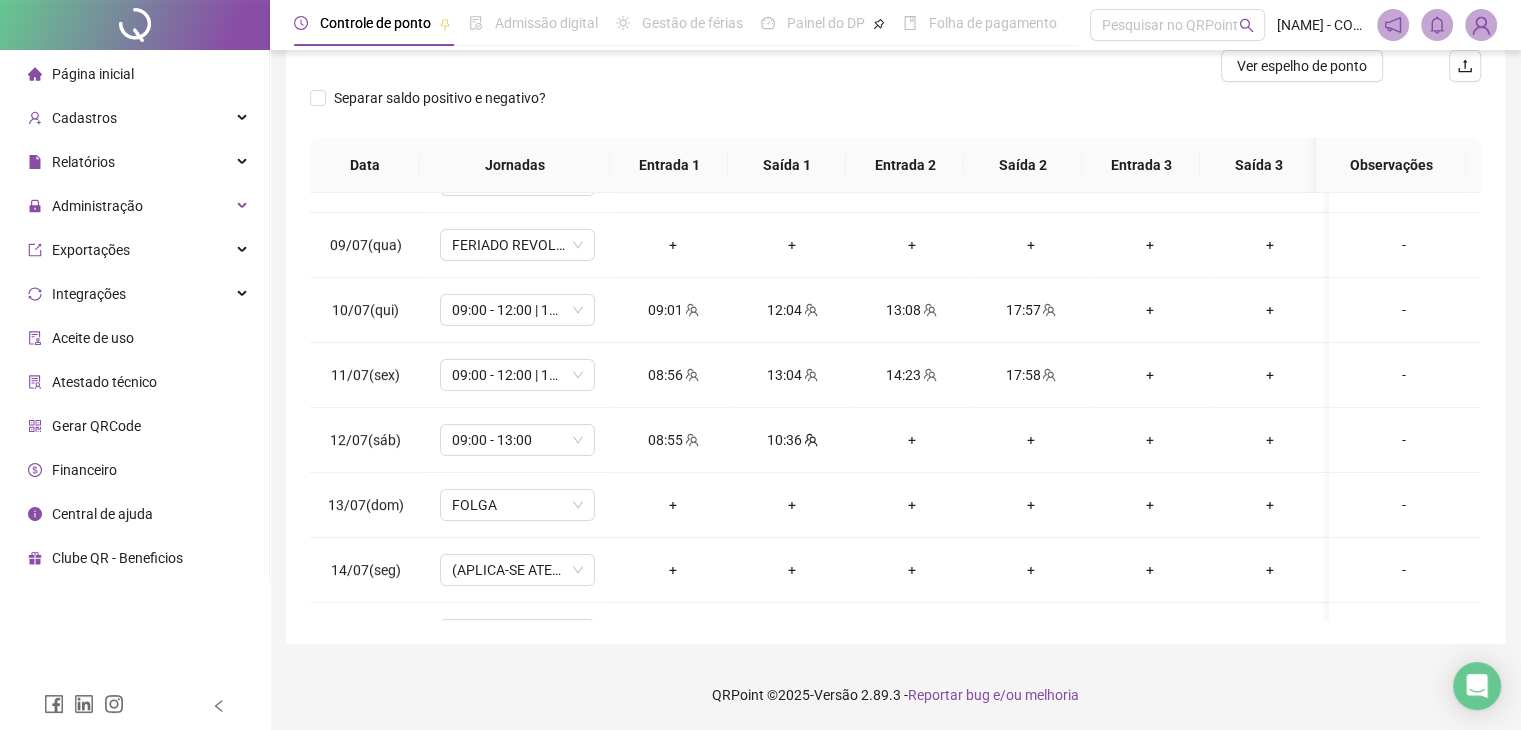 type 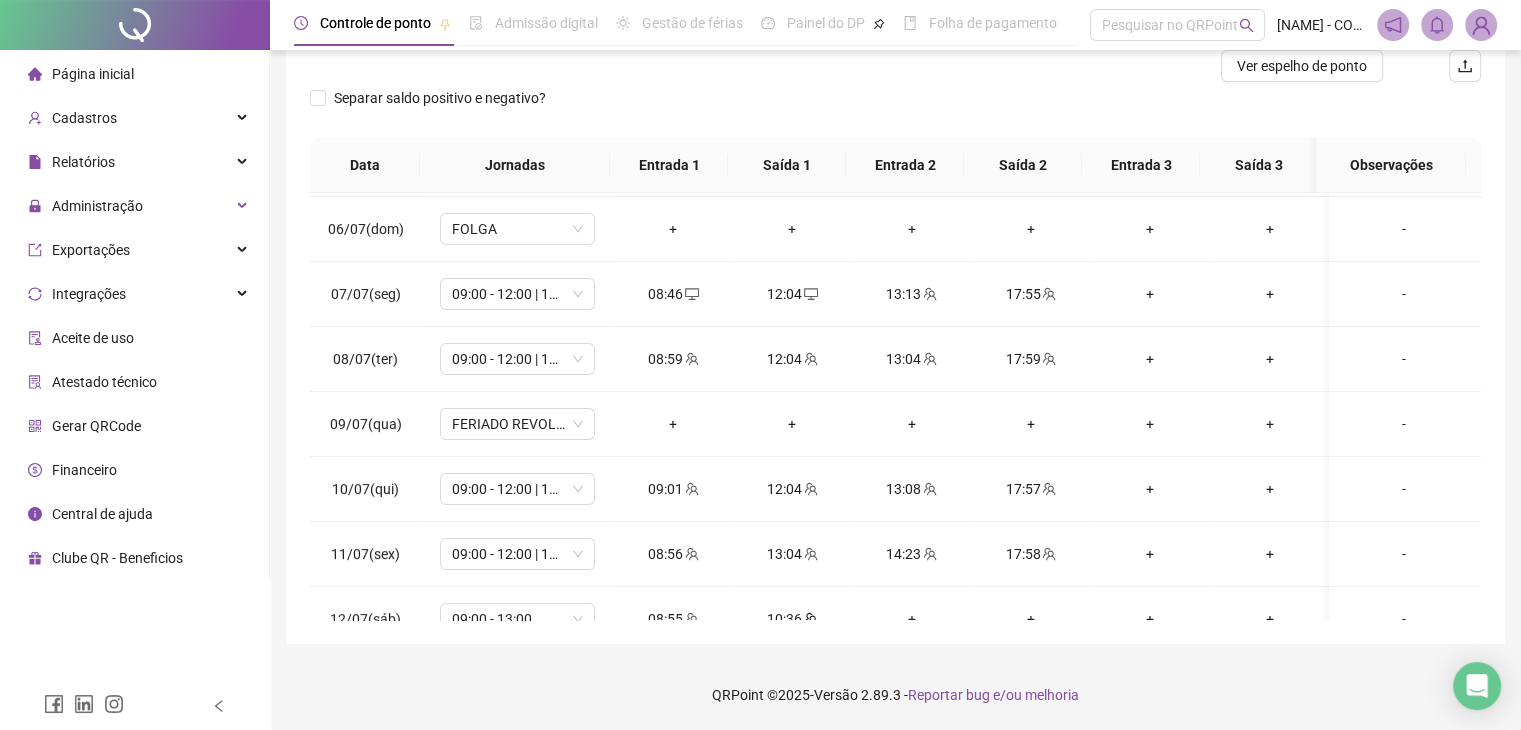 scroll, scrollTop: 0, scrollLeft: 0, axis: both 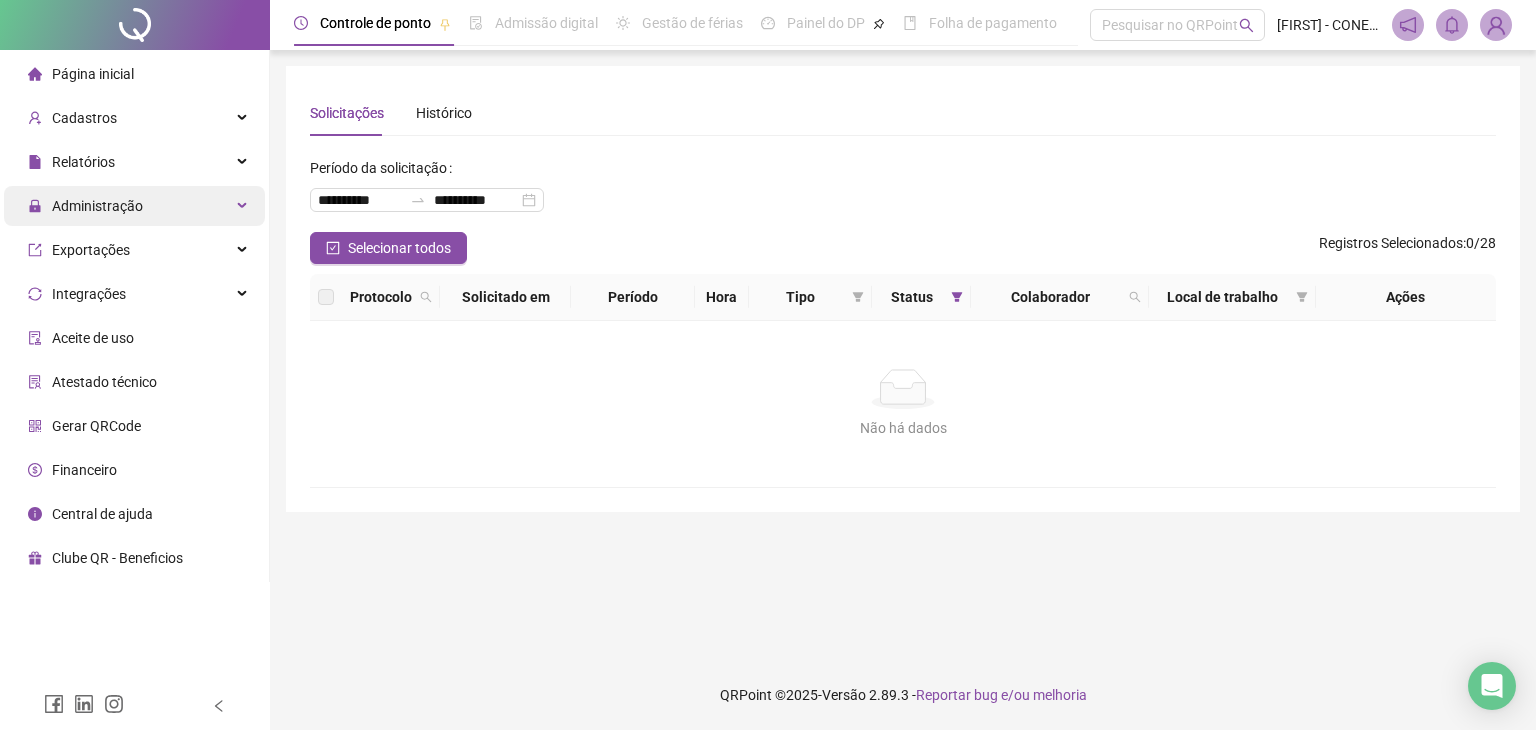 click on "Administração" at bounding box center [134, 206] 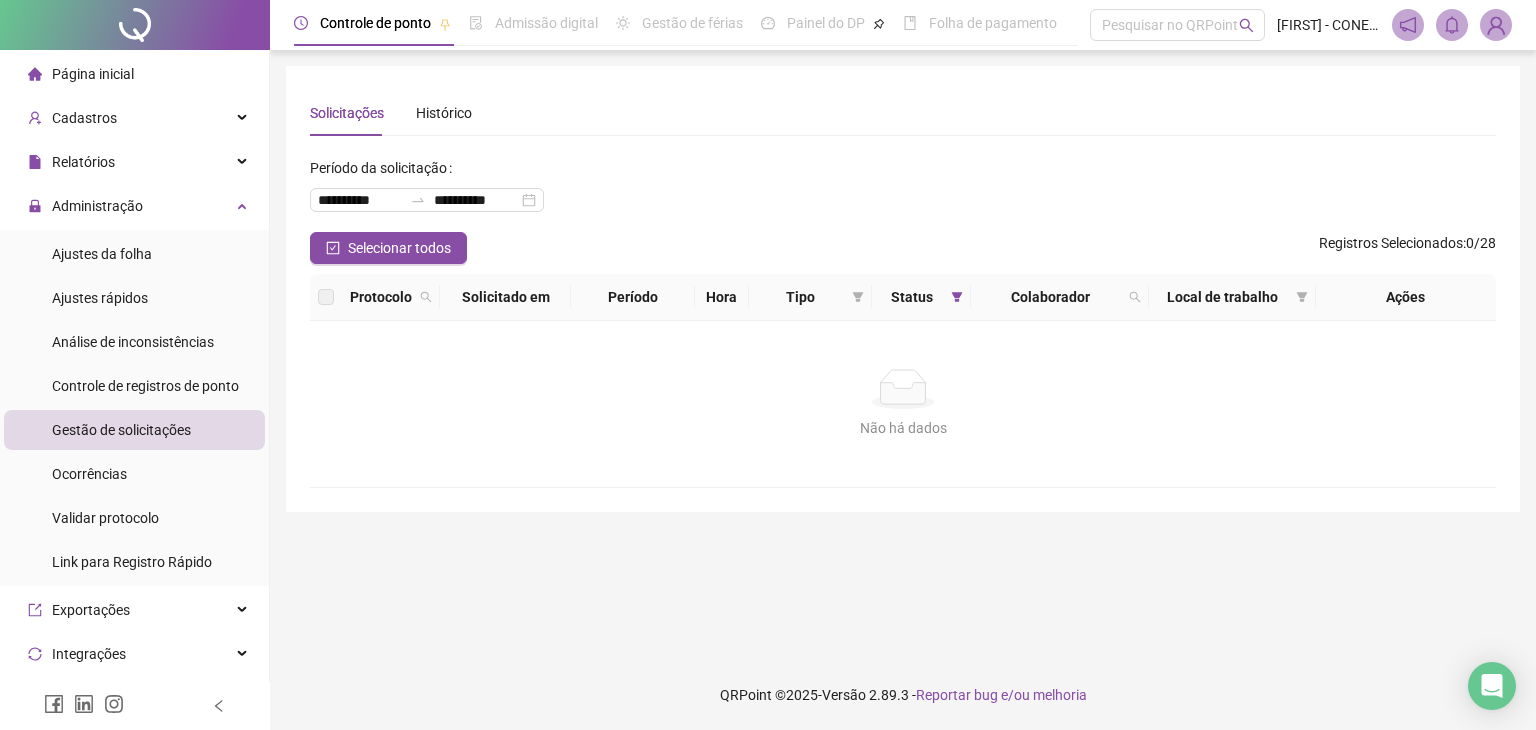 click on "Gestão de solicitações" at bounding box center [121, 430] 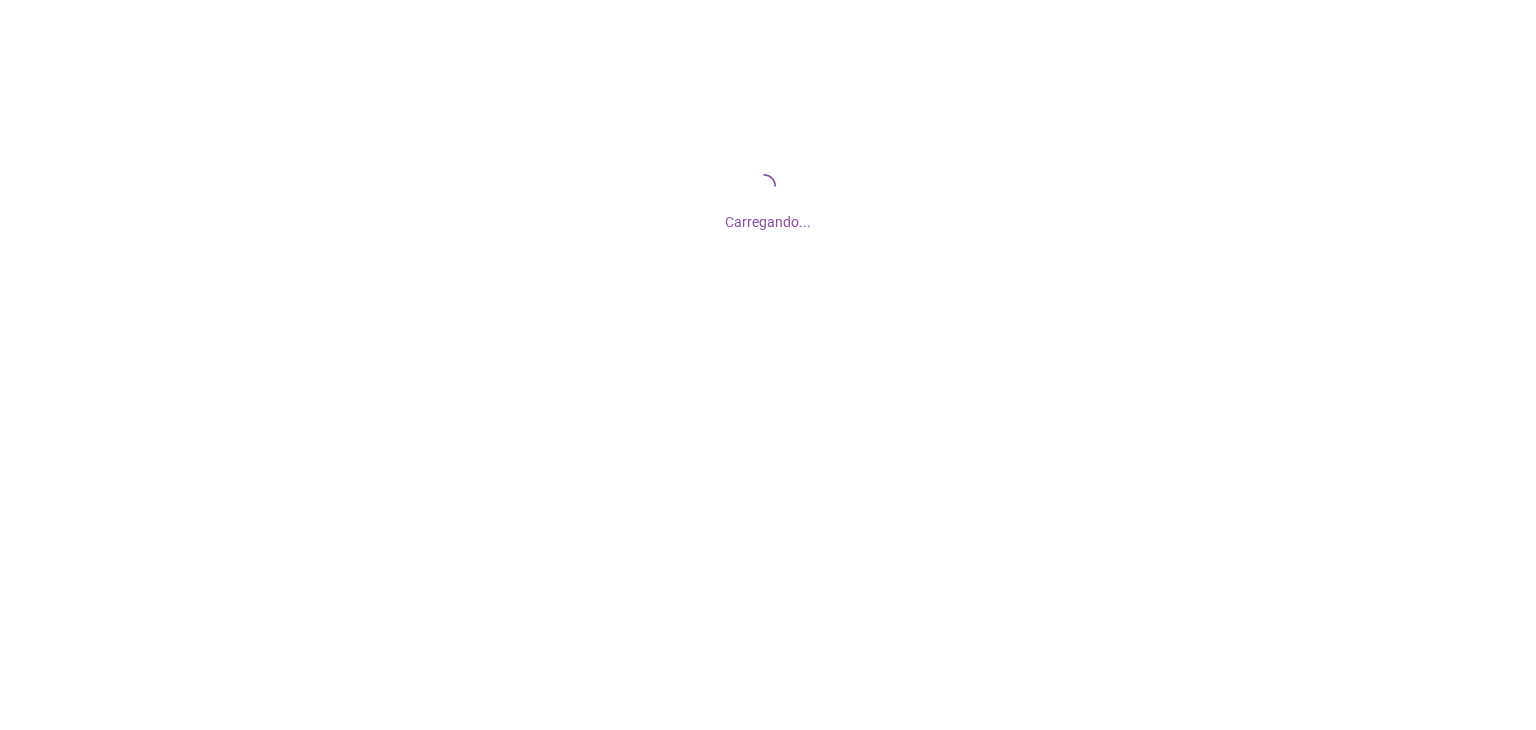 scroll, scrollTop: 0, scrollLeft: 0, axis: both 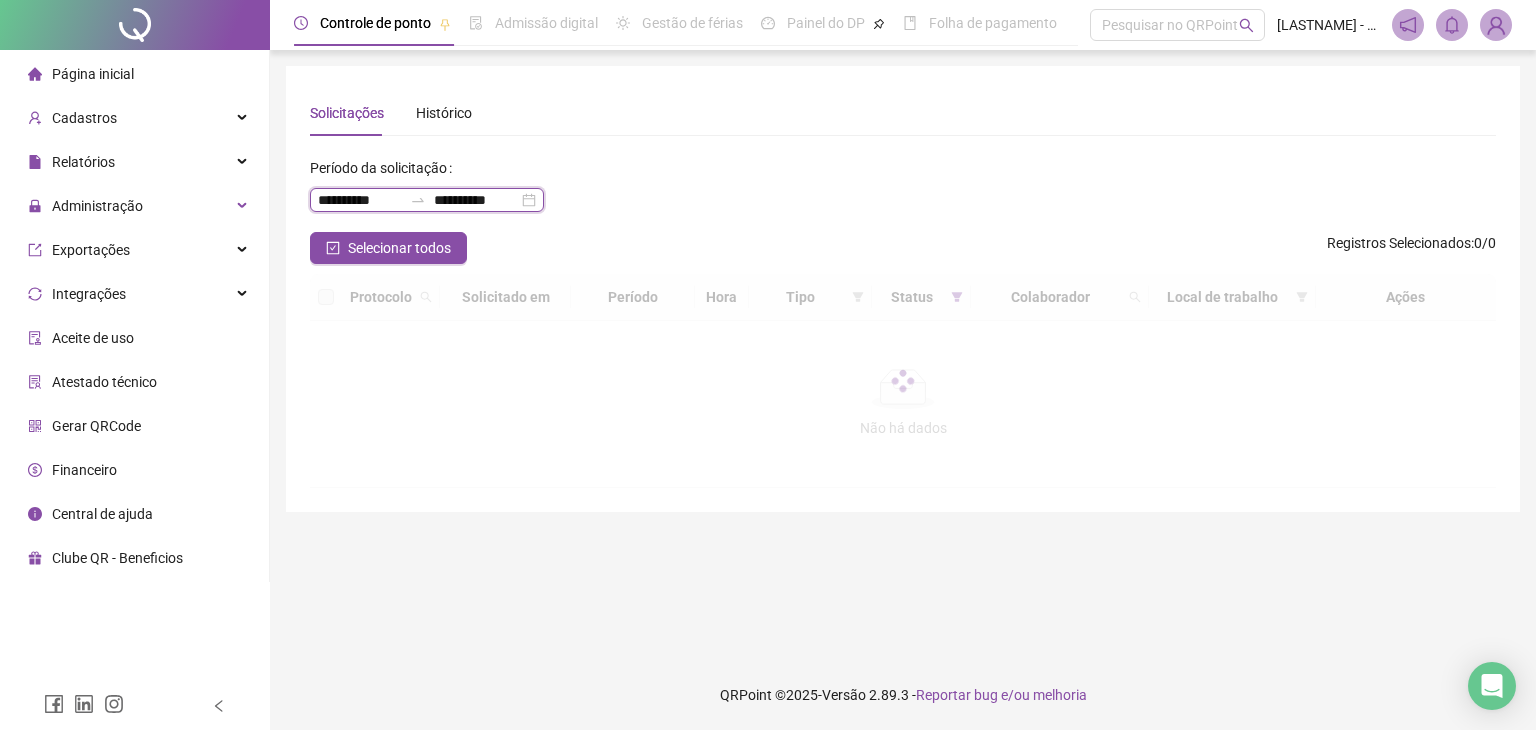 click on "**********" at bounding box center [360, 200] 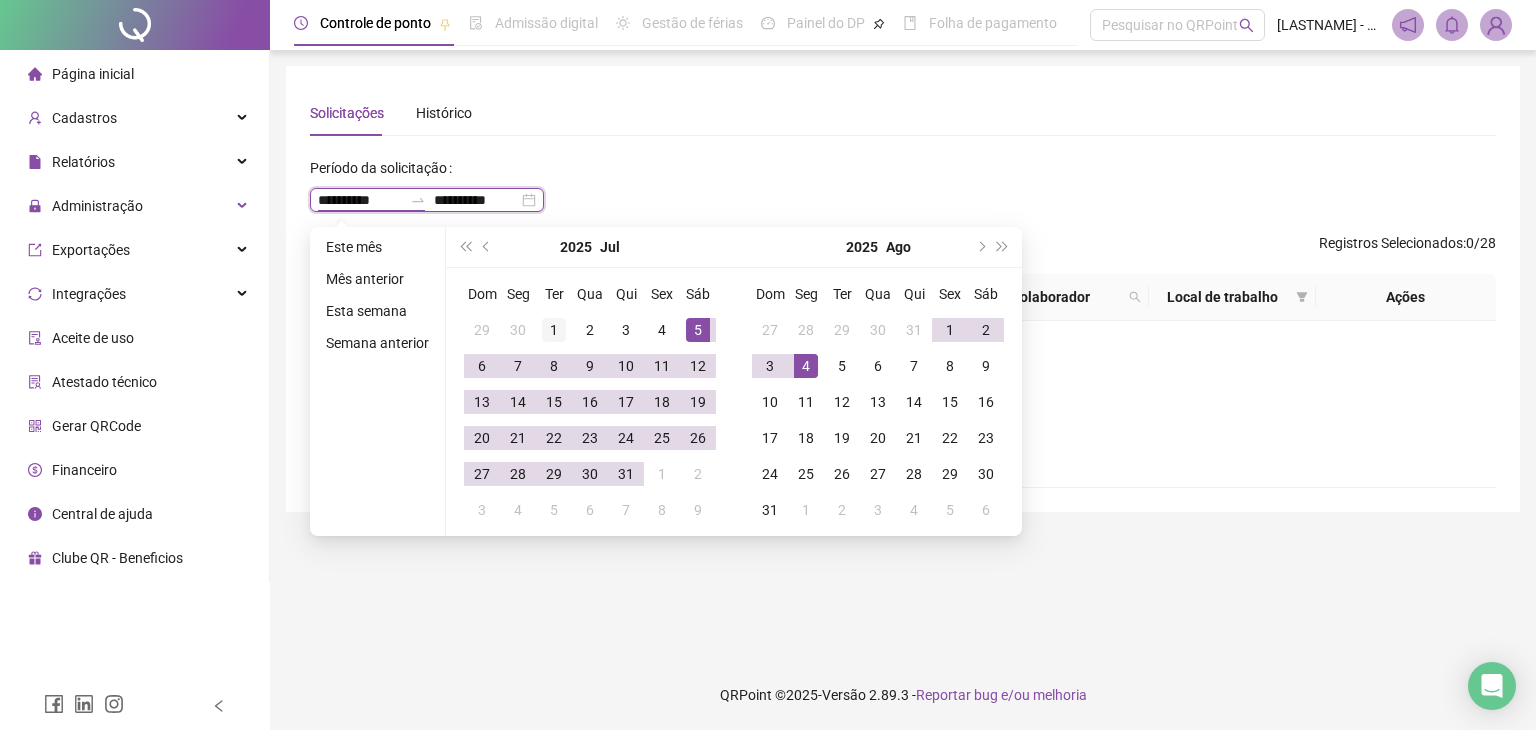 type on "**********" 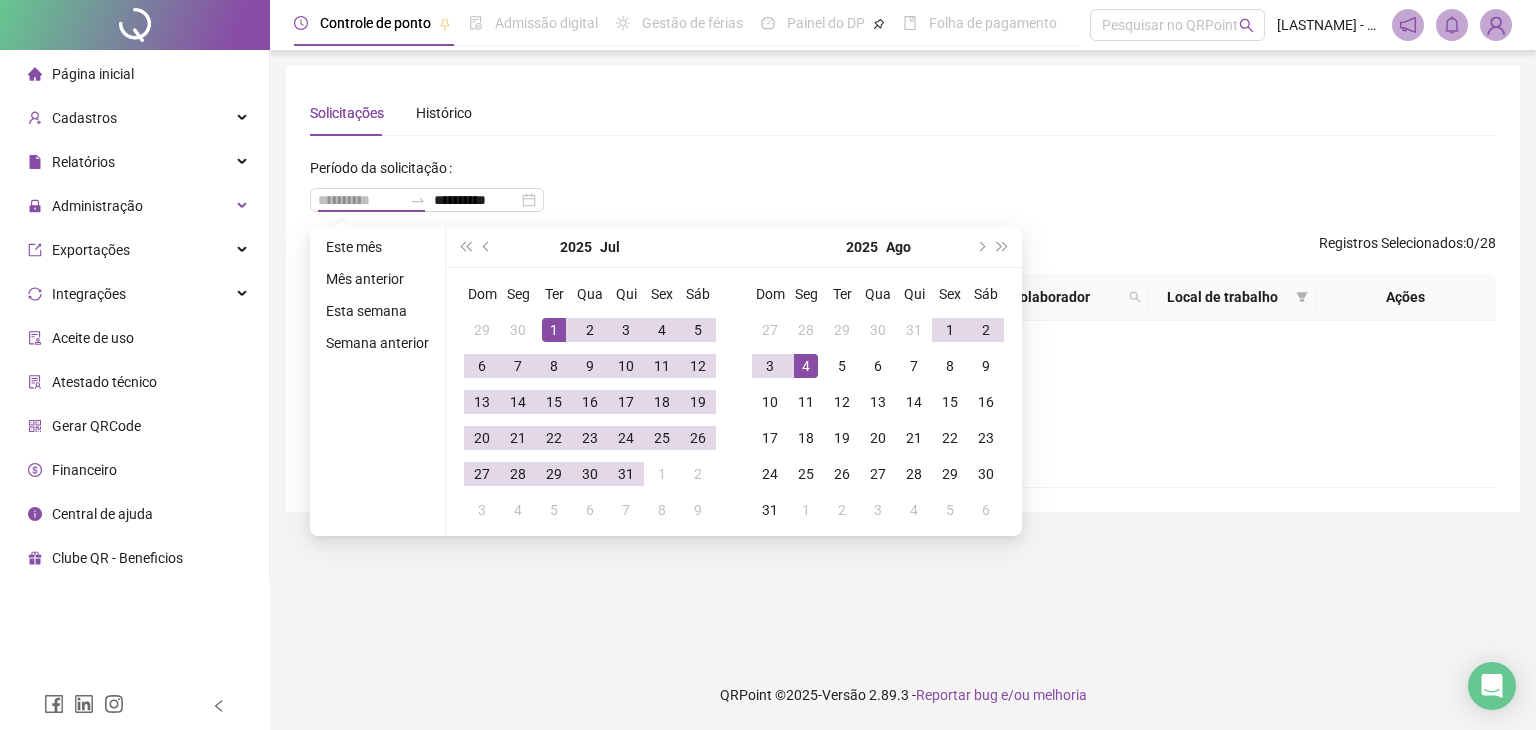click on "1" at bounding box center (554, 330) 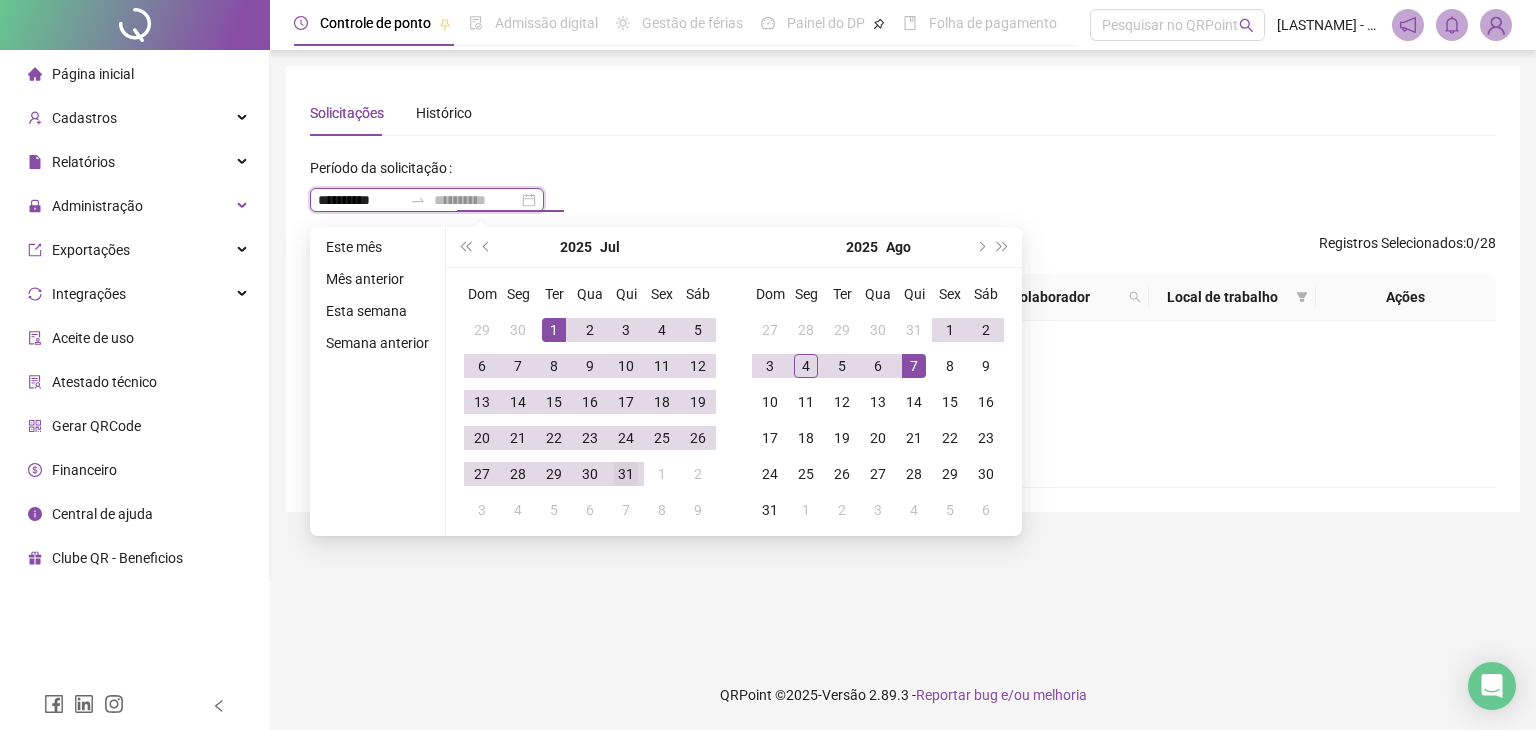 type on "**********" 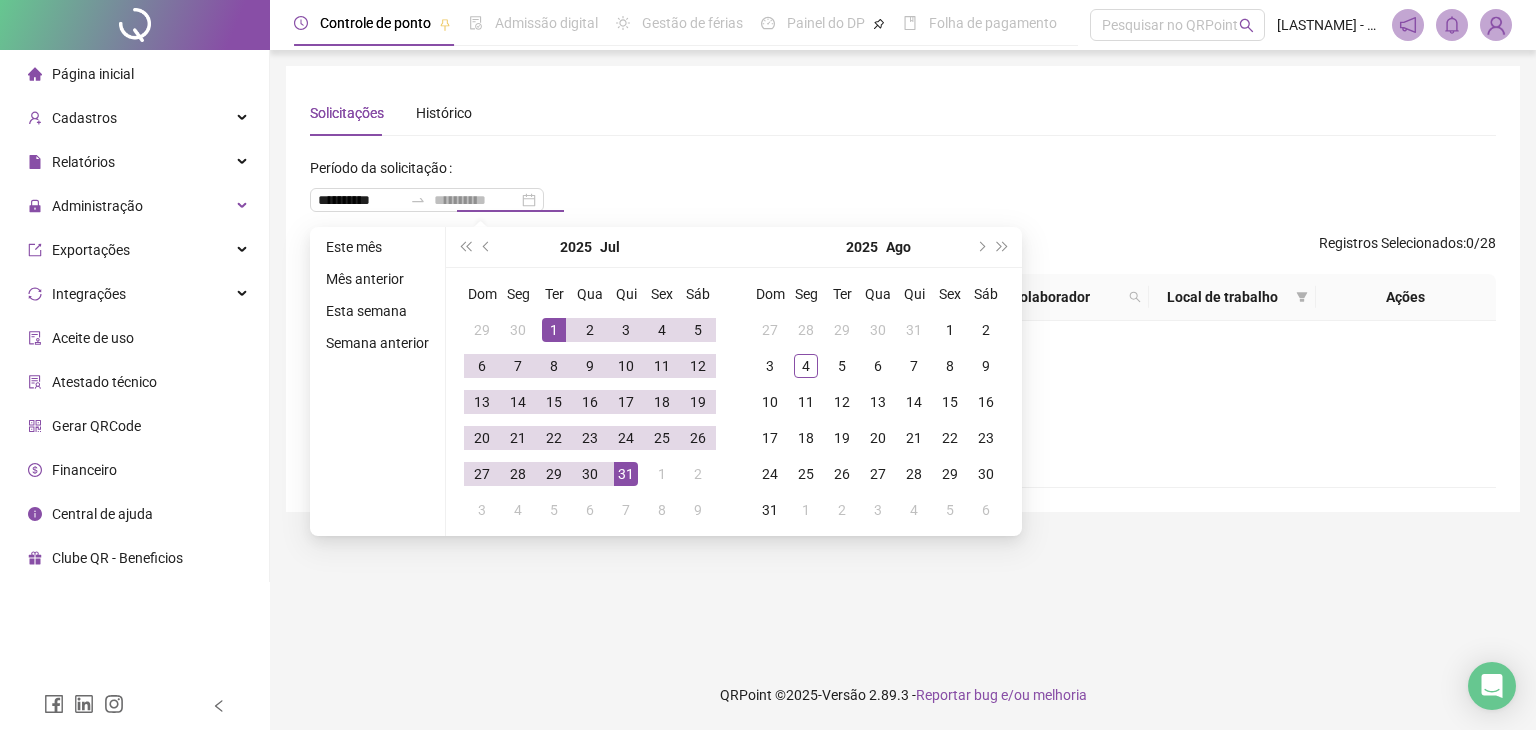 click on "31" at bounding box center [626, 474] 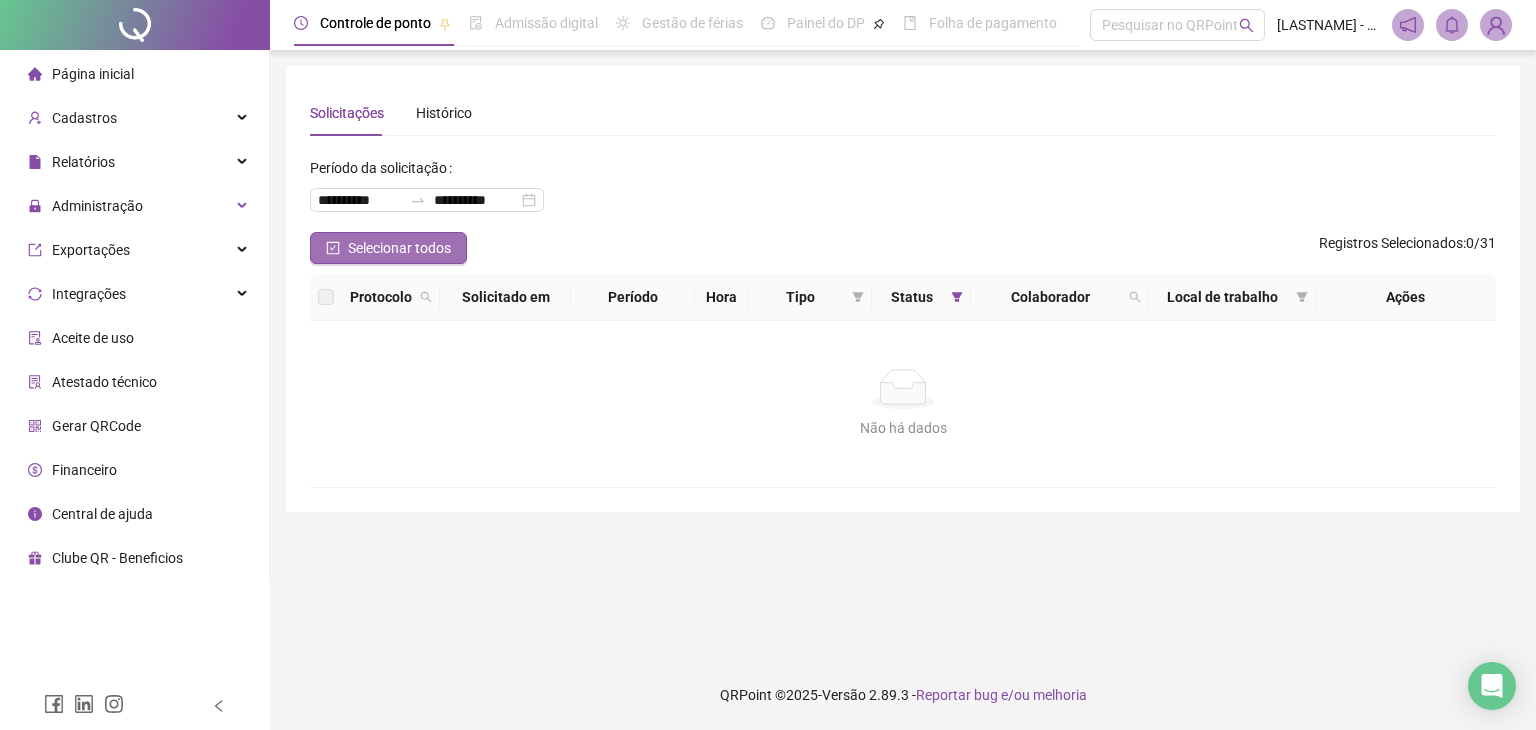 click on "Selecionar todos" at bounding box center [399, 248] 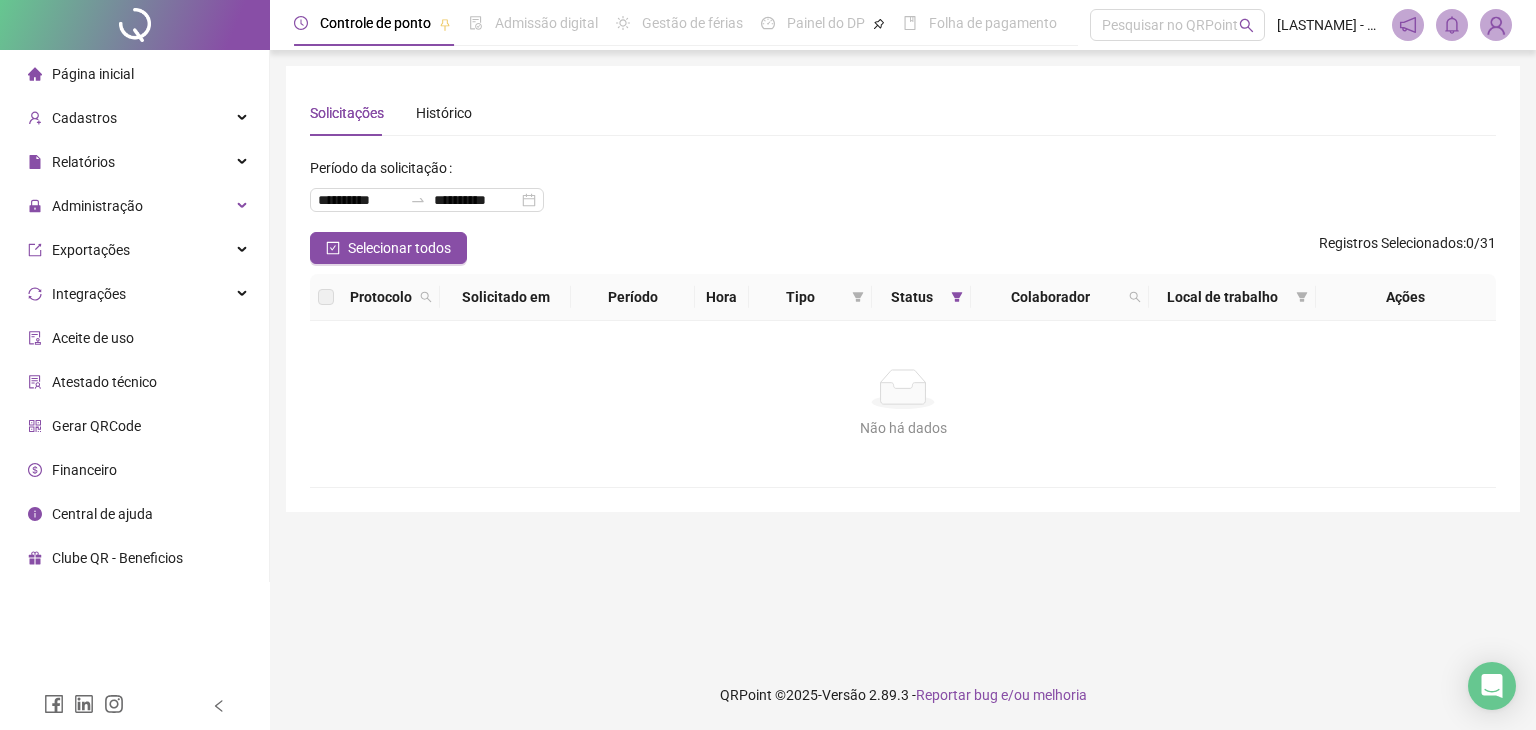 click on "Não há dados Não há dados" at bounding box center (903, 404) 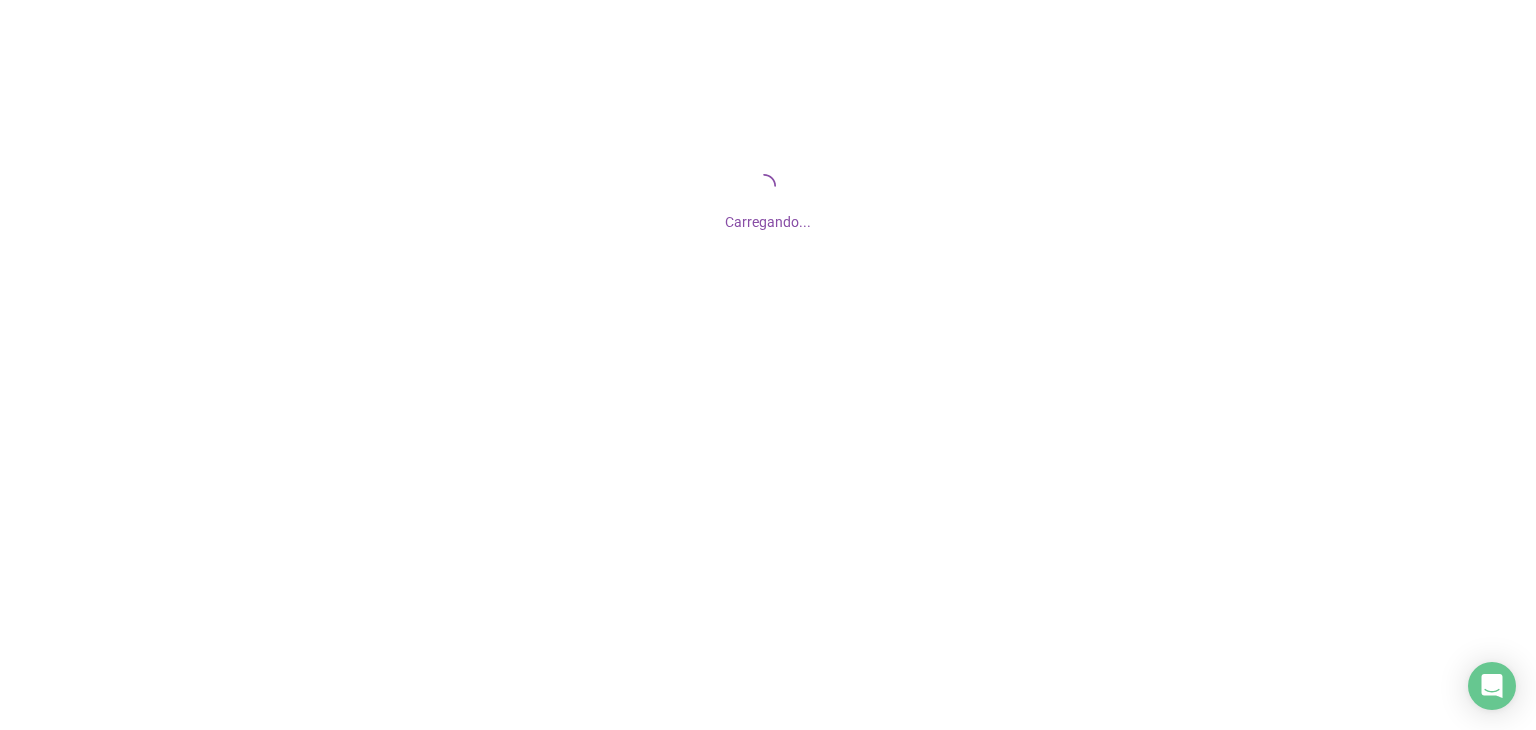 scroll, scrollTop: 0, scrollLeft: 0, axis: both 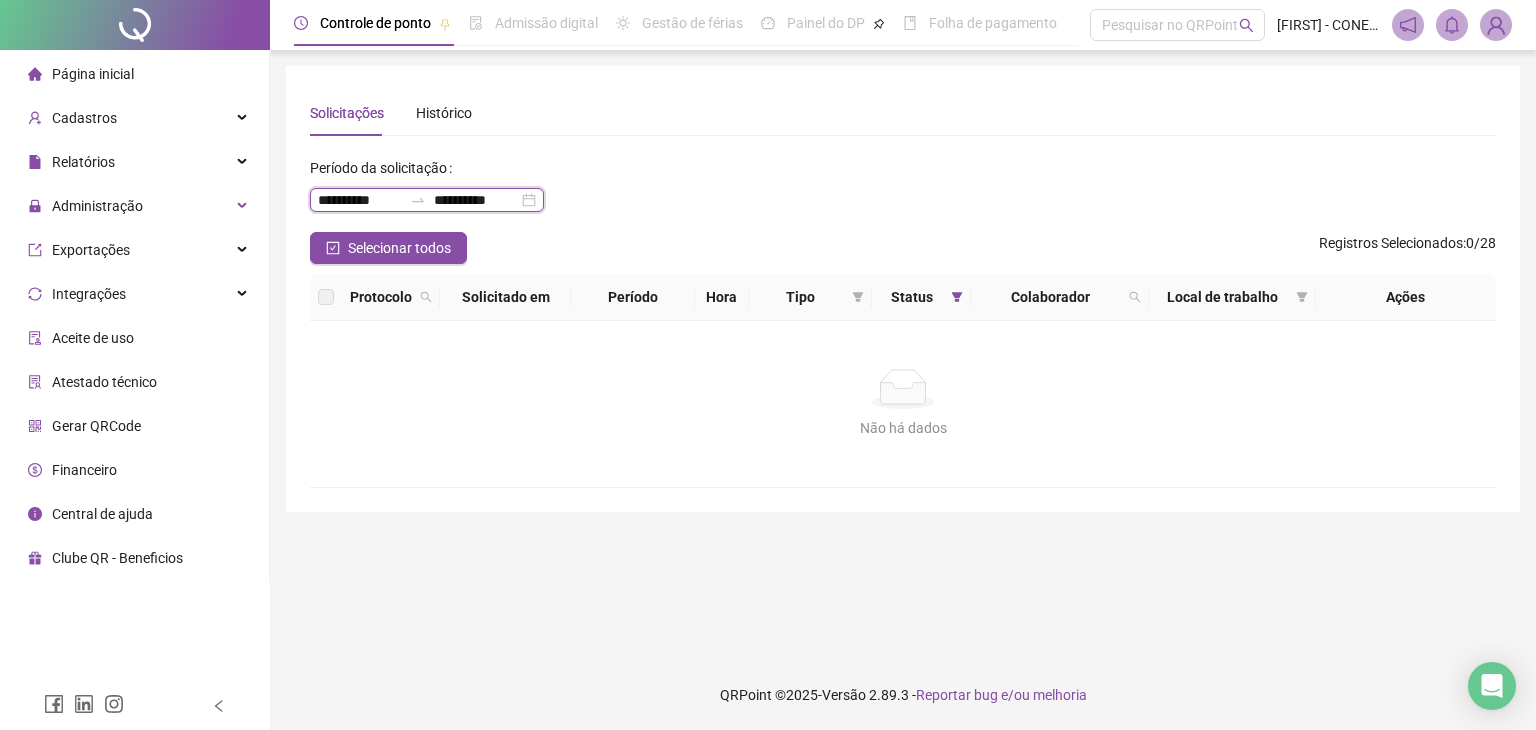 click on "**********" at bounding box center (360, 200) 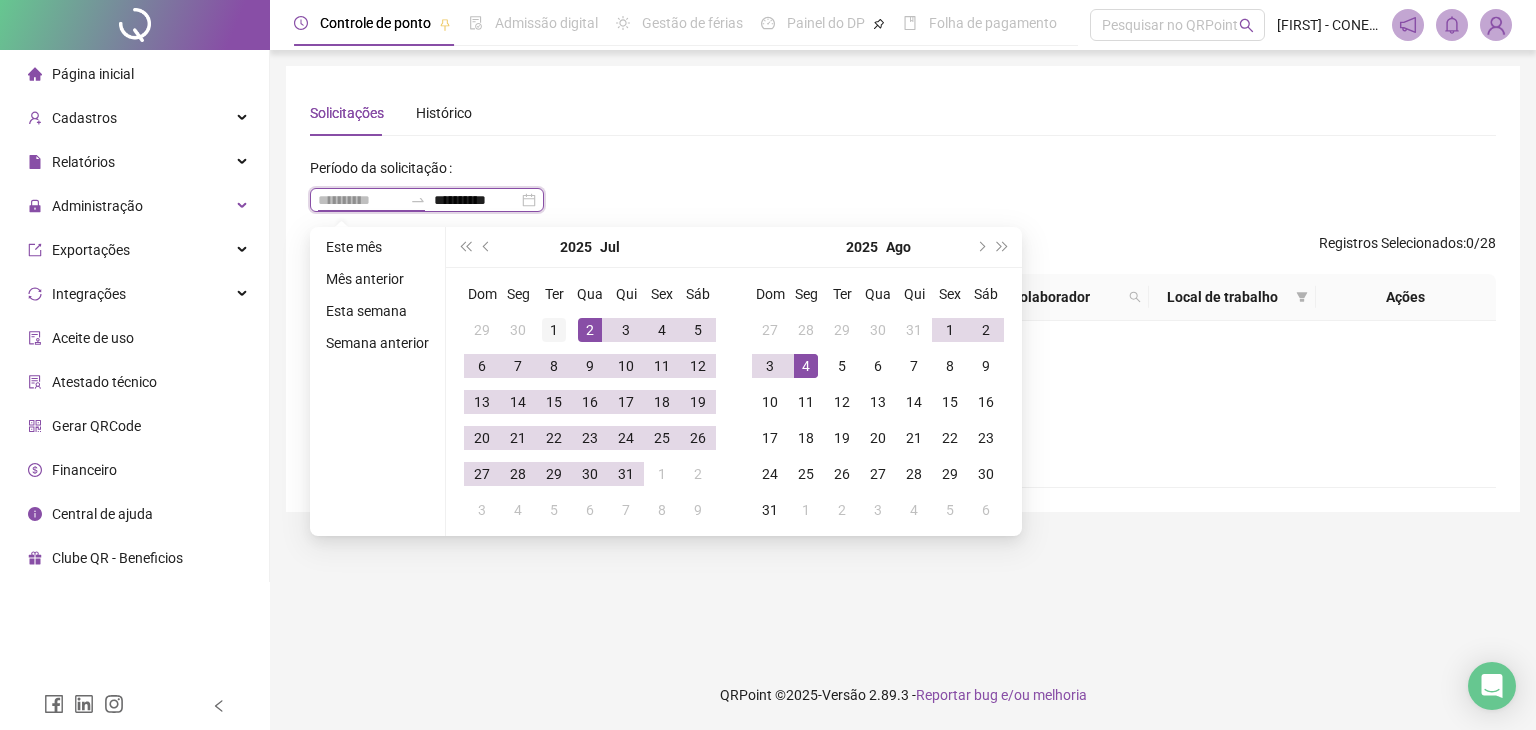 type on "**********" 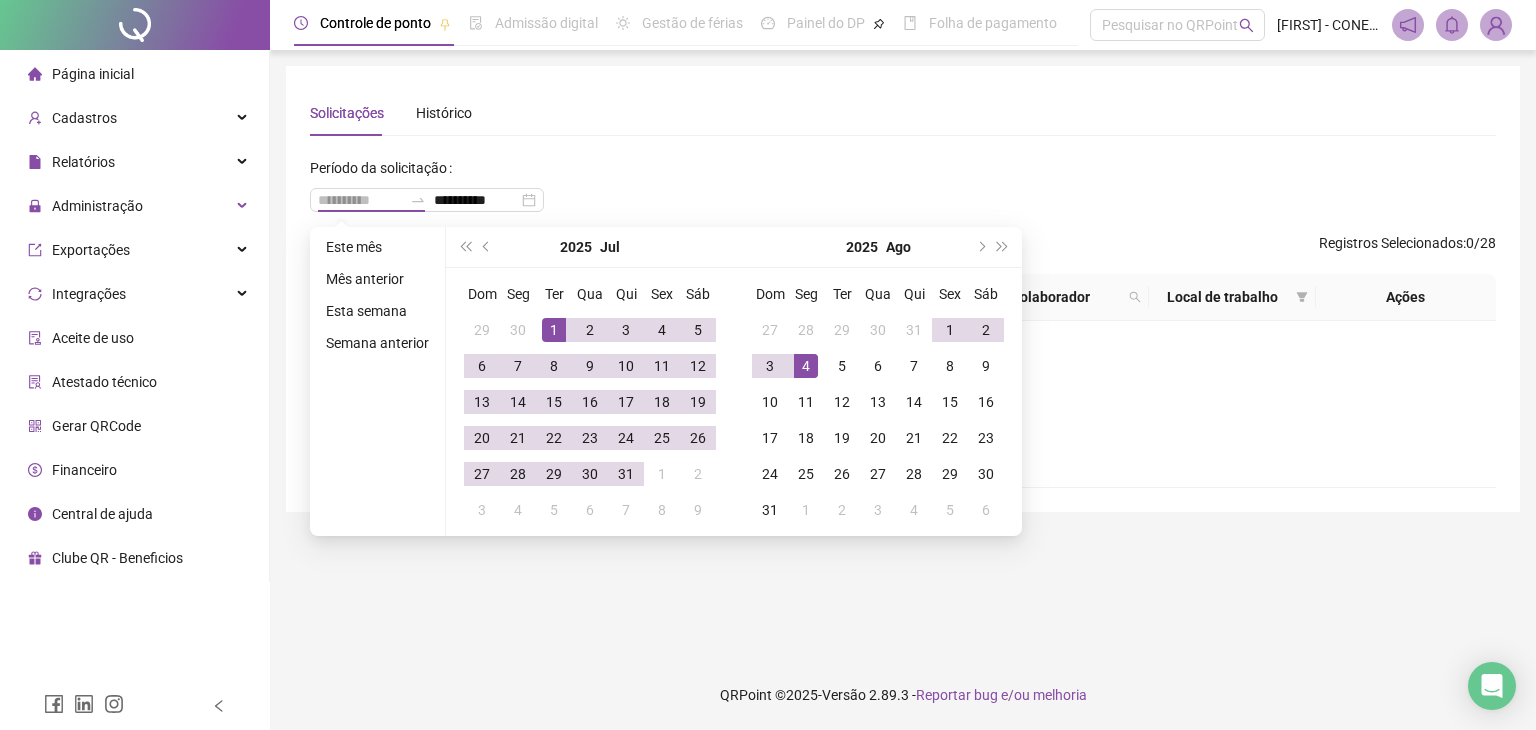 click on "1" at bounding box center [554, 330] 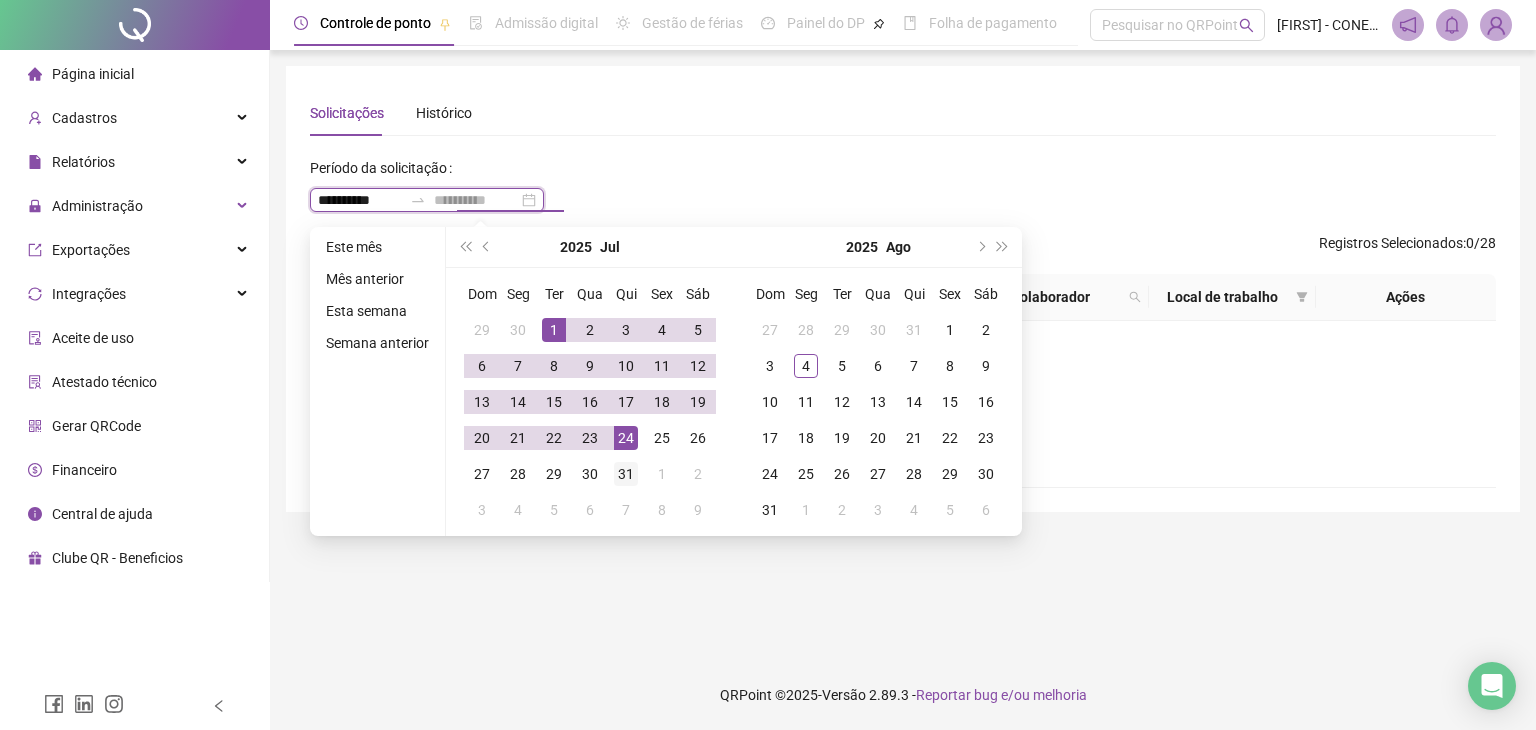 type on "**********" 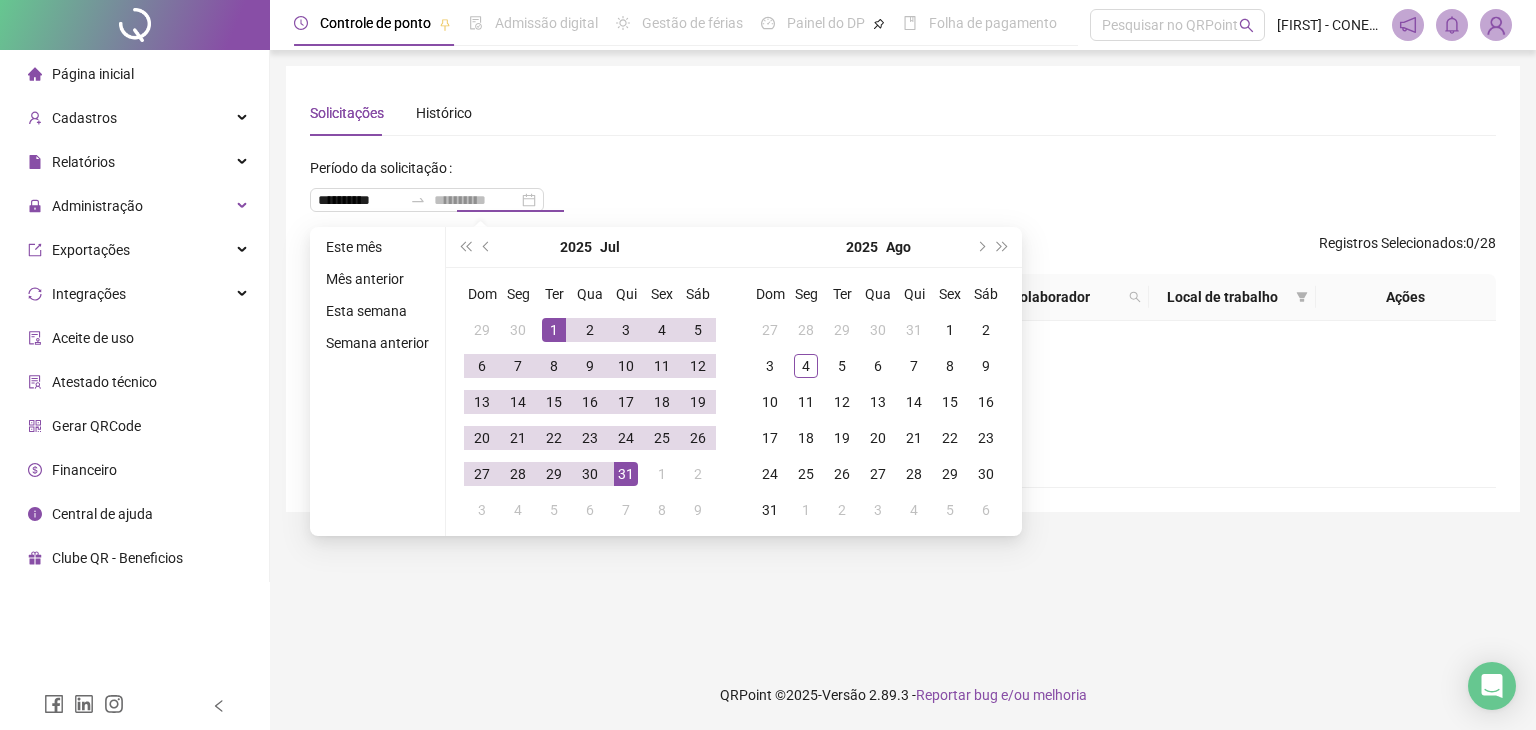 click on "31" at bounding box center (626, 474) 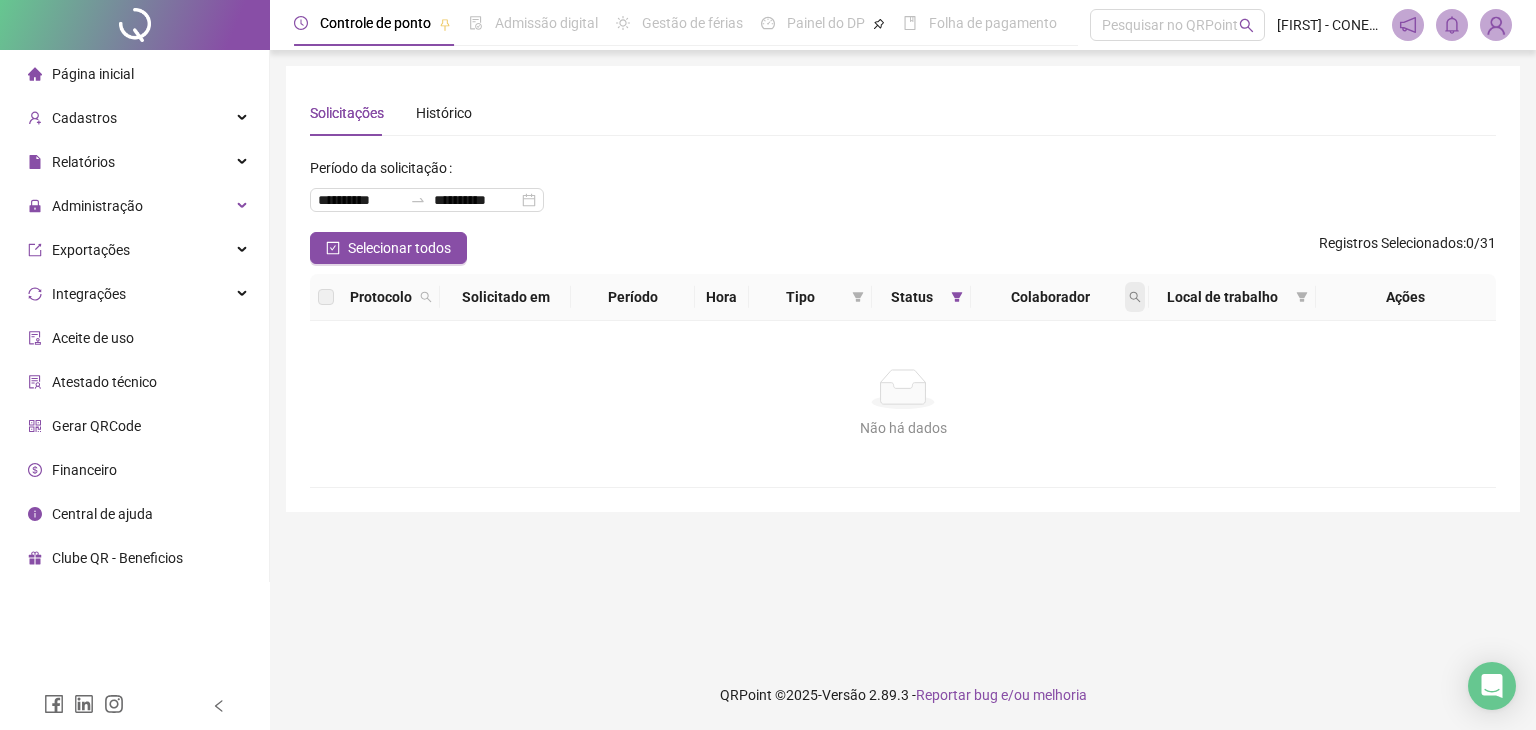 click 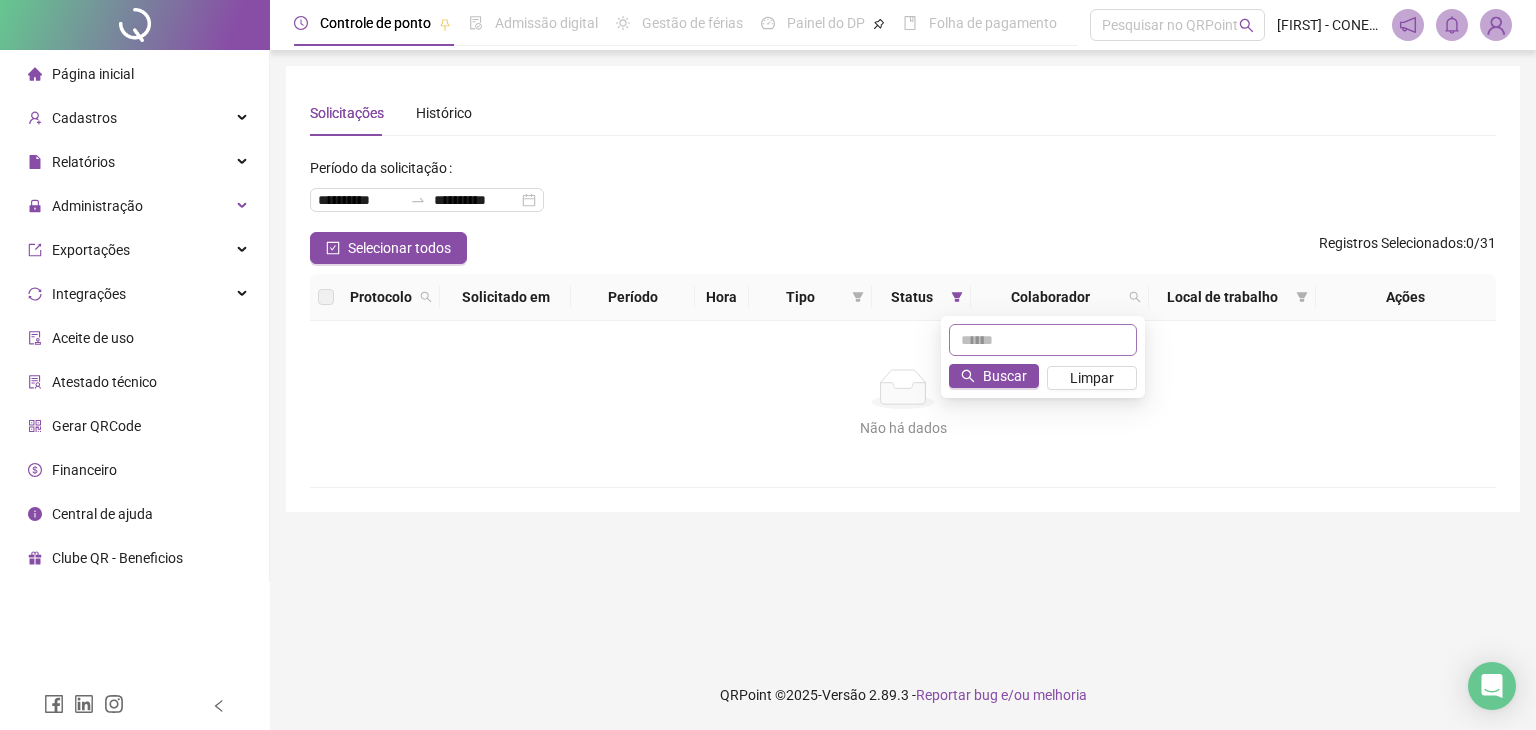 click at bounding box center [1043, 340] 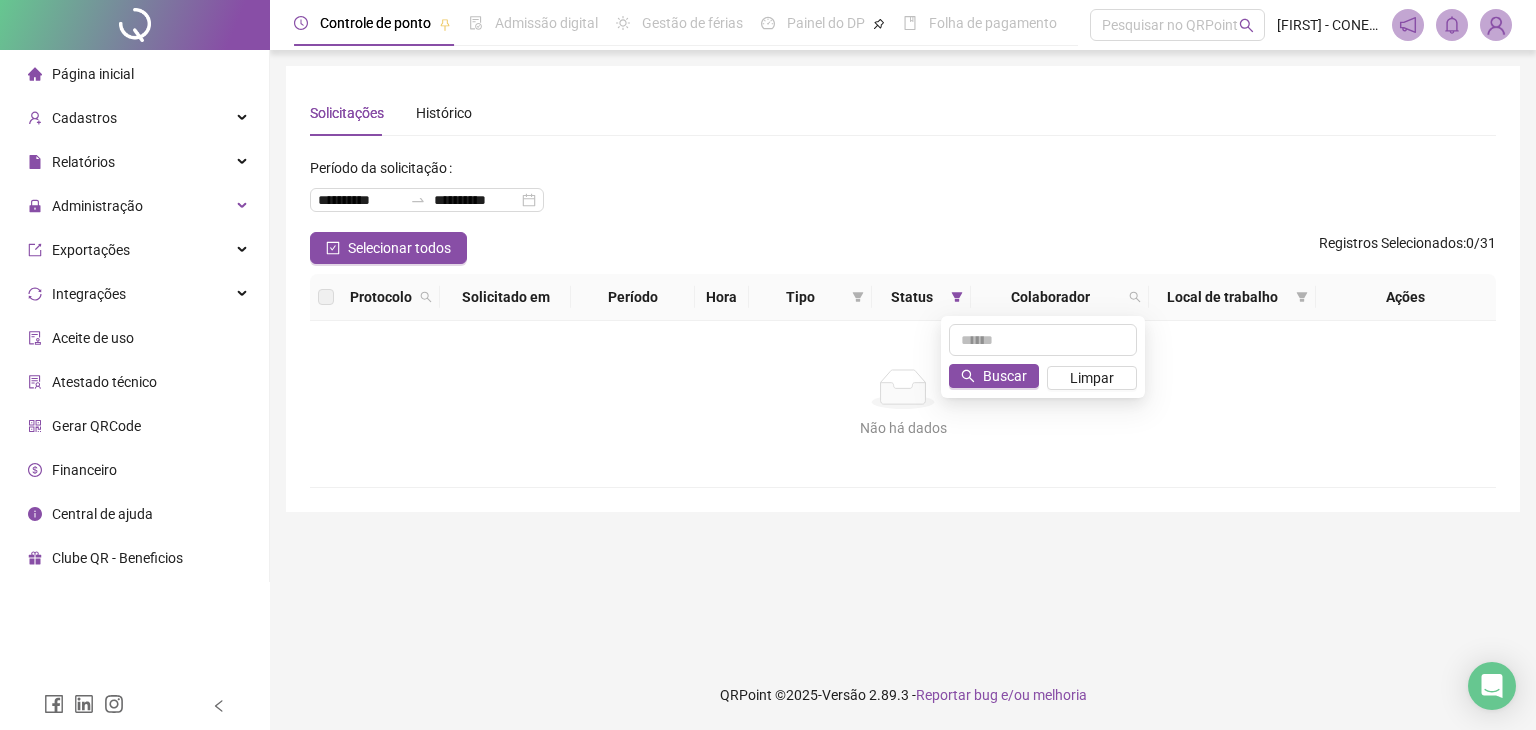 click on "Não há dados" at bounding box center (903, 389) 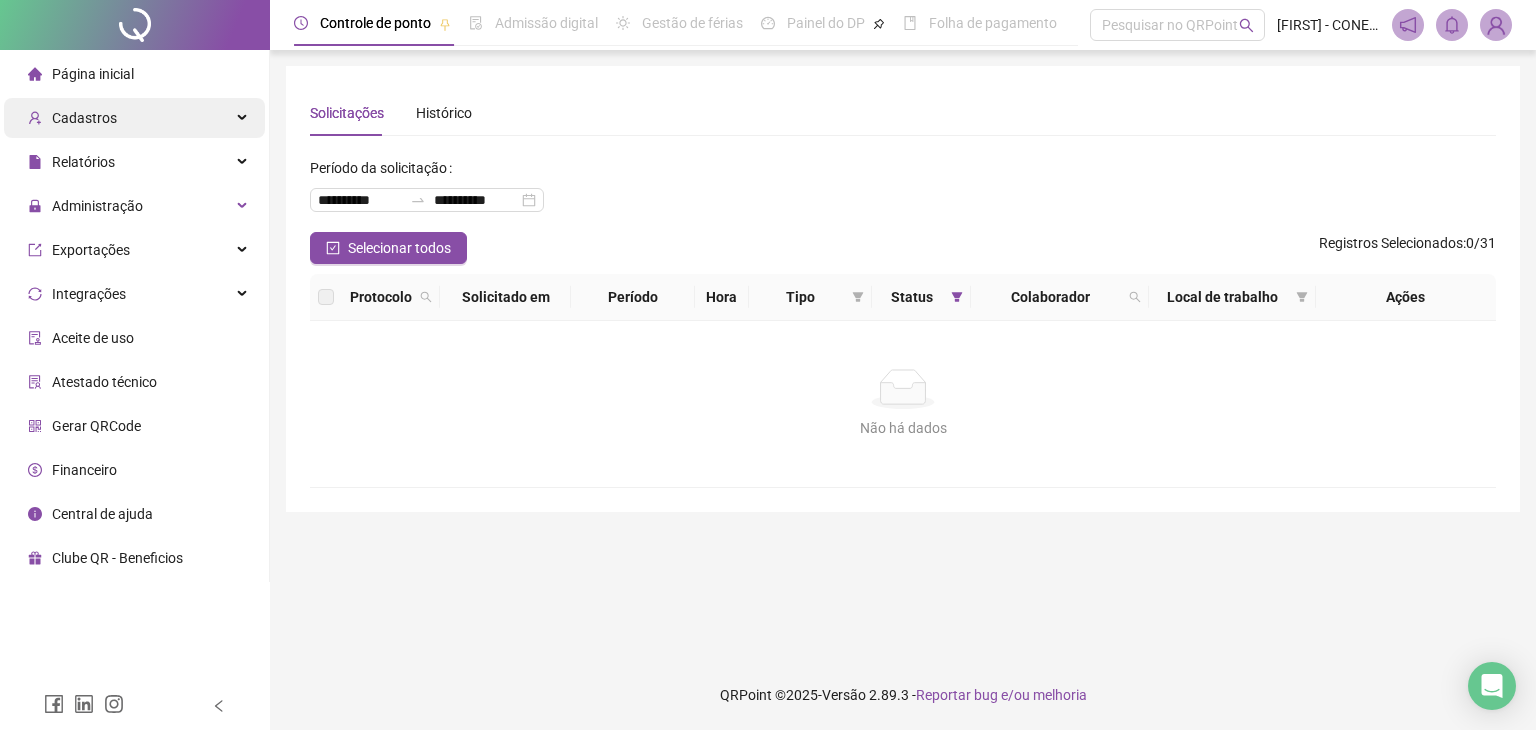 click on "Cadastros" at bounding box center [84, 118] 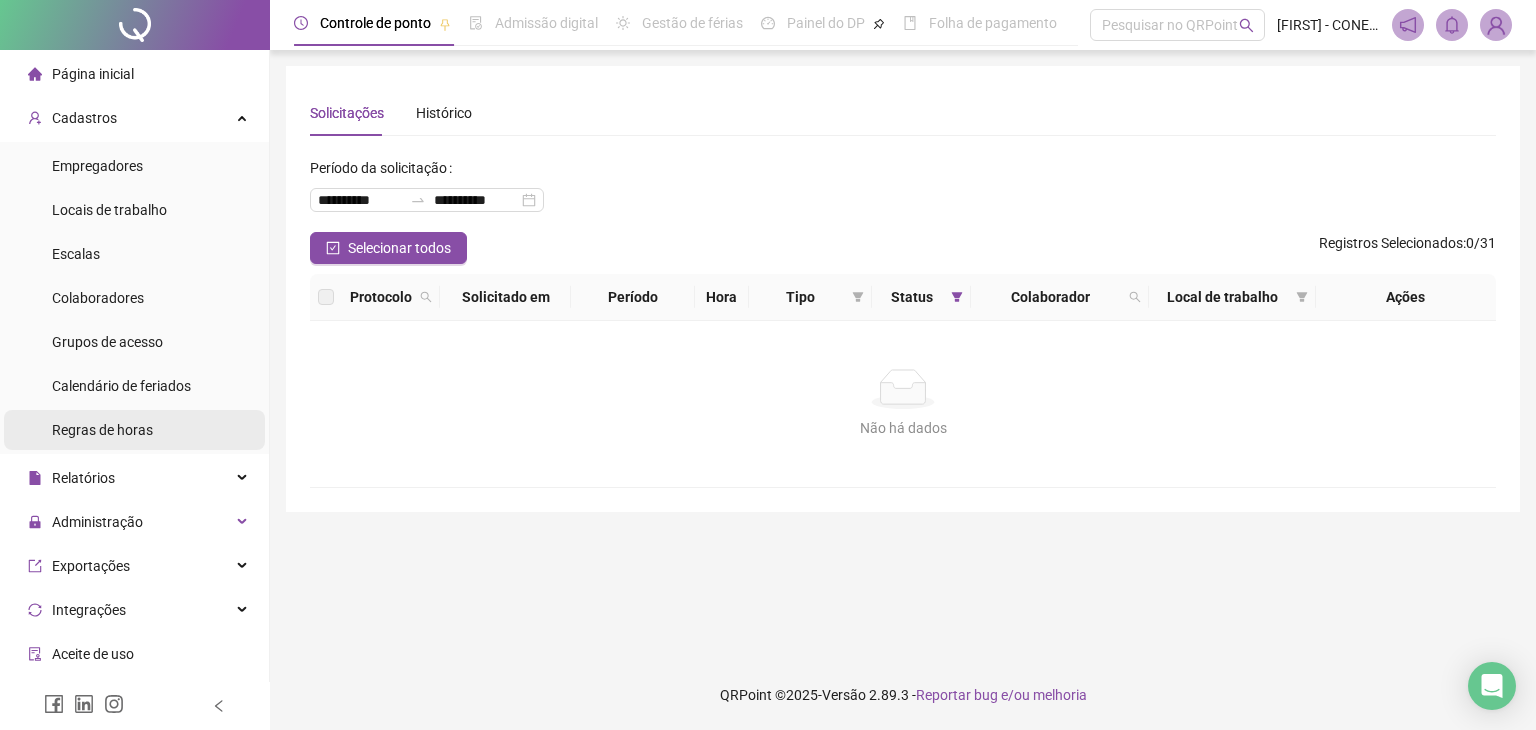 click on "Regras de horas" at bounding box center (102, 430) 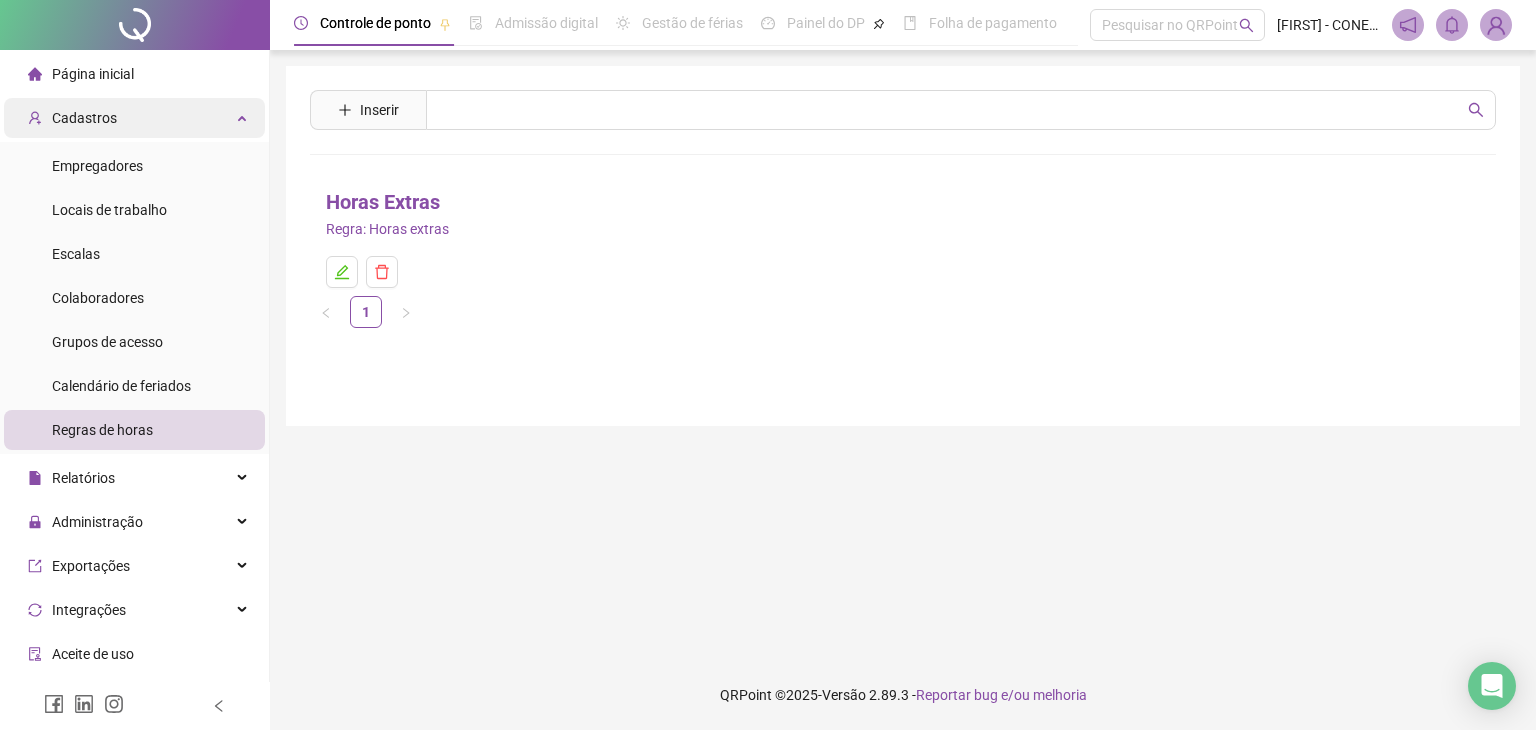 click on "Cadastros" at bounding box center (134, 118) 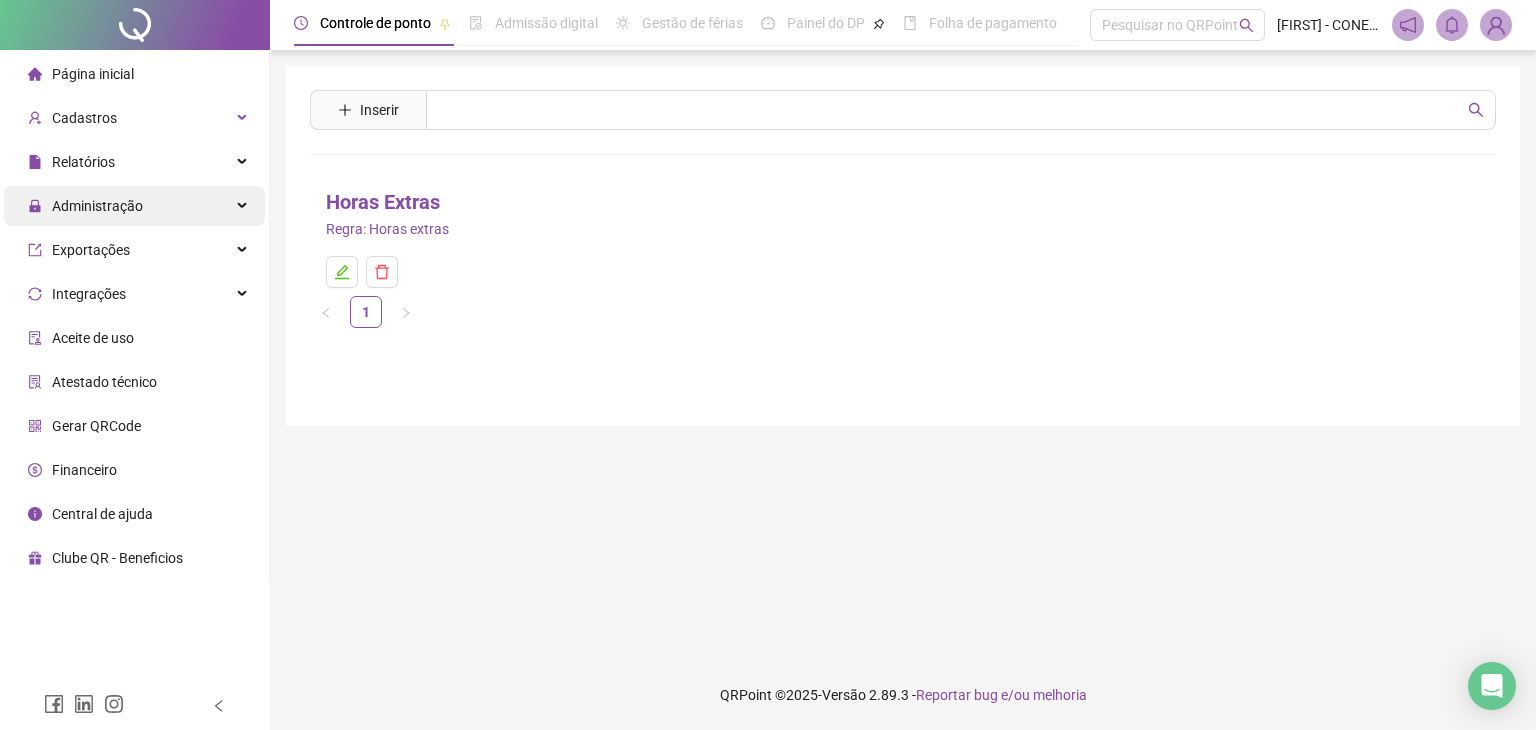 click on "Administração" at bounding box center (97, 206) 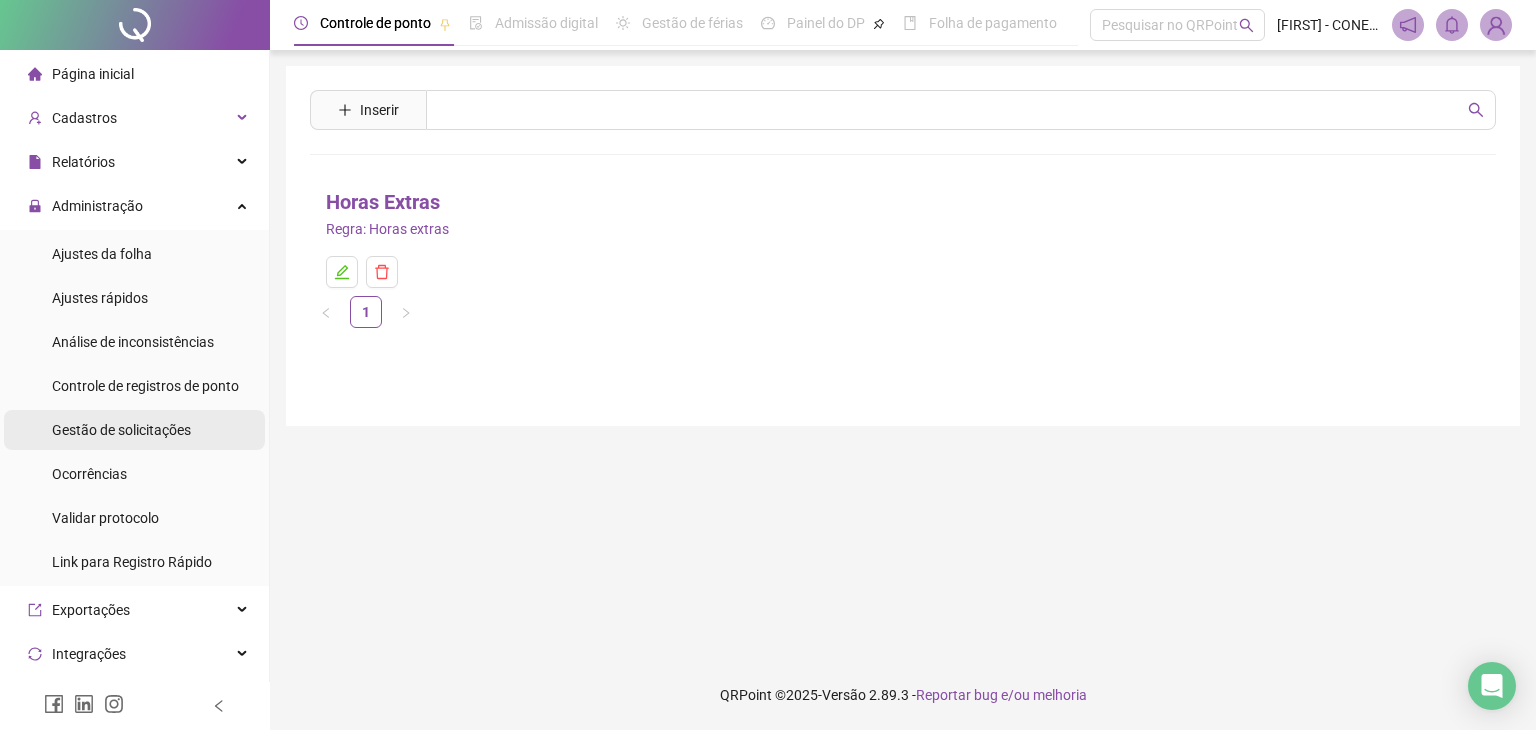 click on "Gestão de solicitações" at bounding box center (121, 430) 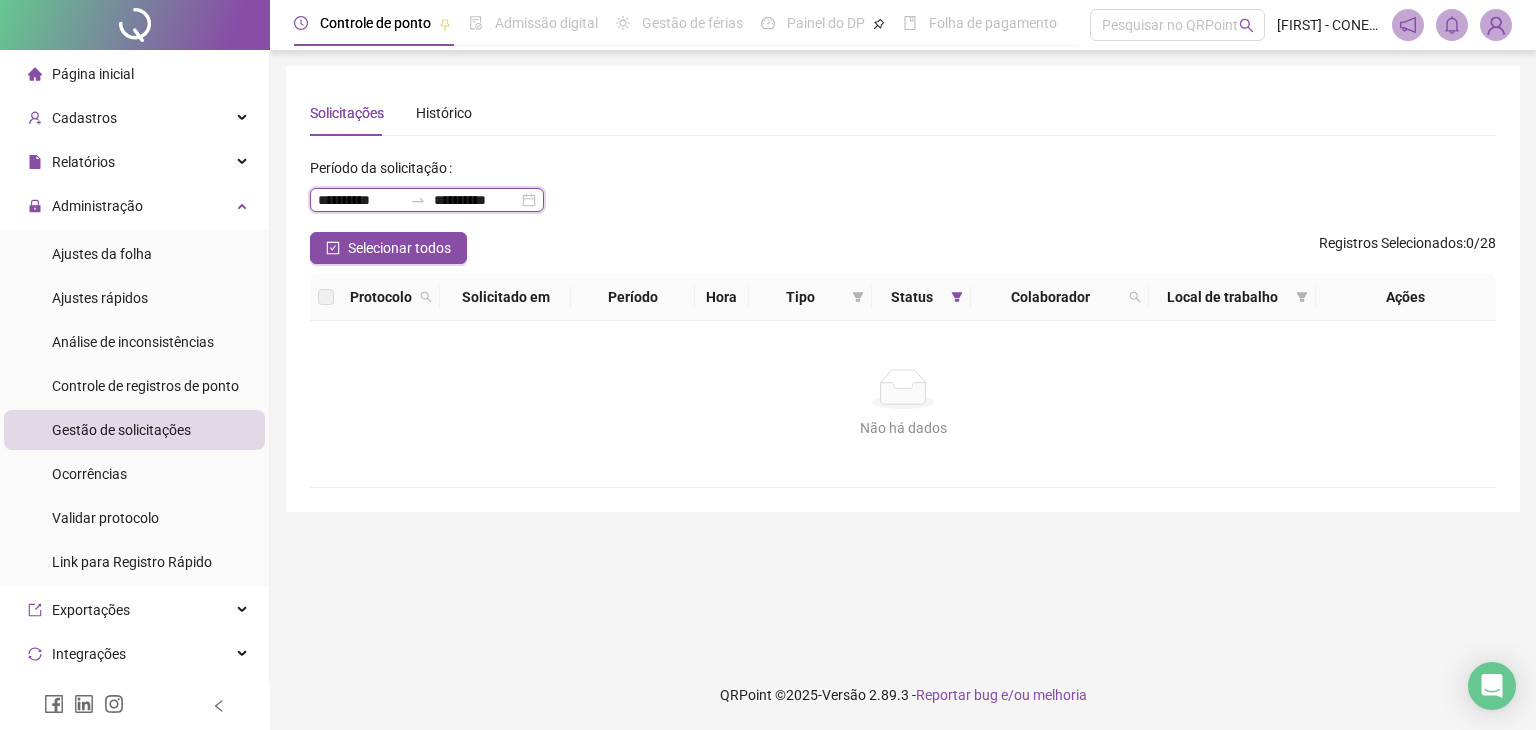 click on "**********" at bounding box center [360, 200] 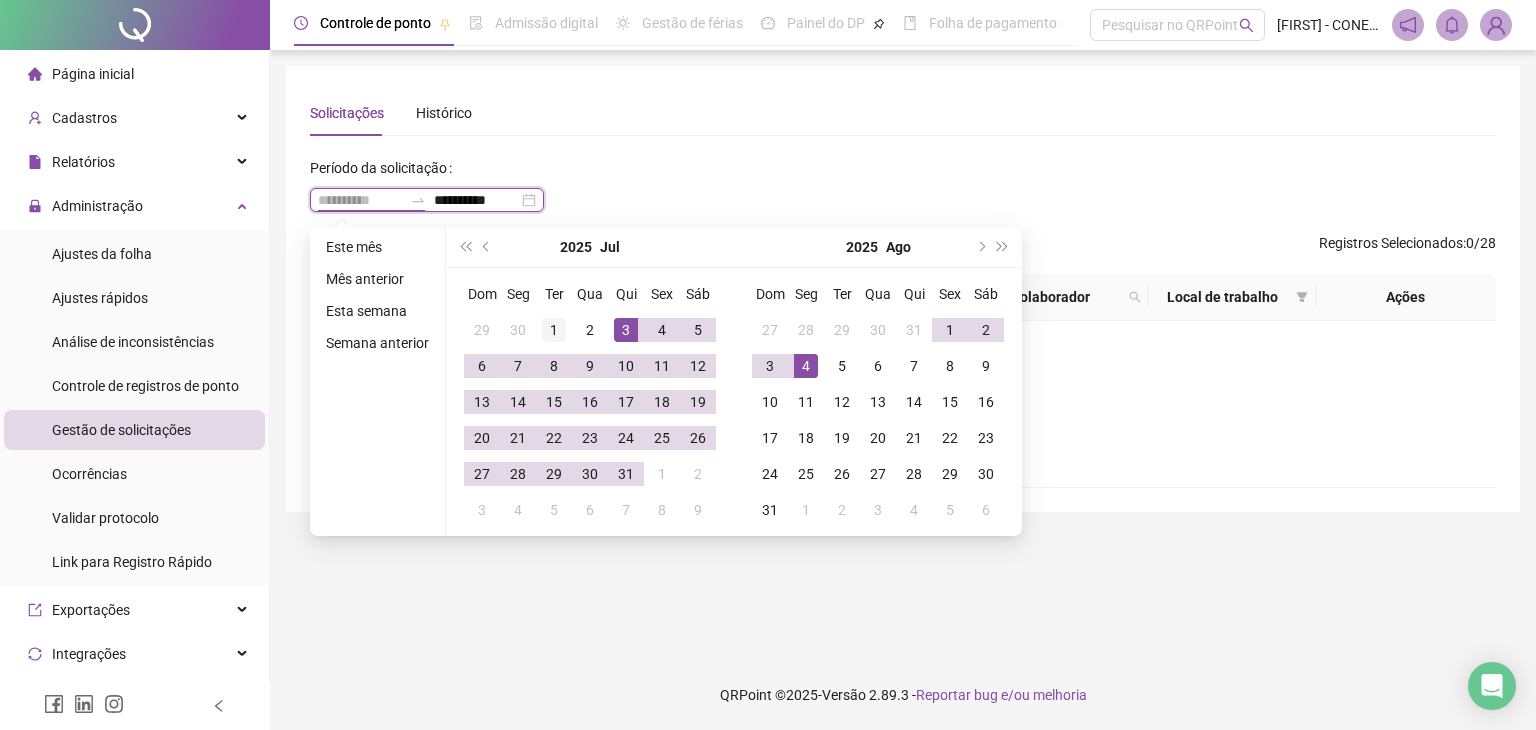 type on "**********" 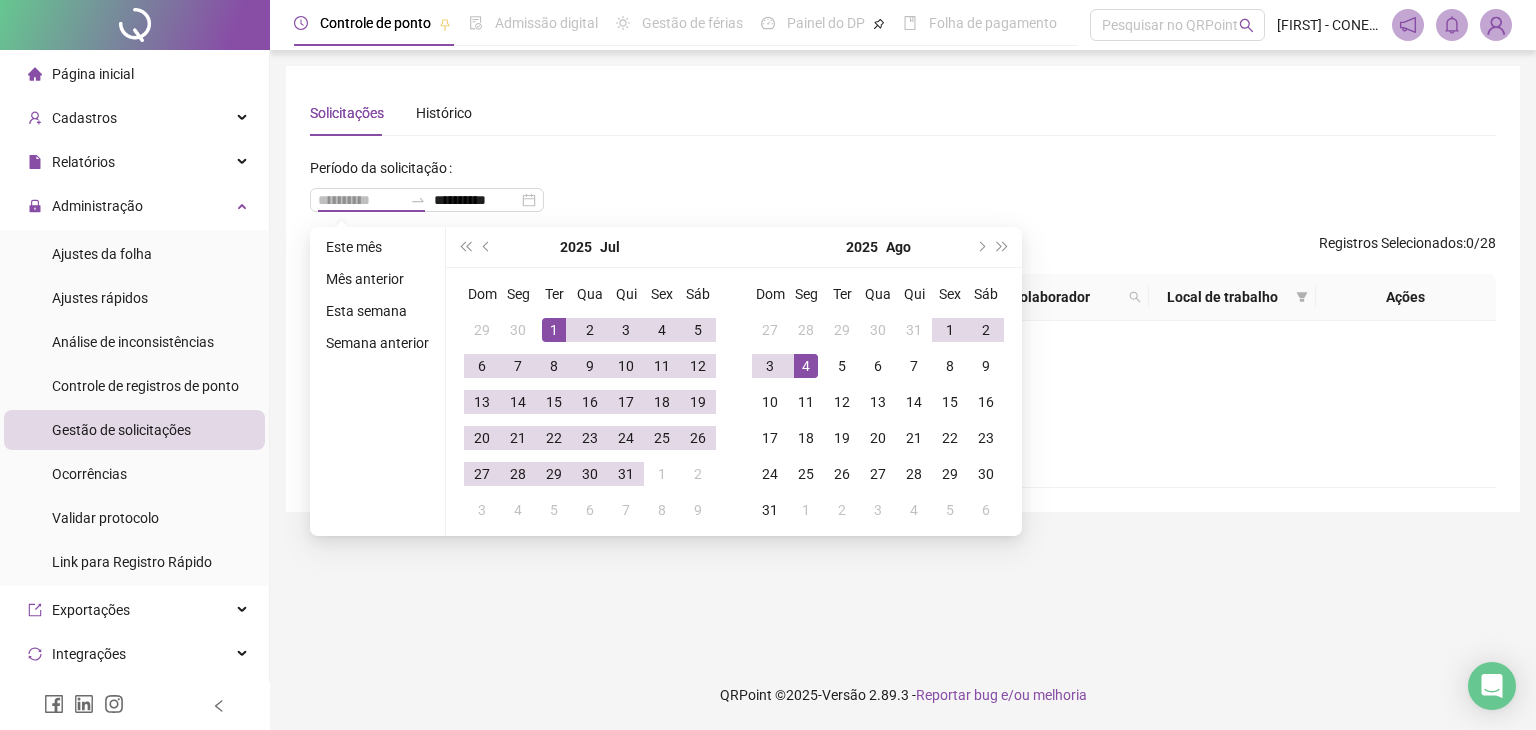 click on "1" at bounding box center (554, 330) 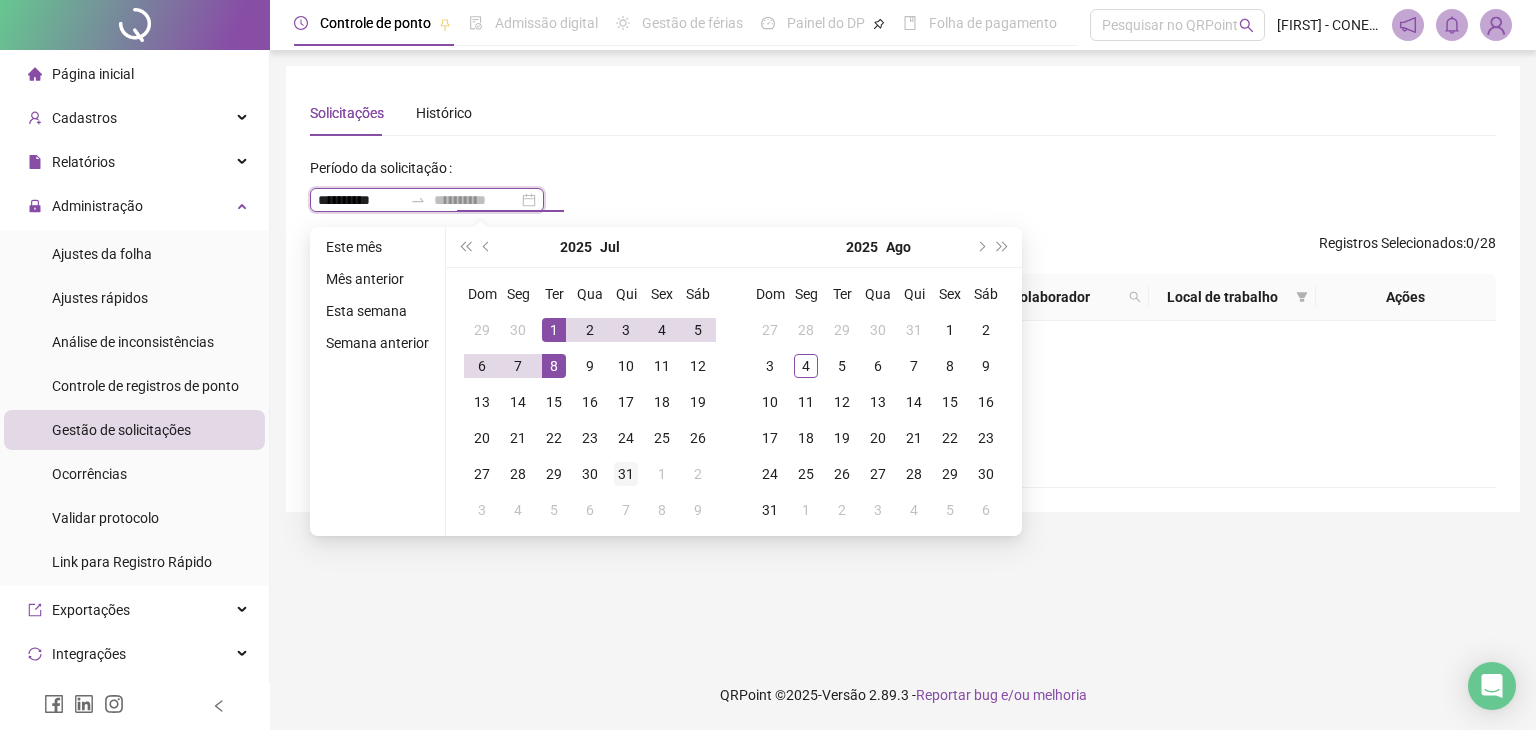 type on "**********" 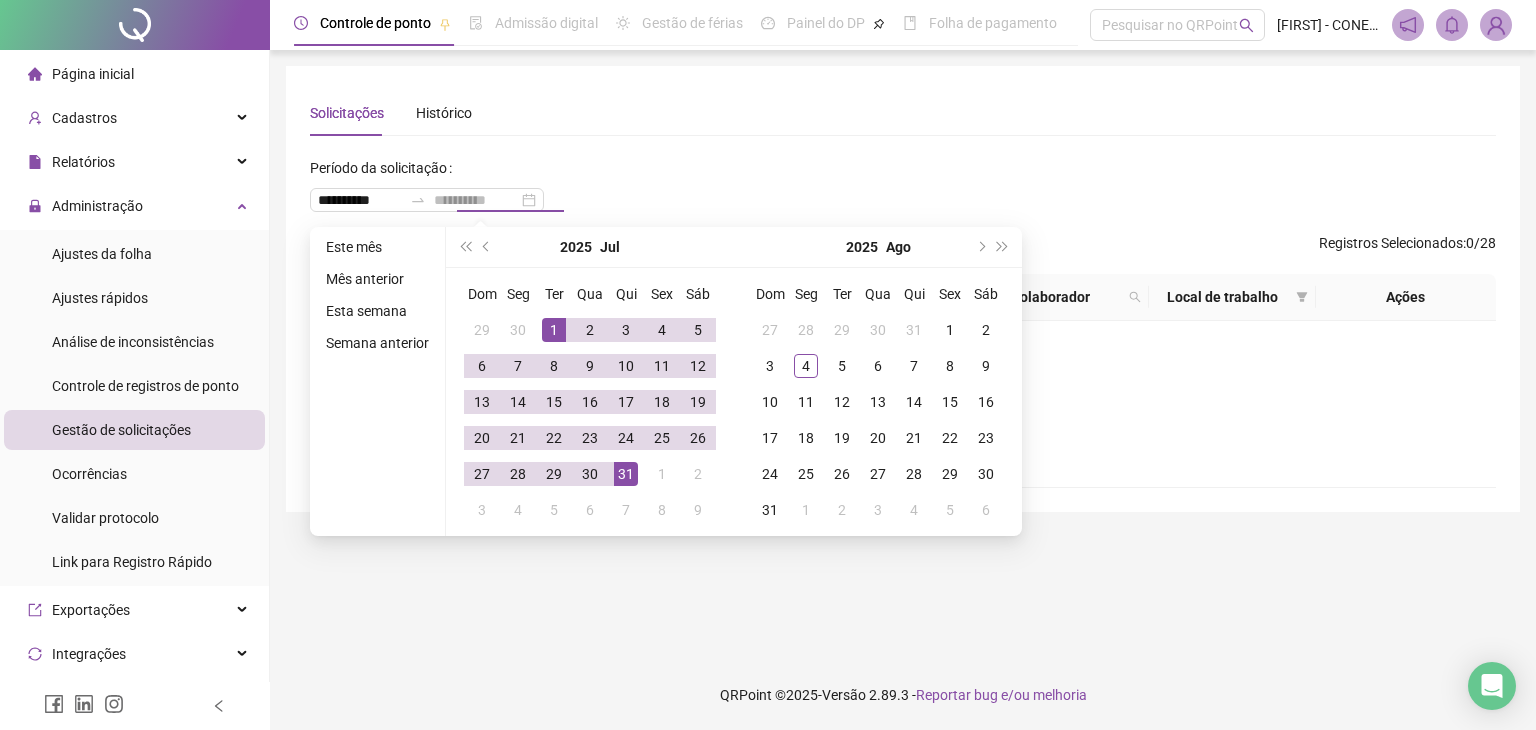 click on "31" at bounding box center [626, 474] 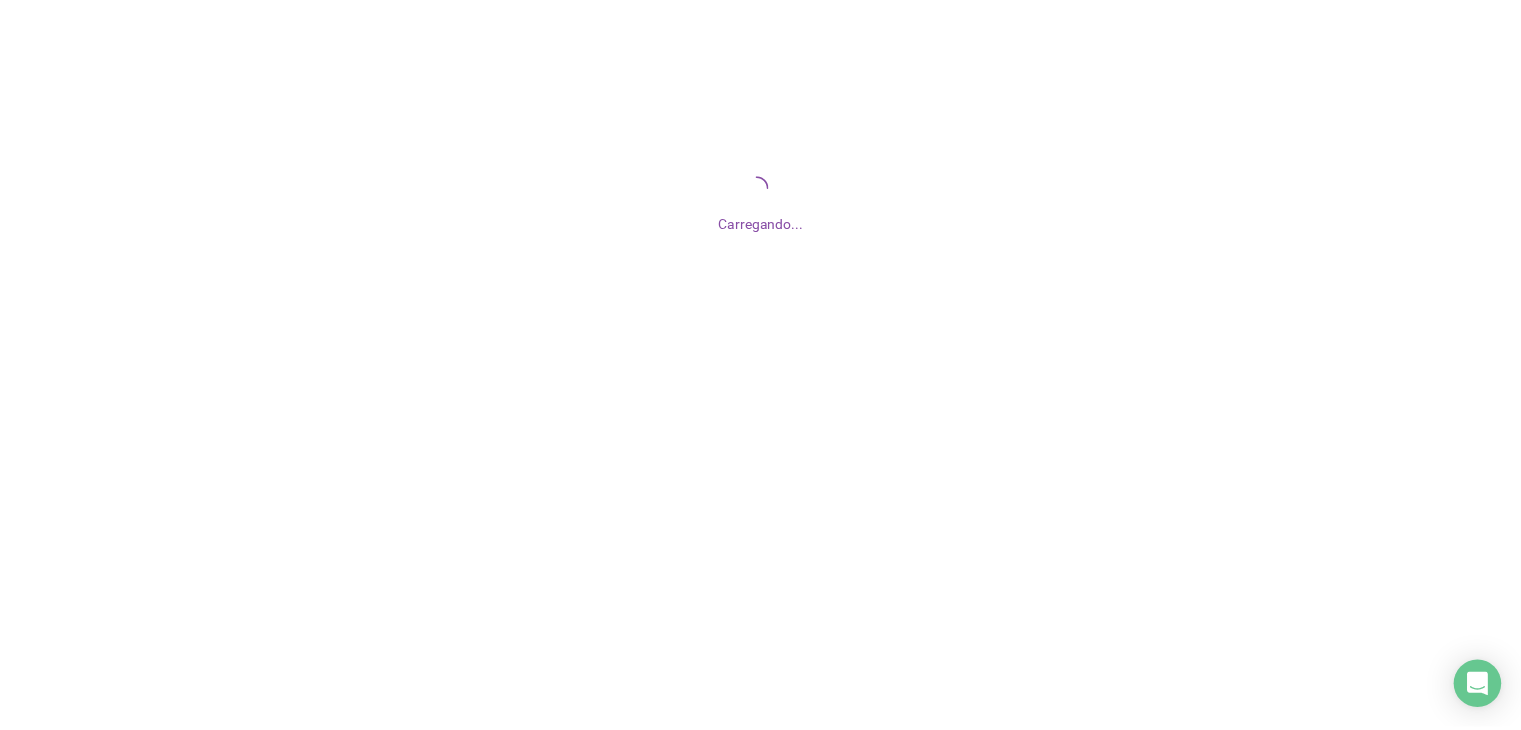 scroll, scrollTop: 0, scrollLeft: 0, axis: both 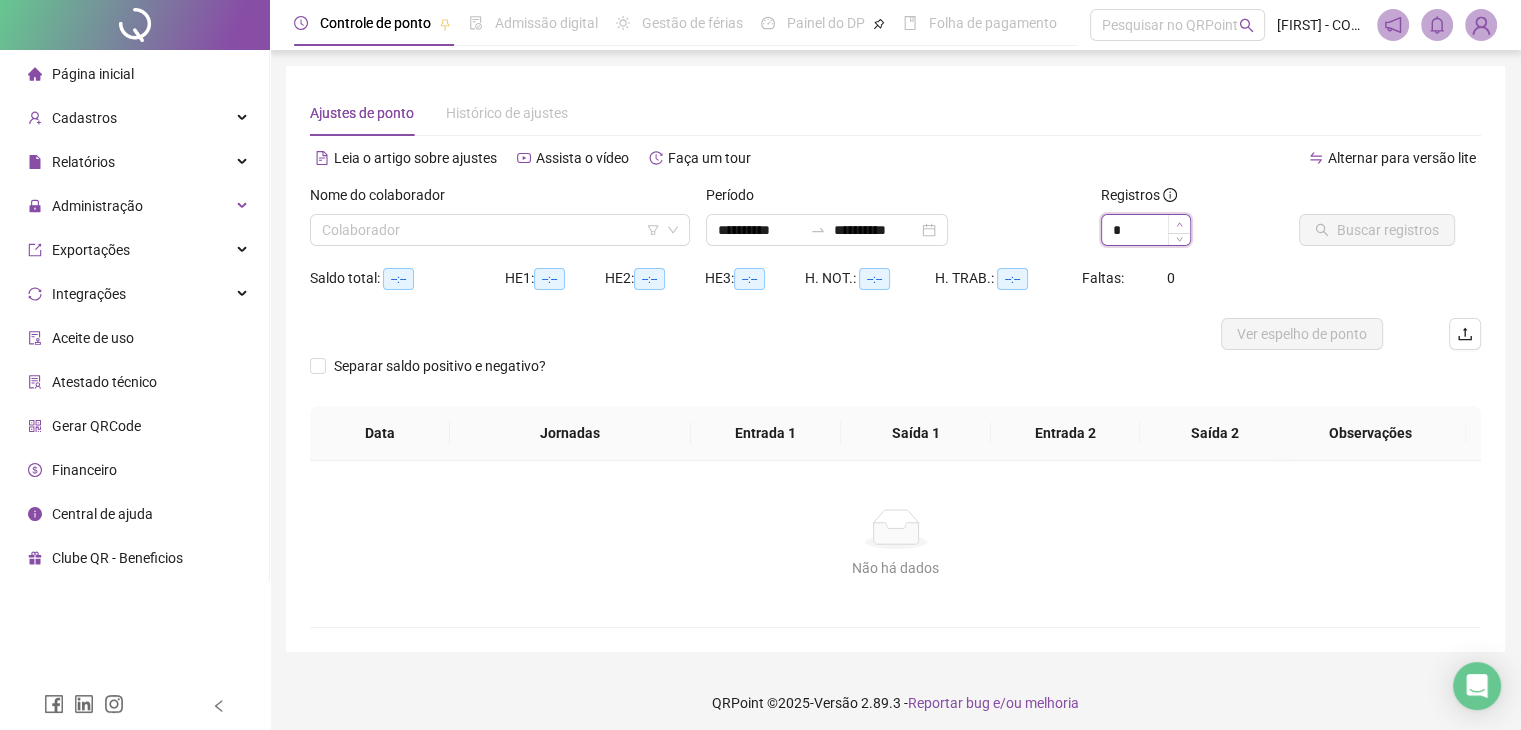 type on "*" 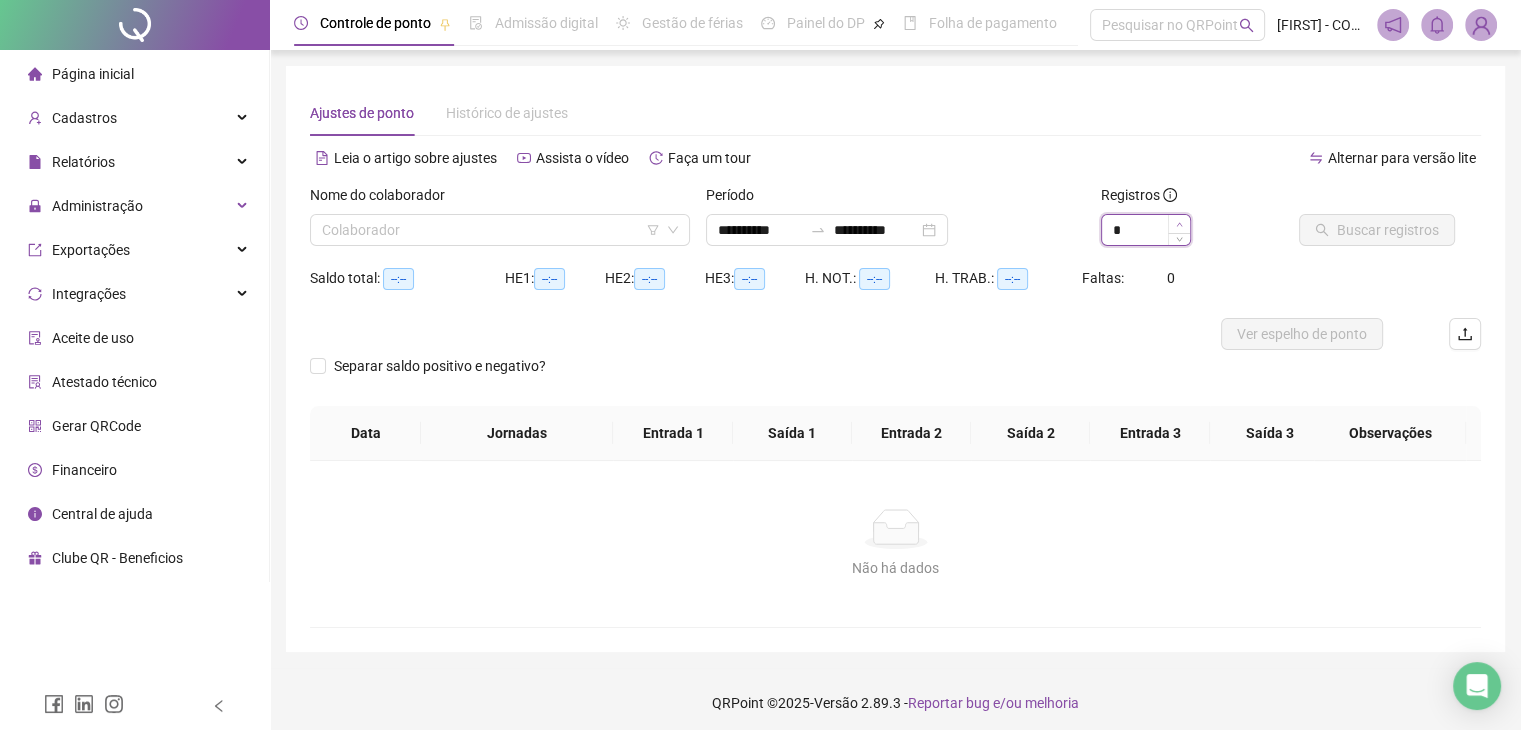 click at bounding box center [1179, 224] 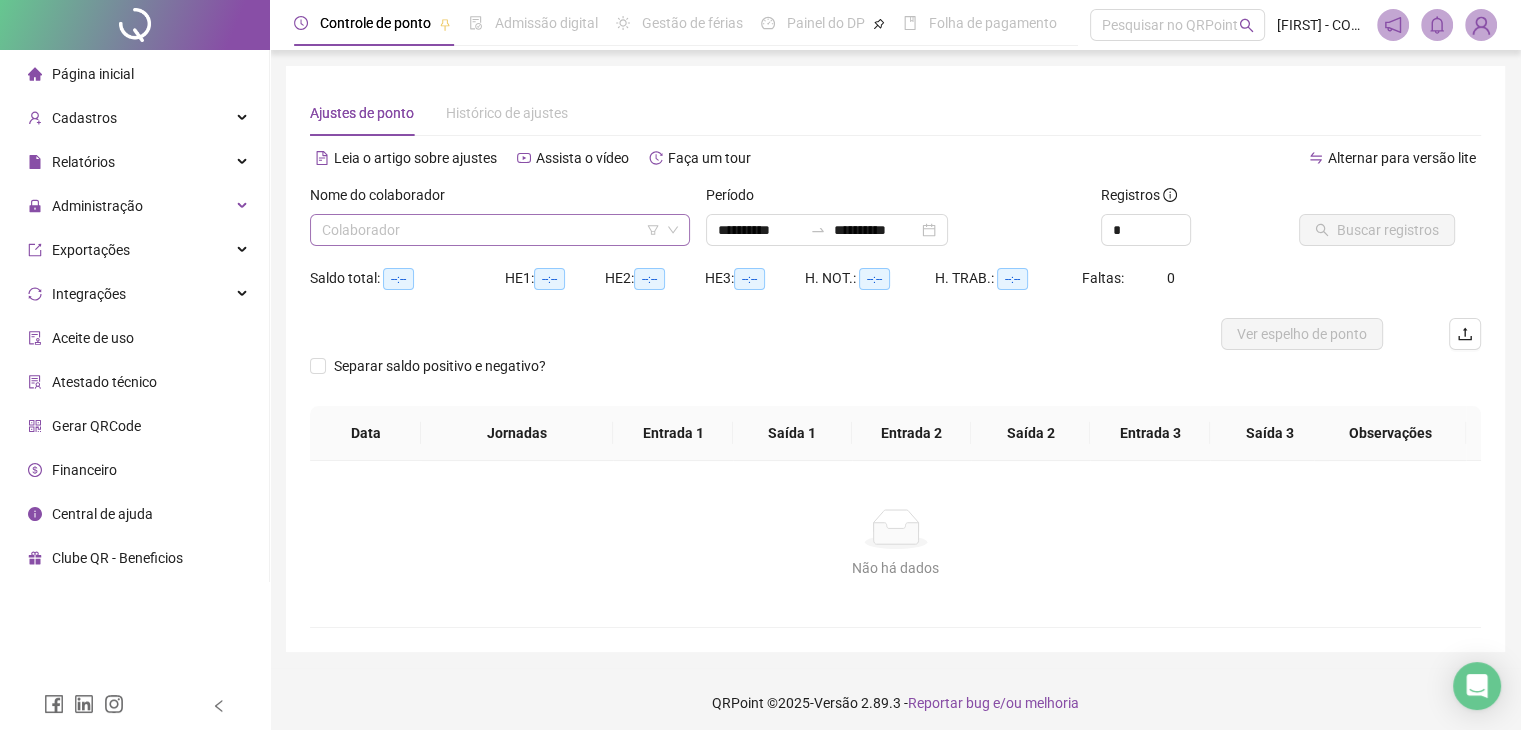 click at bounding box center [491, 230] 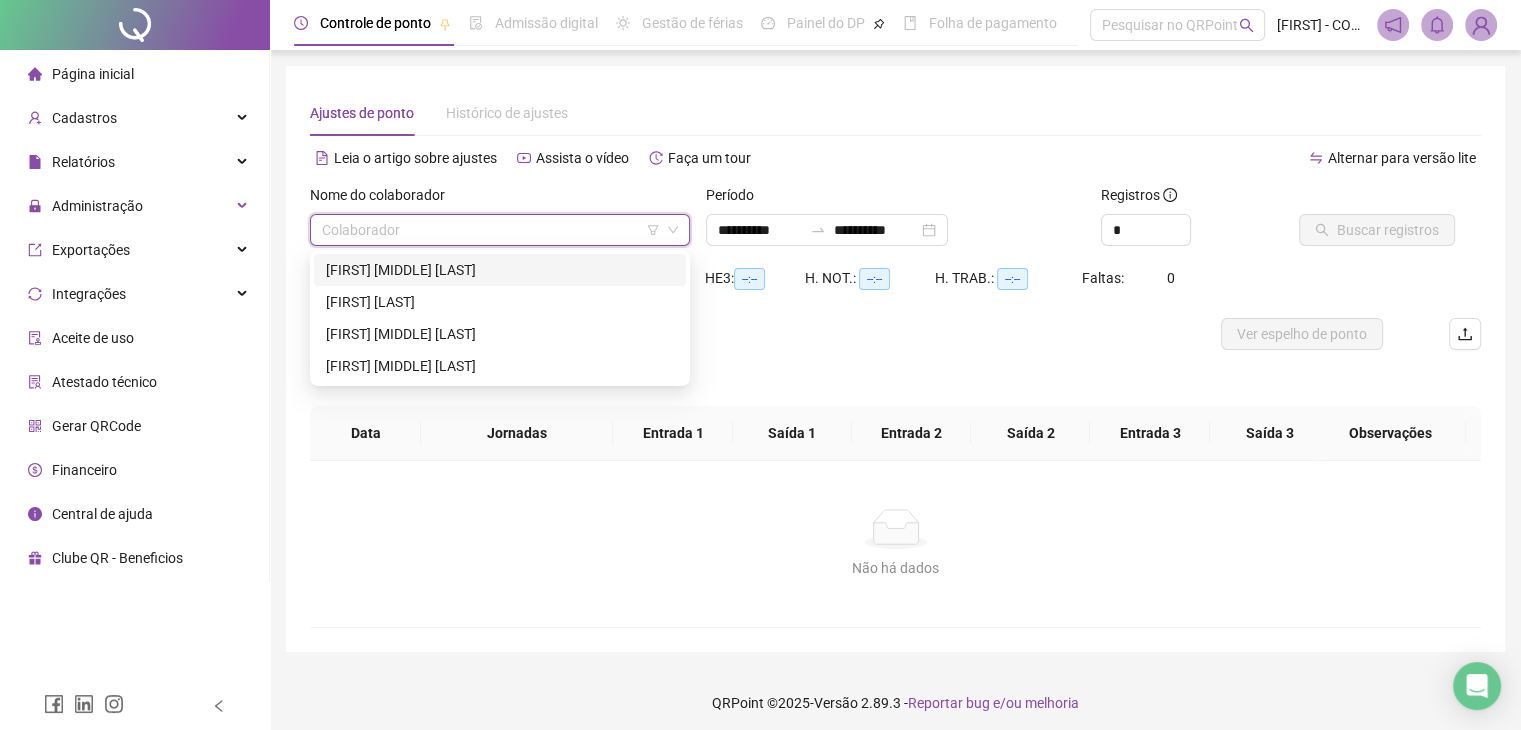 drag, startPoint x: 400, startPoint y: 259, endPoint x: 428, endPoint y: 263, distance: 28.284271 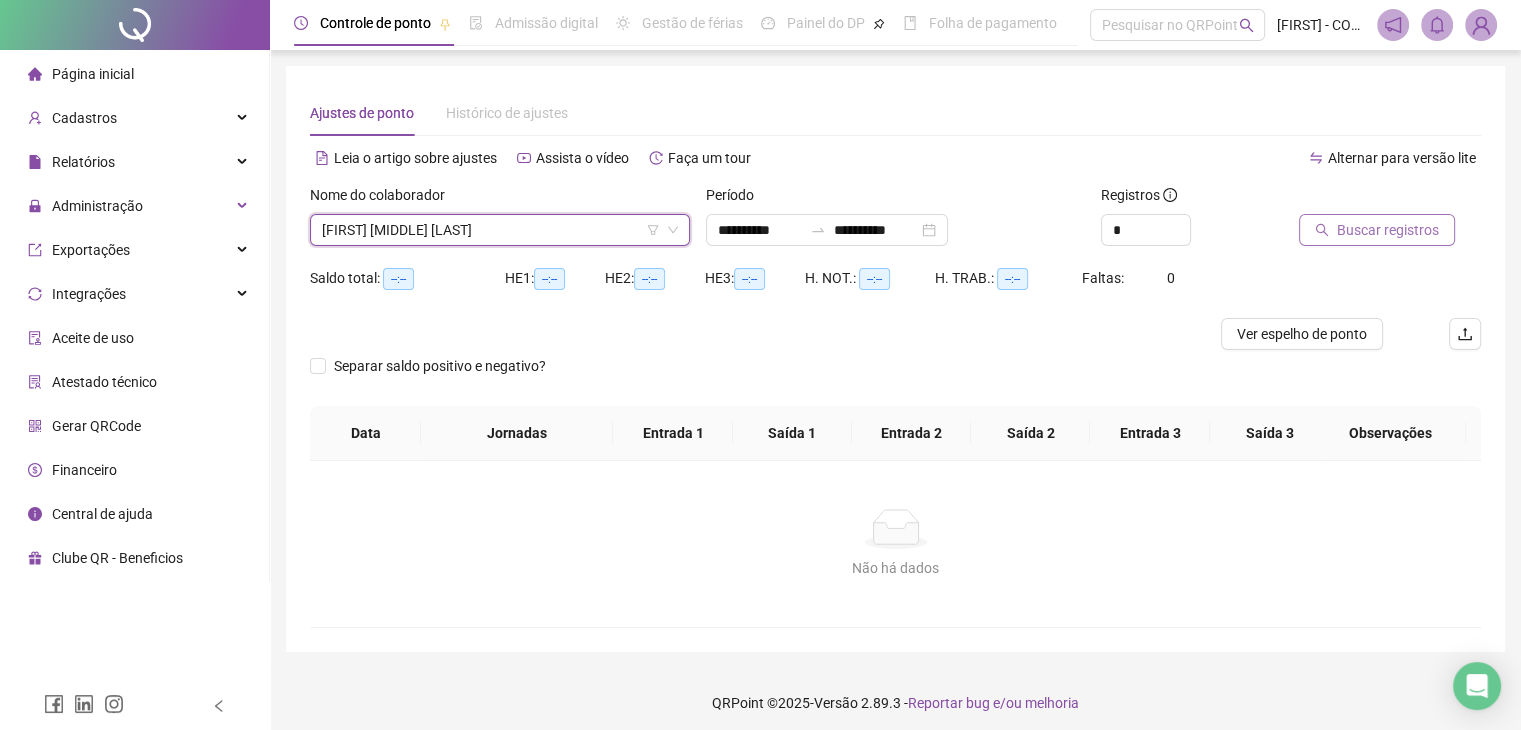 click on "Buscar registros" at bounding box center (1388, 230) 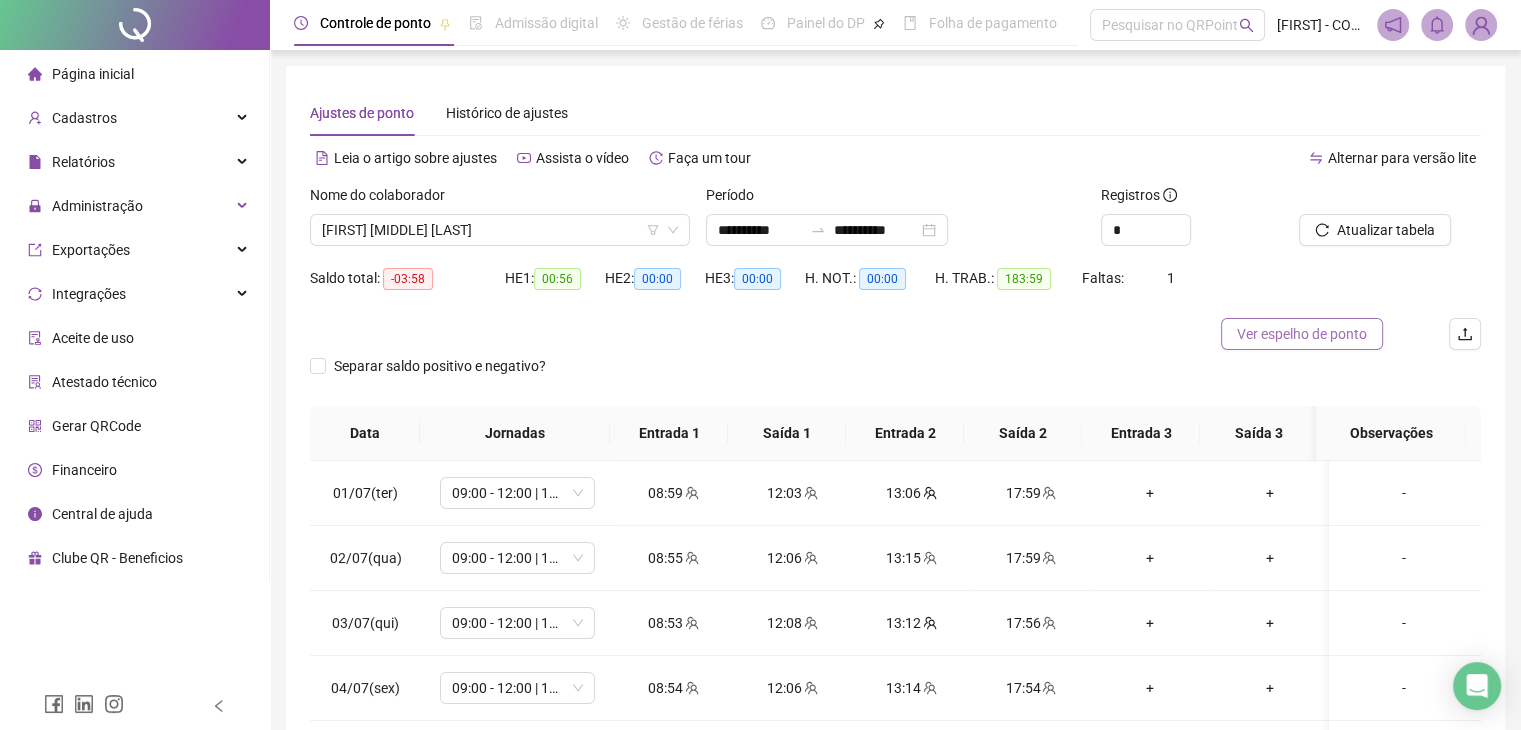 click on "Ver espelho de ponto" at bounding box center (1302, 334) 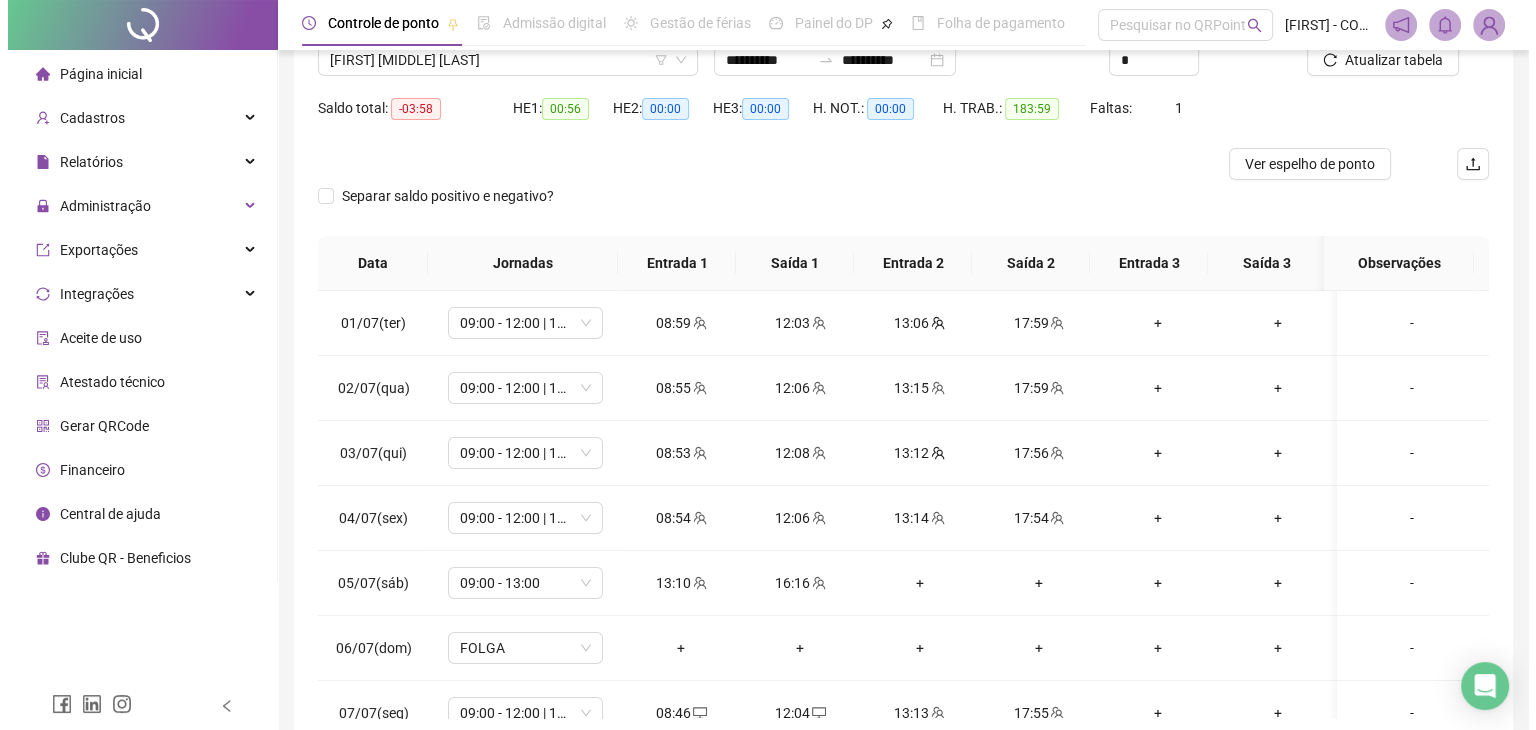 scroll, scrollTop: 200, scrollLeft: 0, axis: vertical 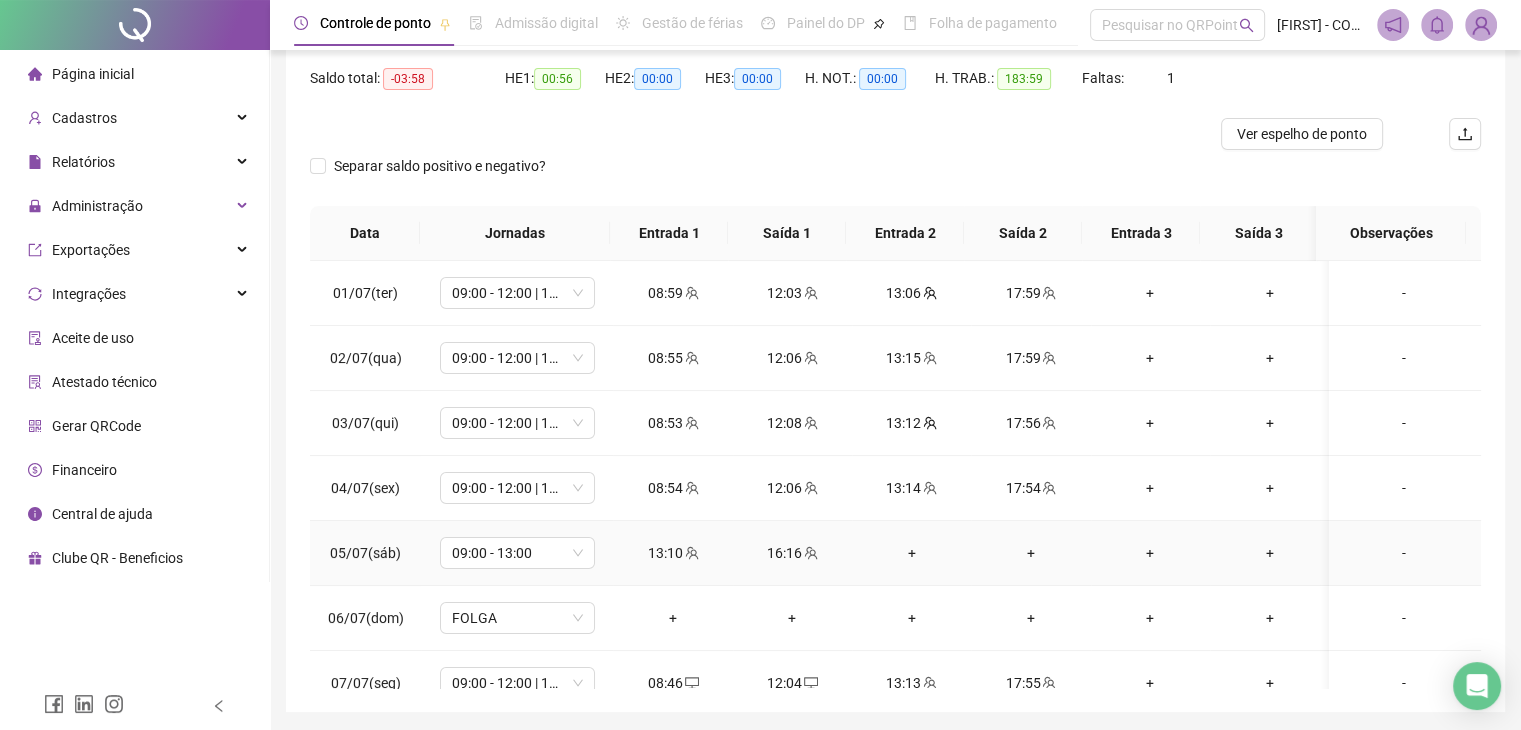 click on "-" at bounding box center (1404, 553) 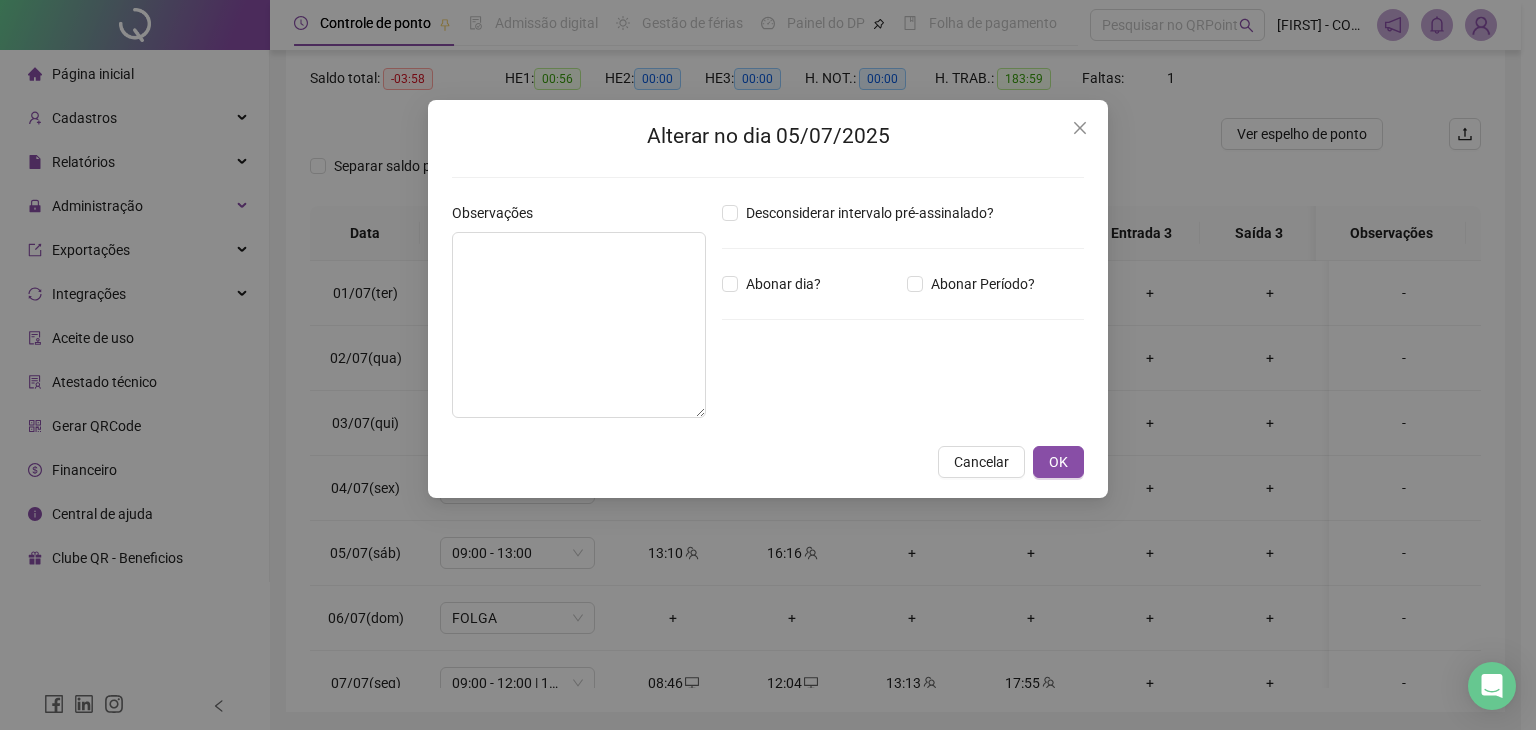 click on "Abonar Período?" at bounding box center (995, 284) 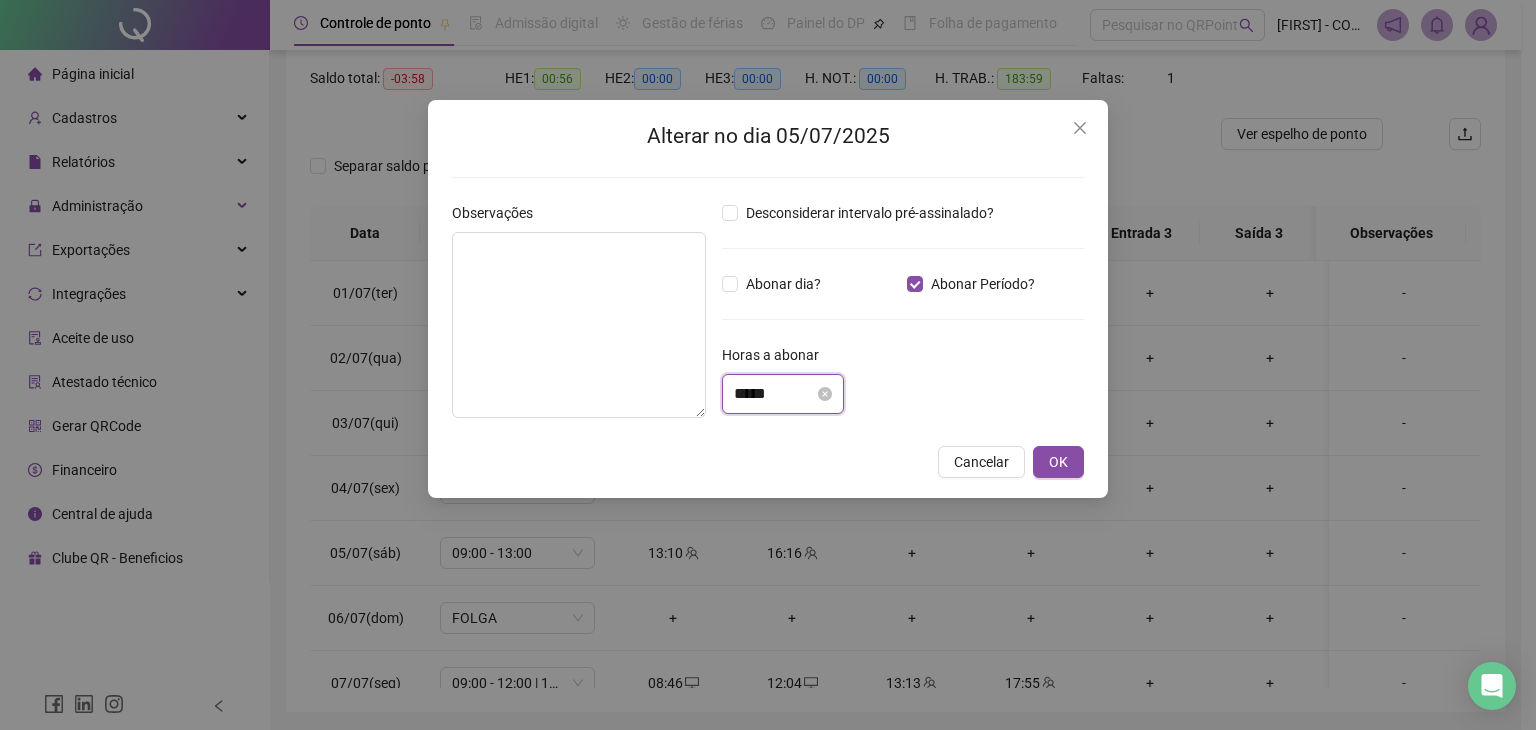 click on "*****" at bounding box center (774, 394) 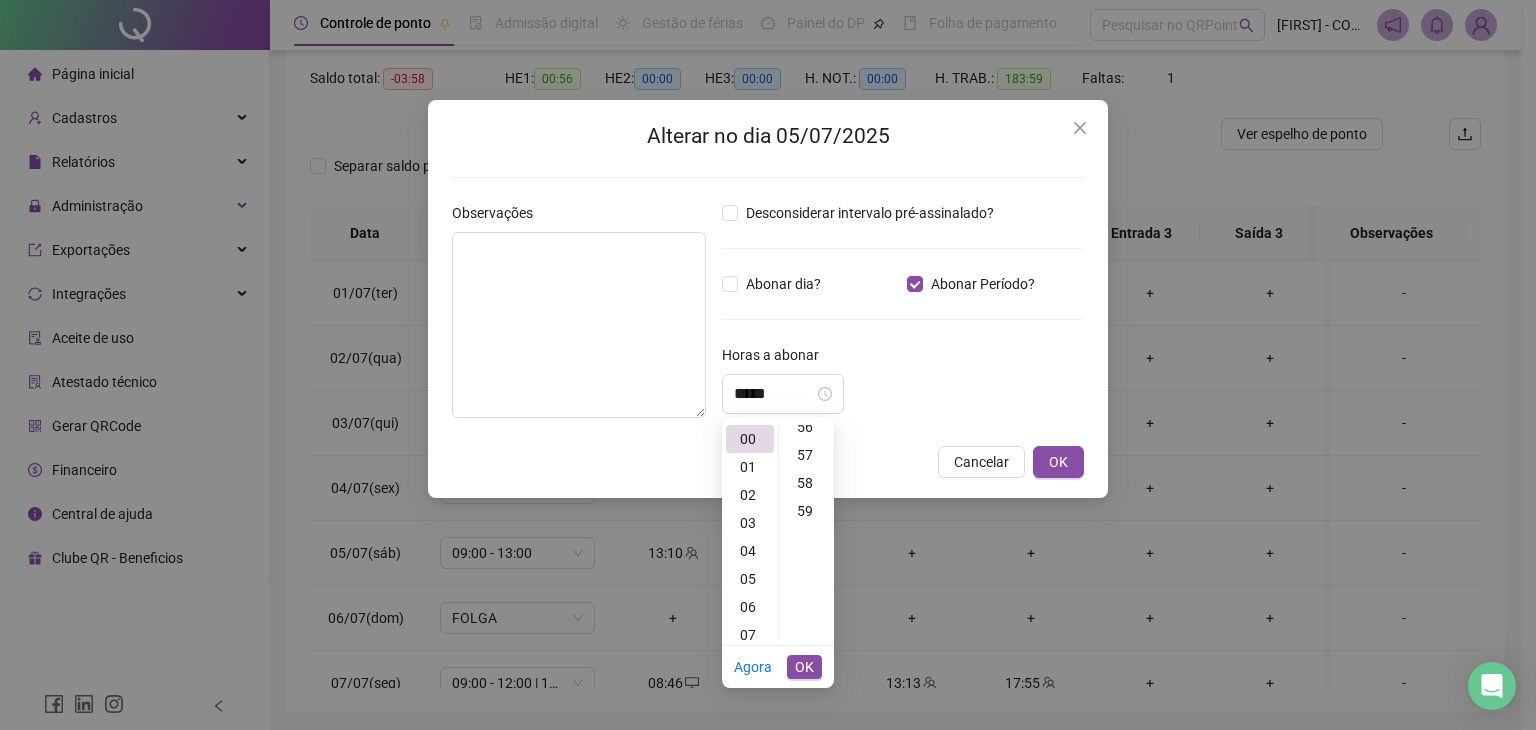 scroll, scrollTop: 1455, scrollLeft: 0, axis: vertical 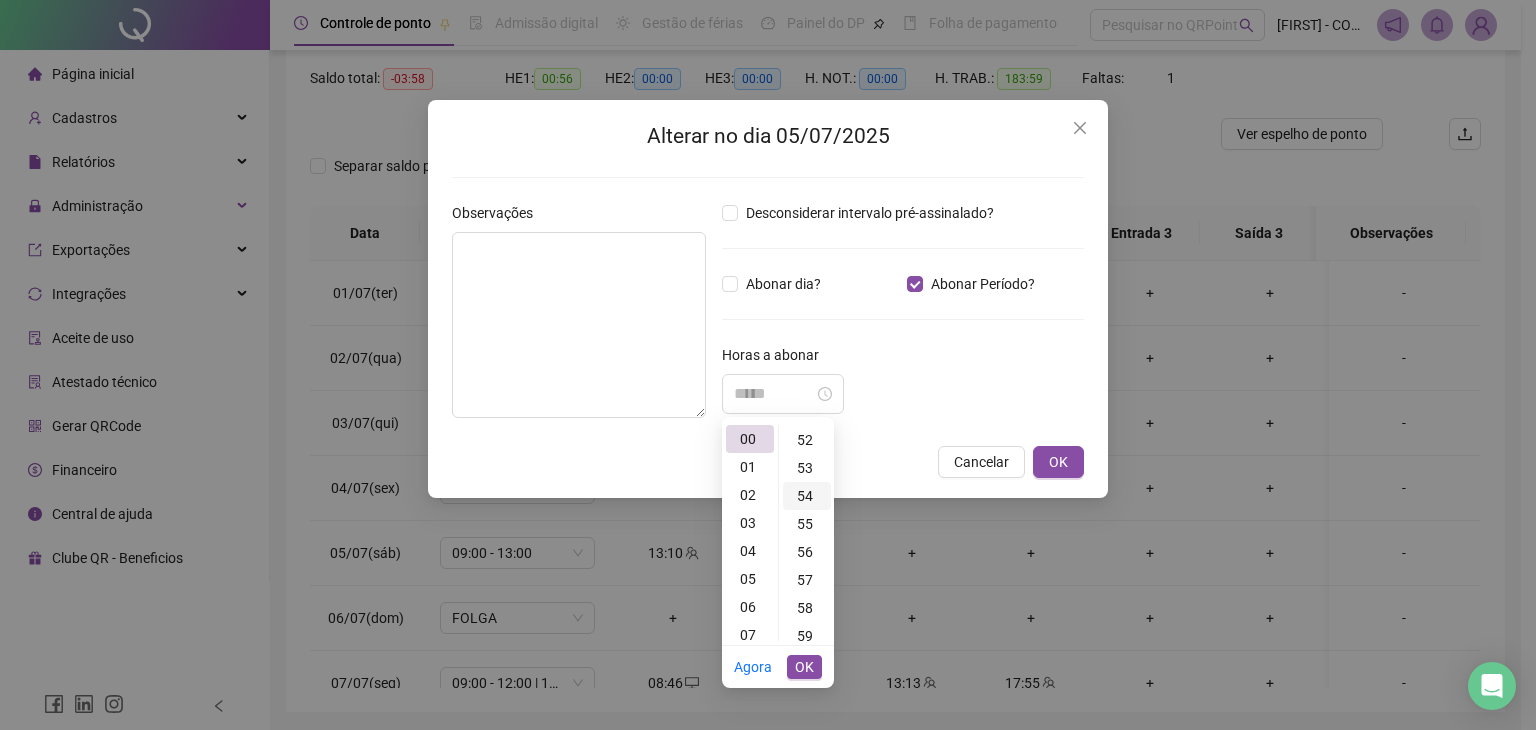 click on "54" at bounding box center (807, 496) 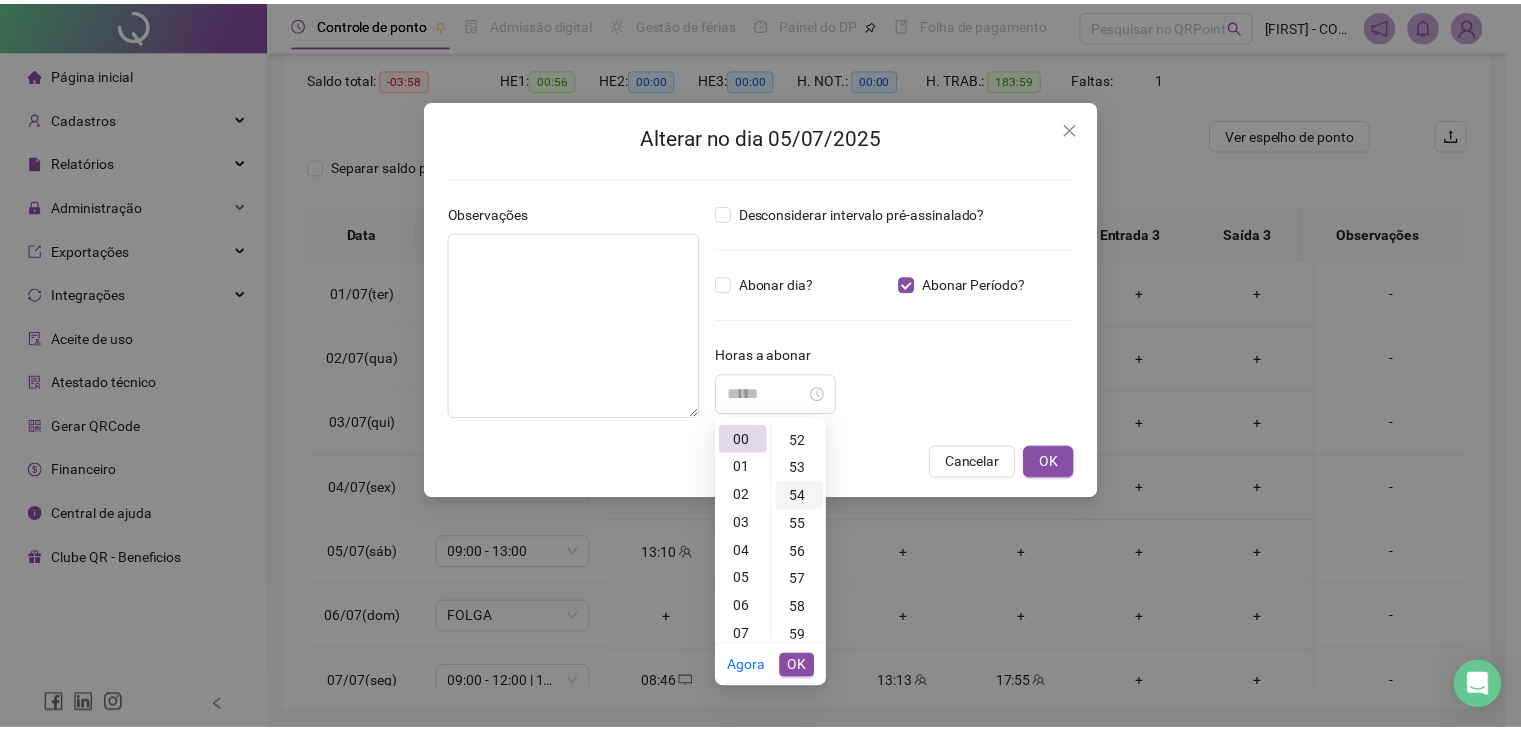 scroll, scrollTop: 1512, scrollLeft: 0, axis: vertical 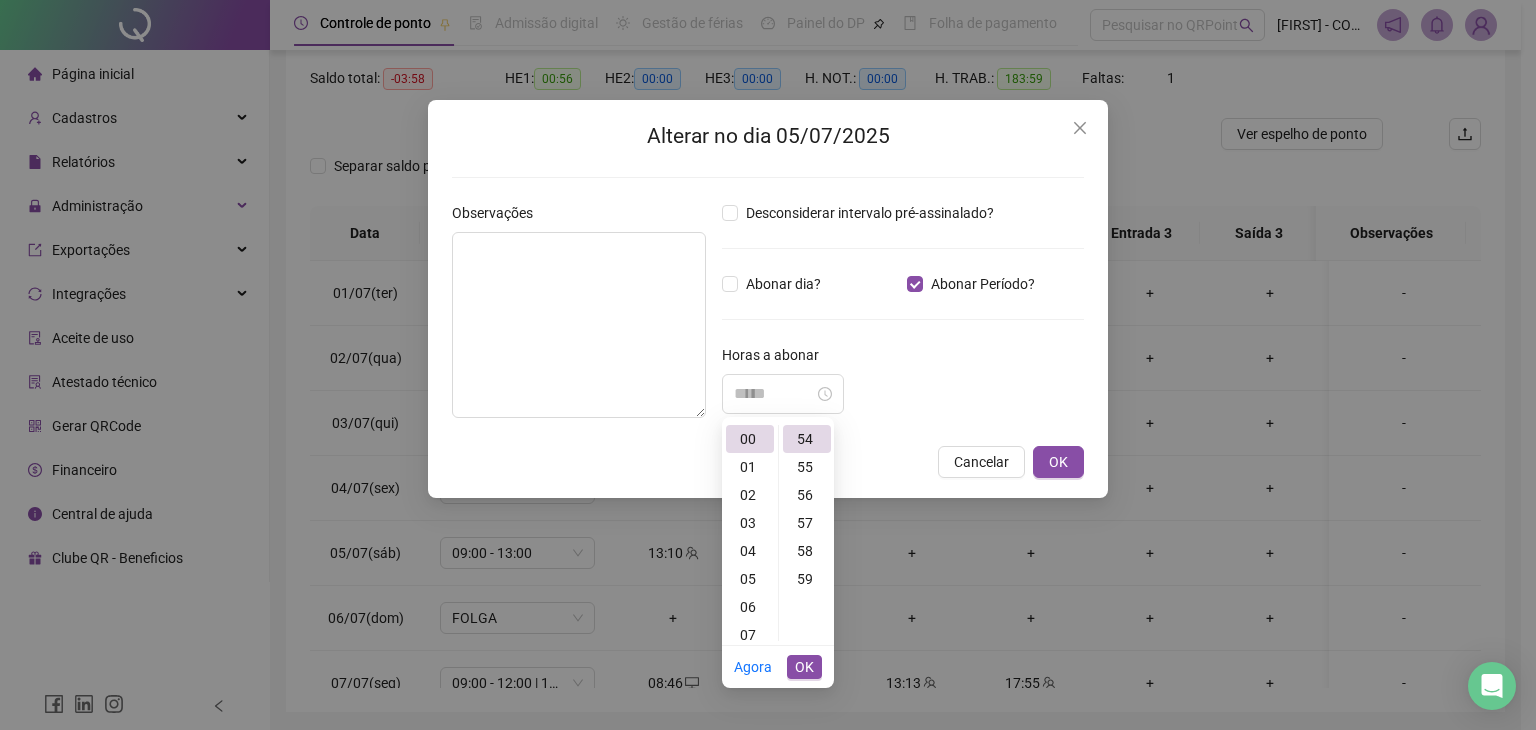 type on "*****" 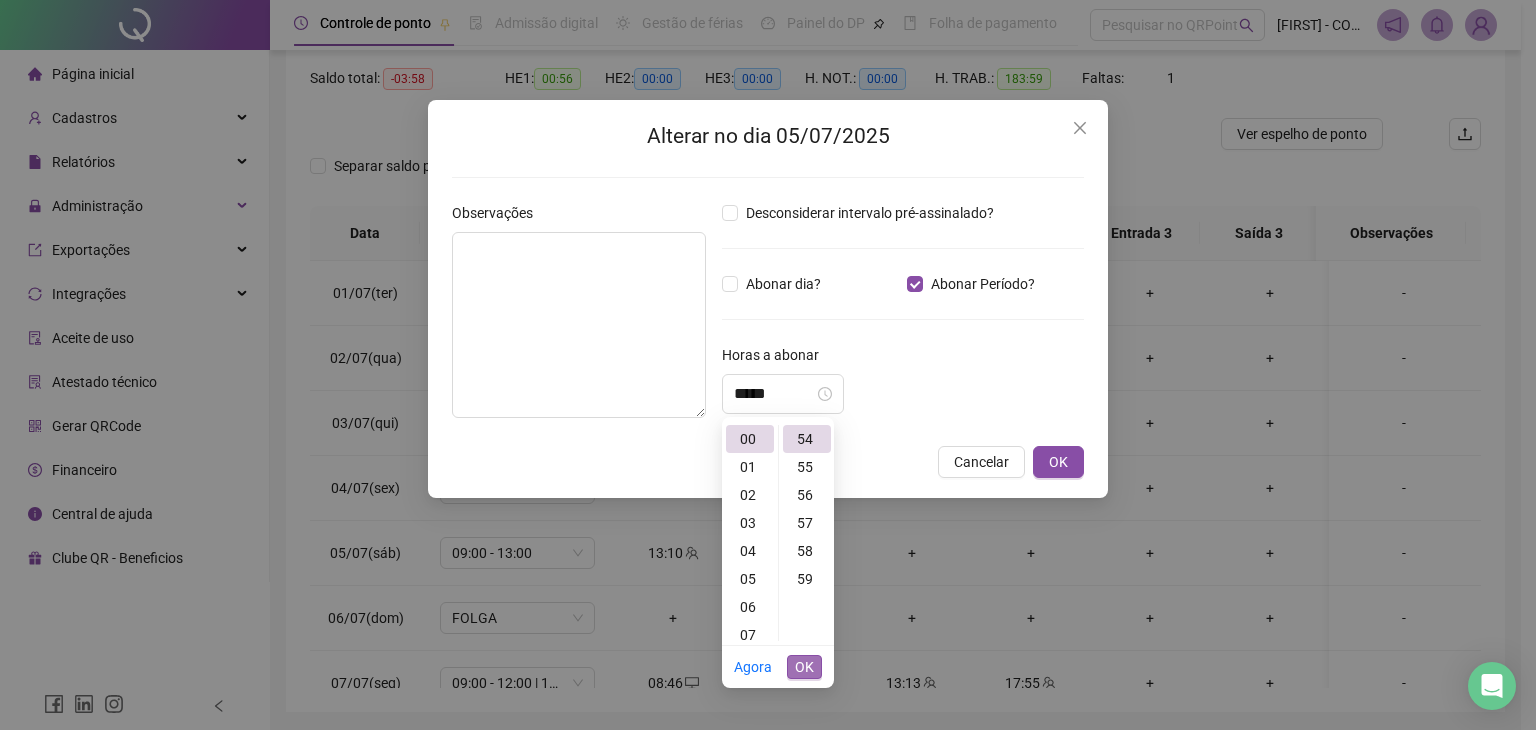 click on "OK" at bounding box center (804, 667) 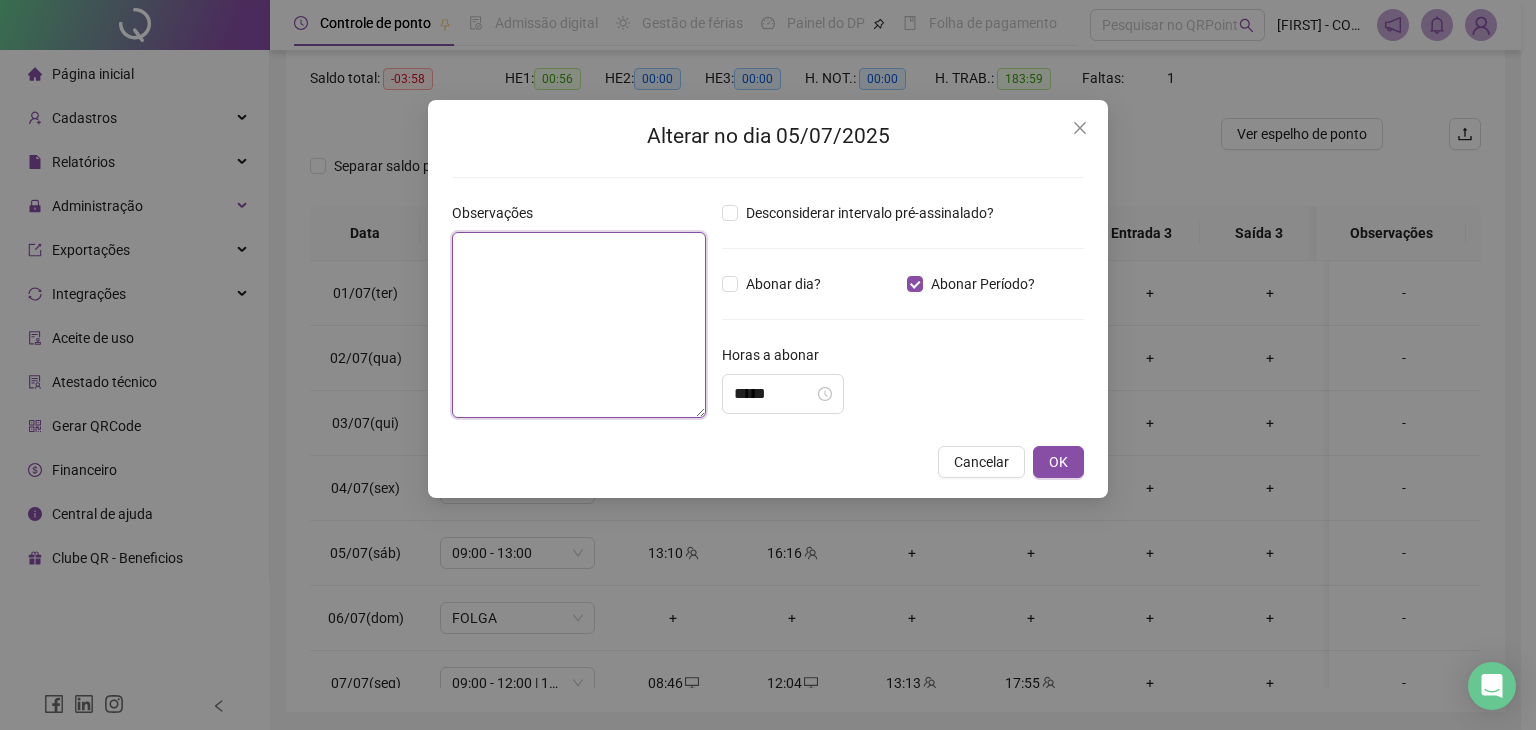 click at bounding box center (579, 325) 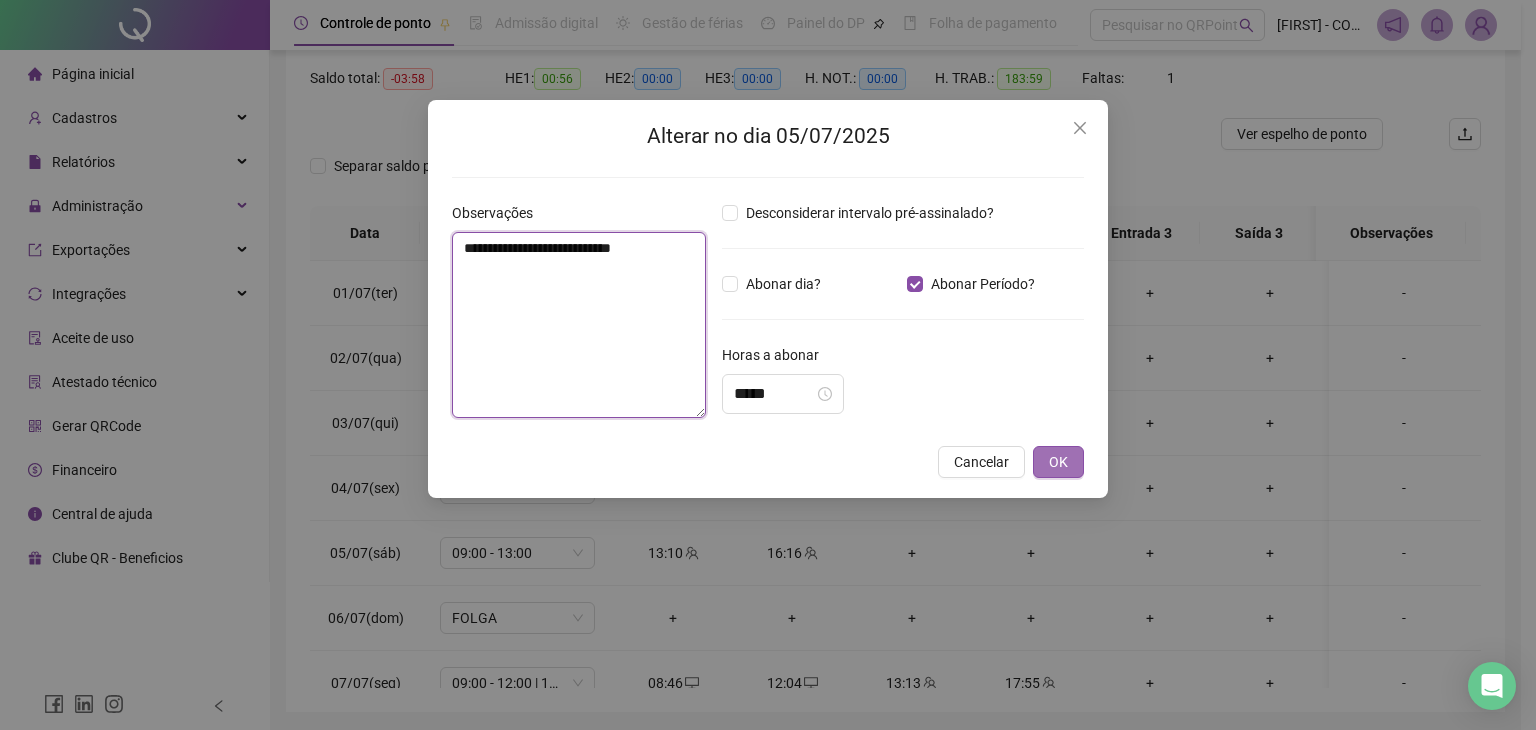 type on "**********" 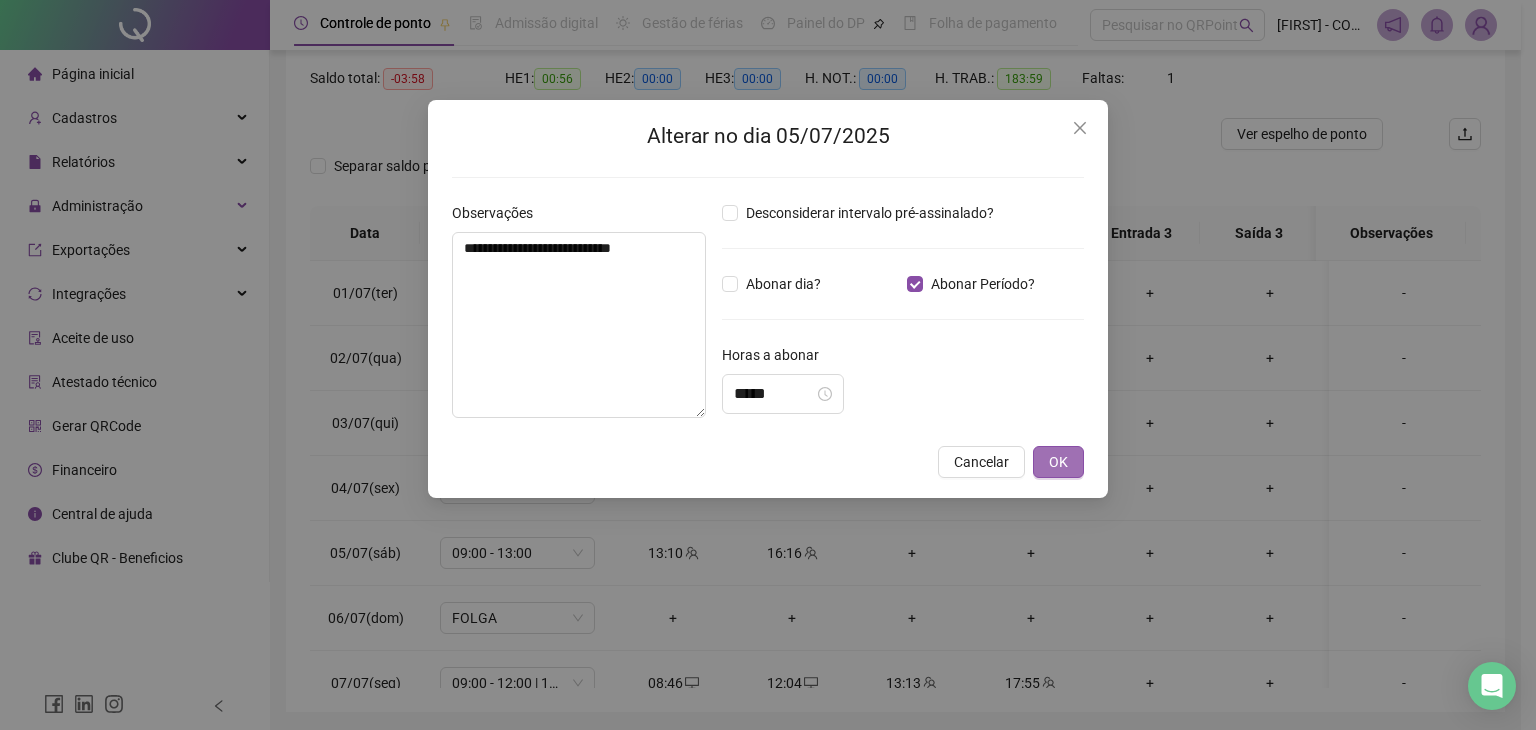 click on "OK" at bounding box center (1058, 462) 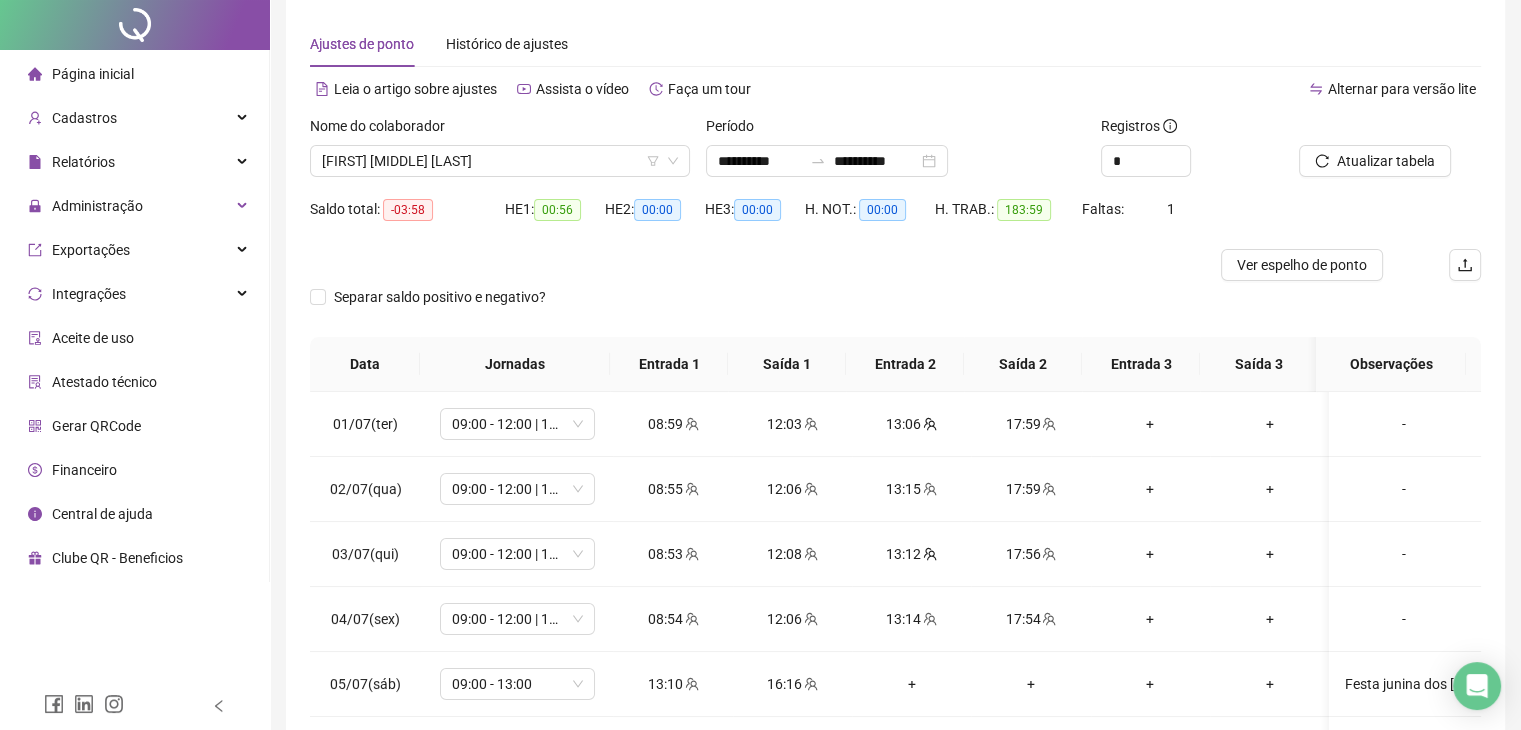 scroll, scrollTop: 0, scrollLeft: 0, axis: both 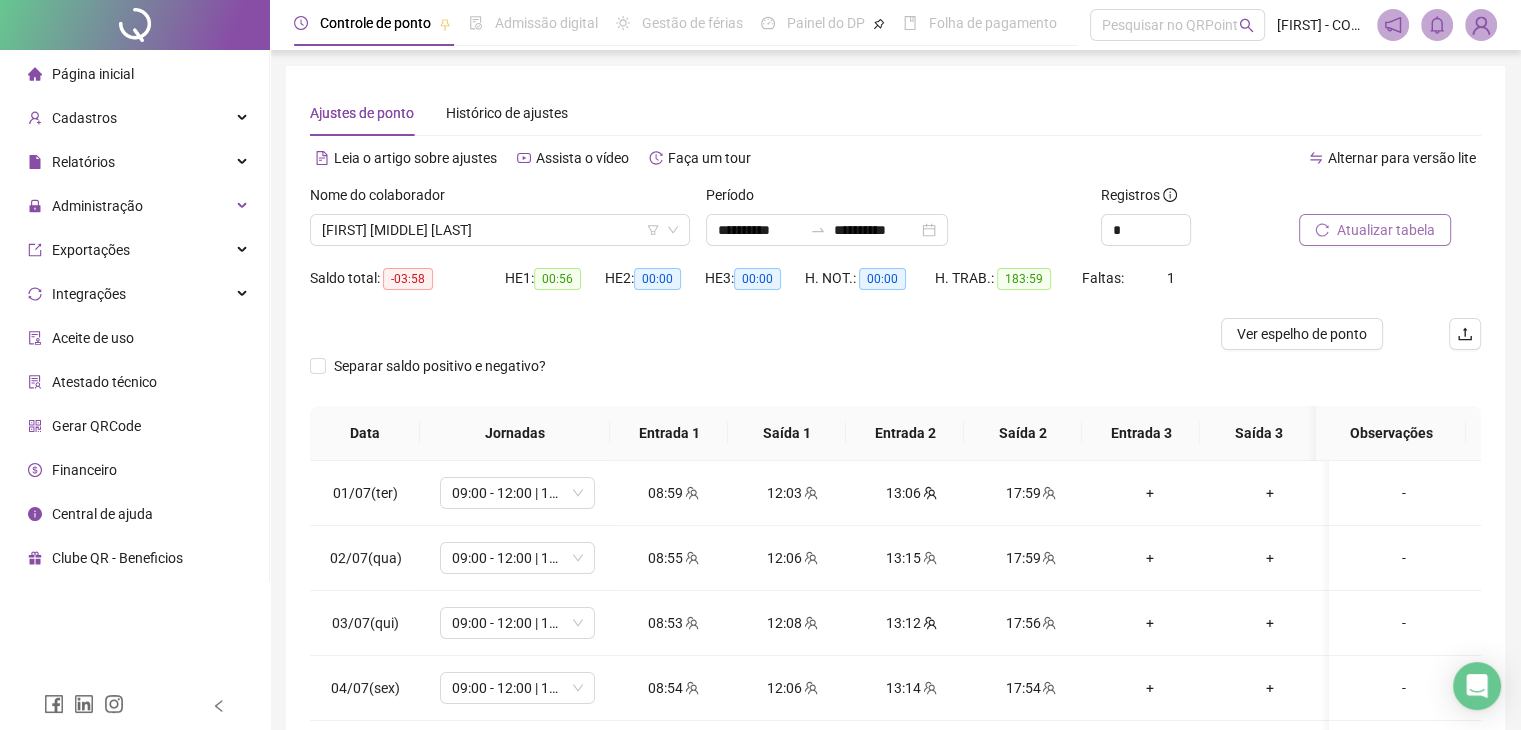 click on "Atualizar tabela" at bounding box center (1375, 230) 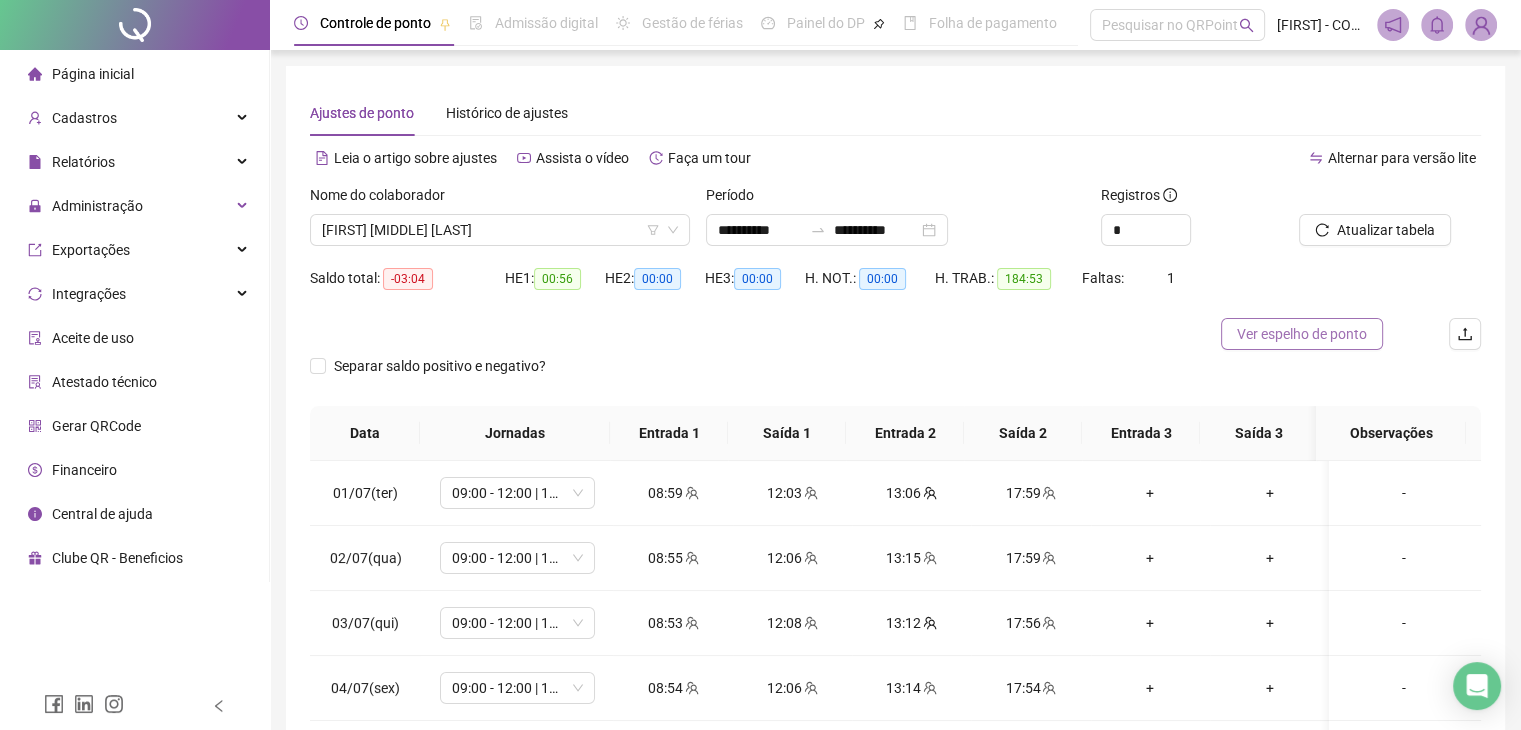 click on "Ver espelho de ponto" at bounding box center (1302, 334) 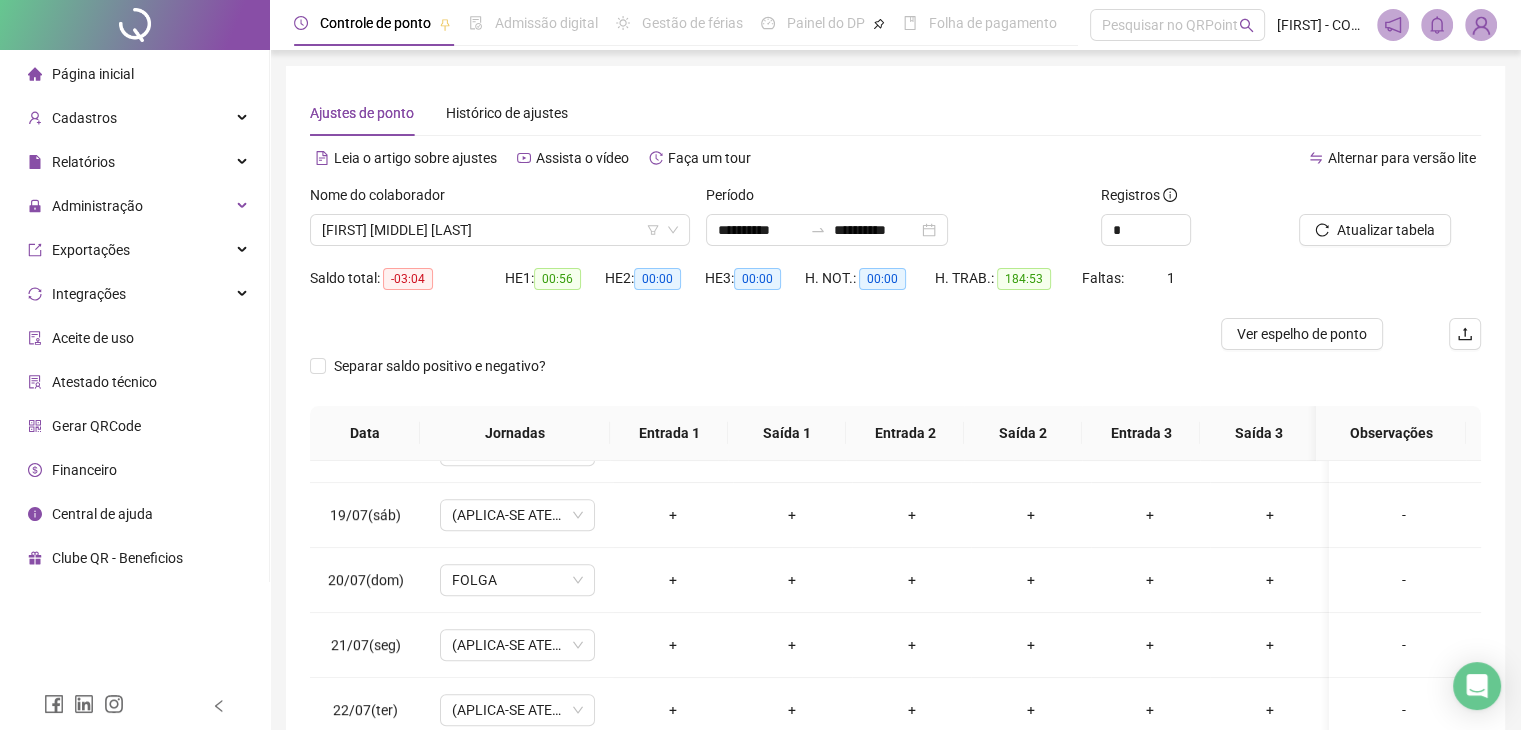 scroll, scrollTop: 1200, scrollLeft: 0, axis: vertical 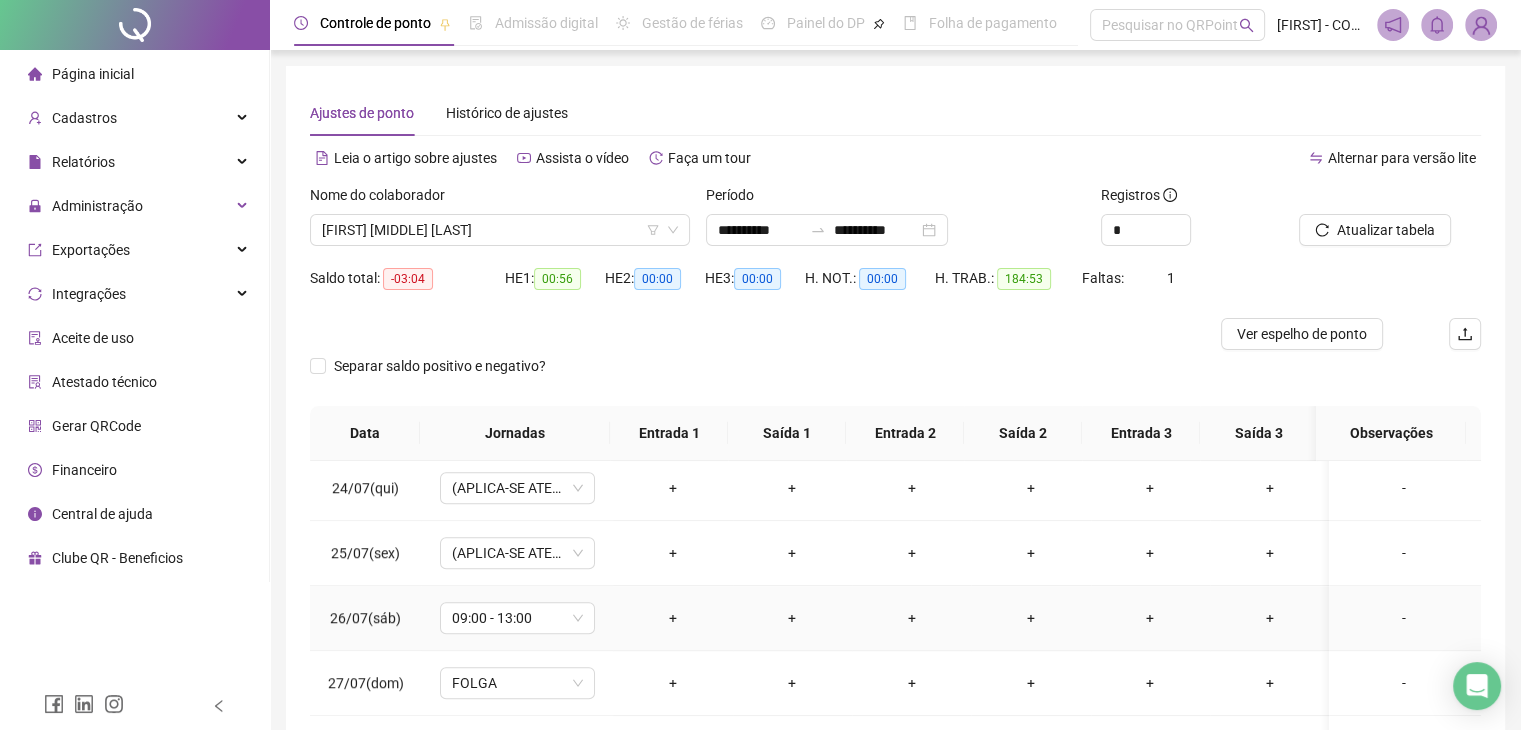 click on "-" at bounding box center (1404, 618) 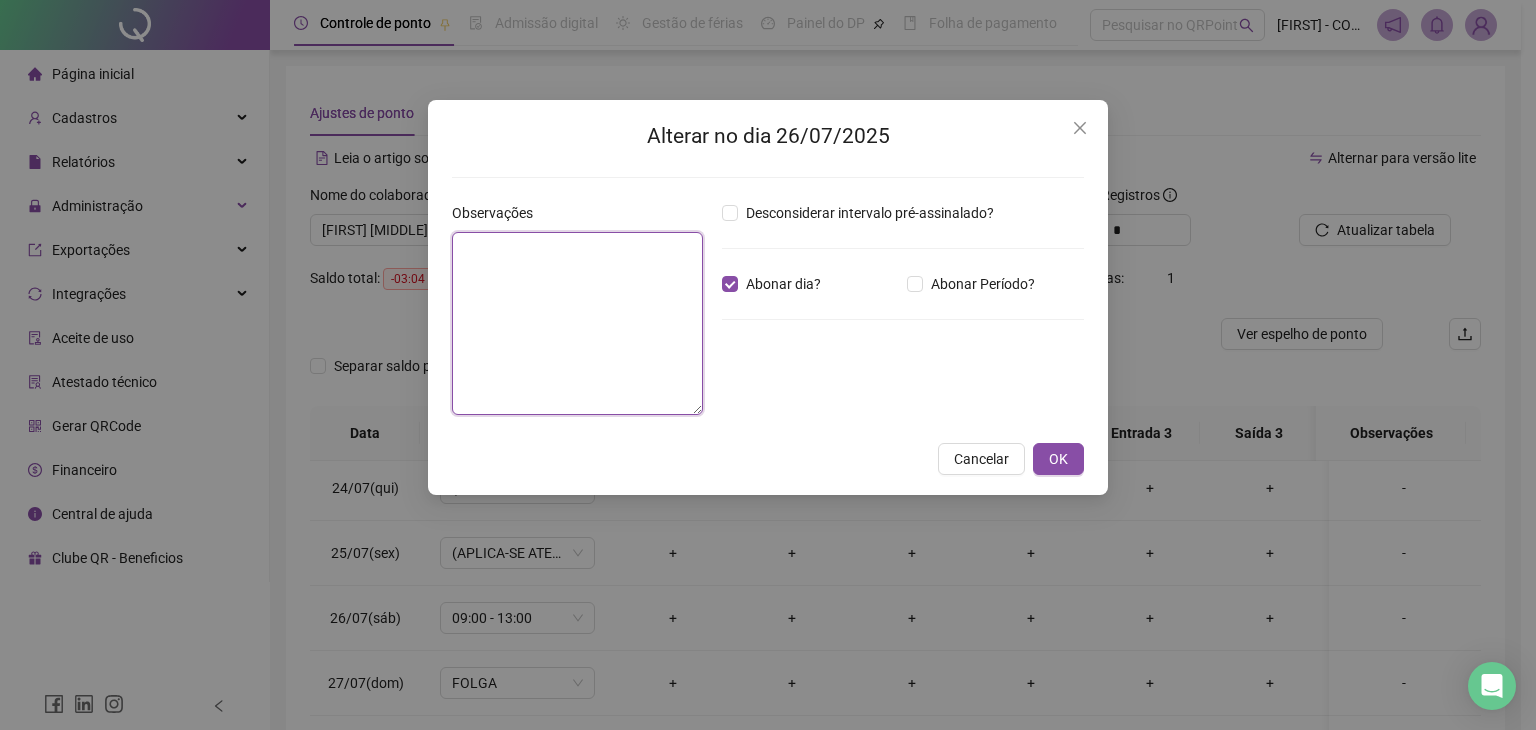 drag, startPoint x: 556, startPoint y: 275, endPoint x: 569, endPoint y: 281, distance: 14.3178215 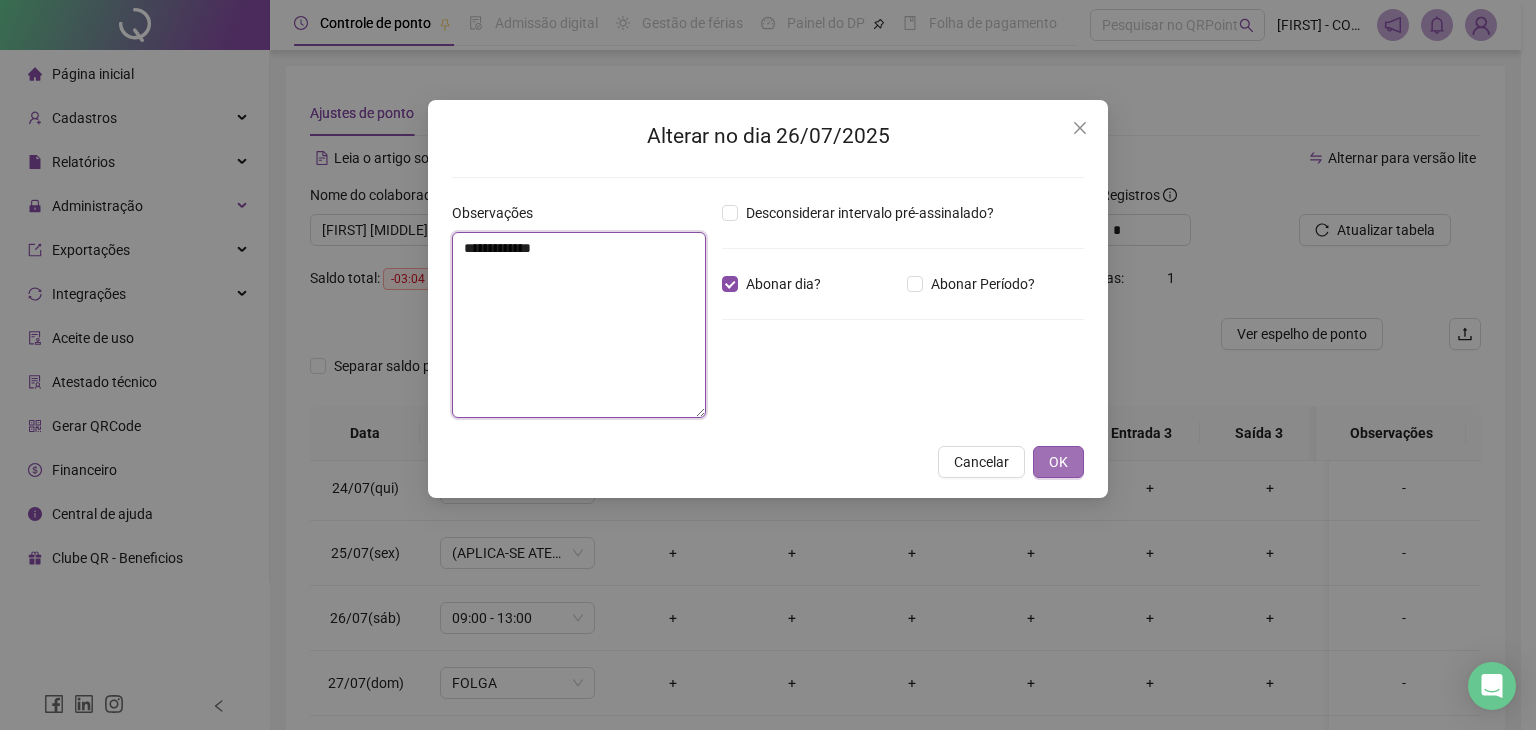 type on "**********" 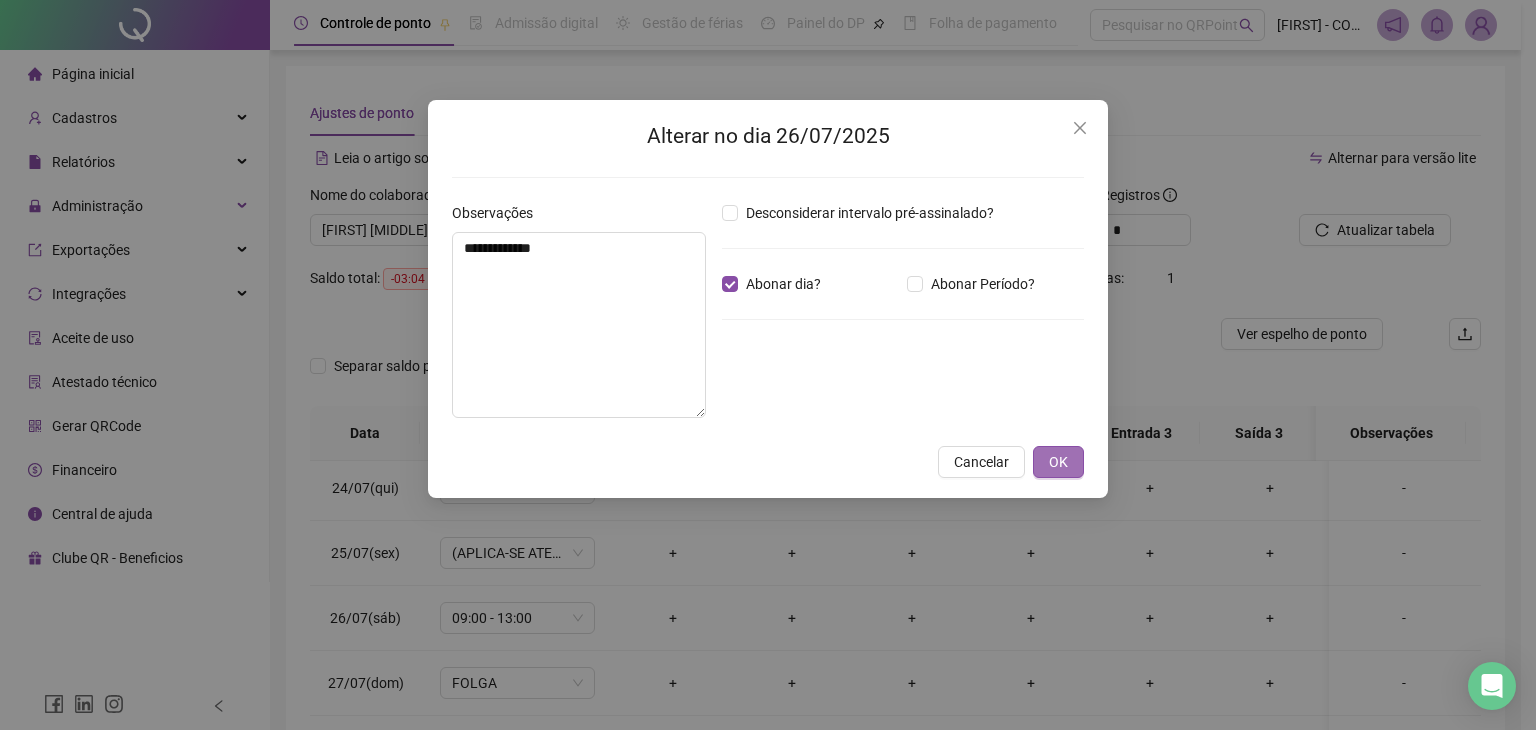 click on "OK" at bounding box center (1058, 462) 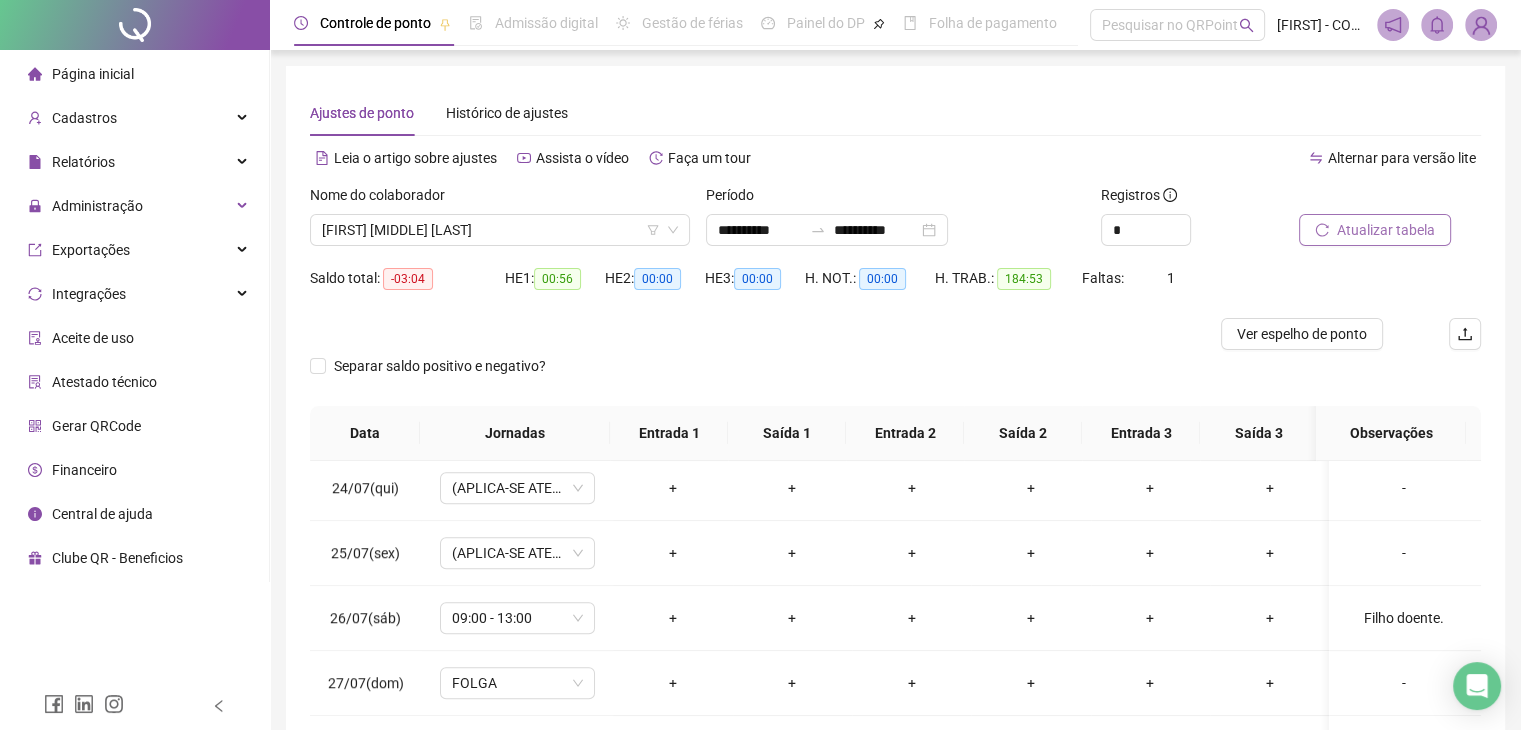 click on "Atualizar tabela" at bounding box center [1386, 230] 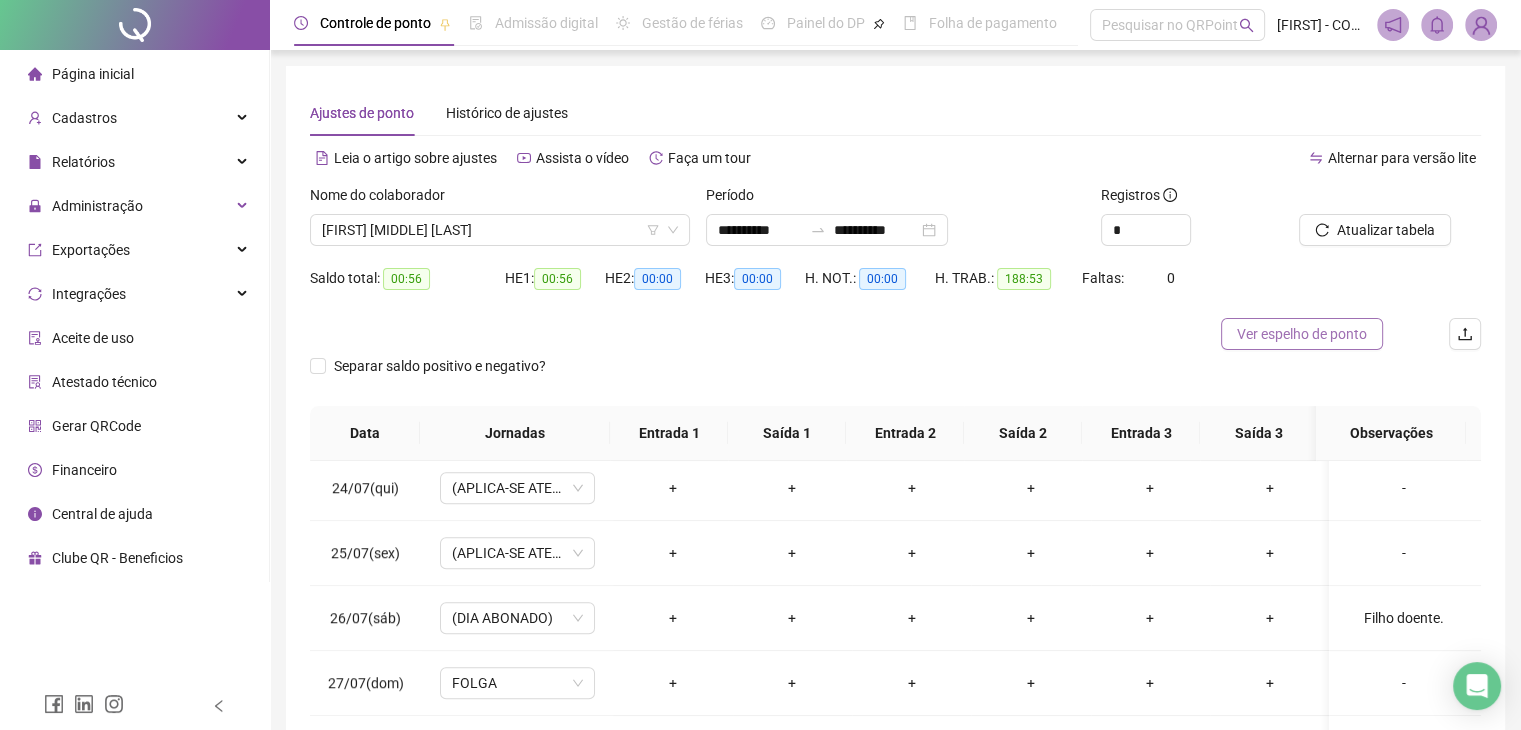 click on "Ver espelho de ponto" at bounding box center (1302, 334) 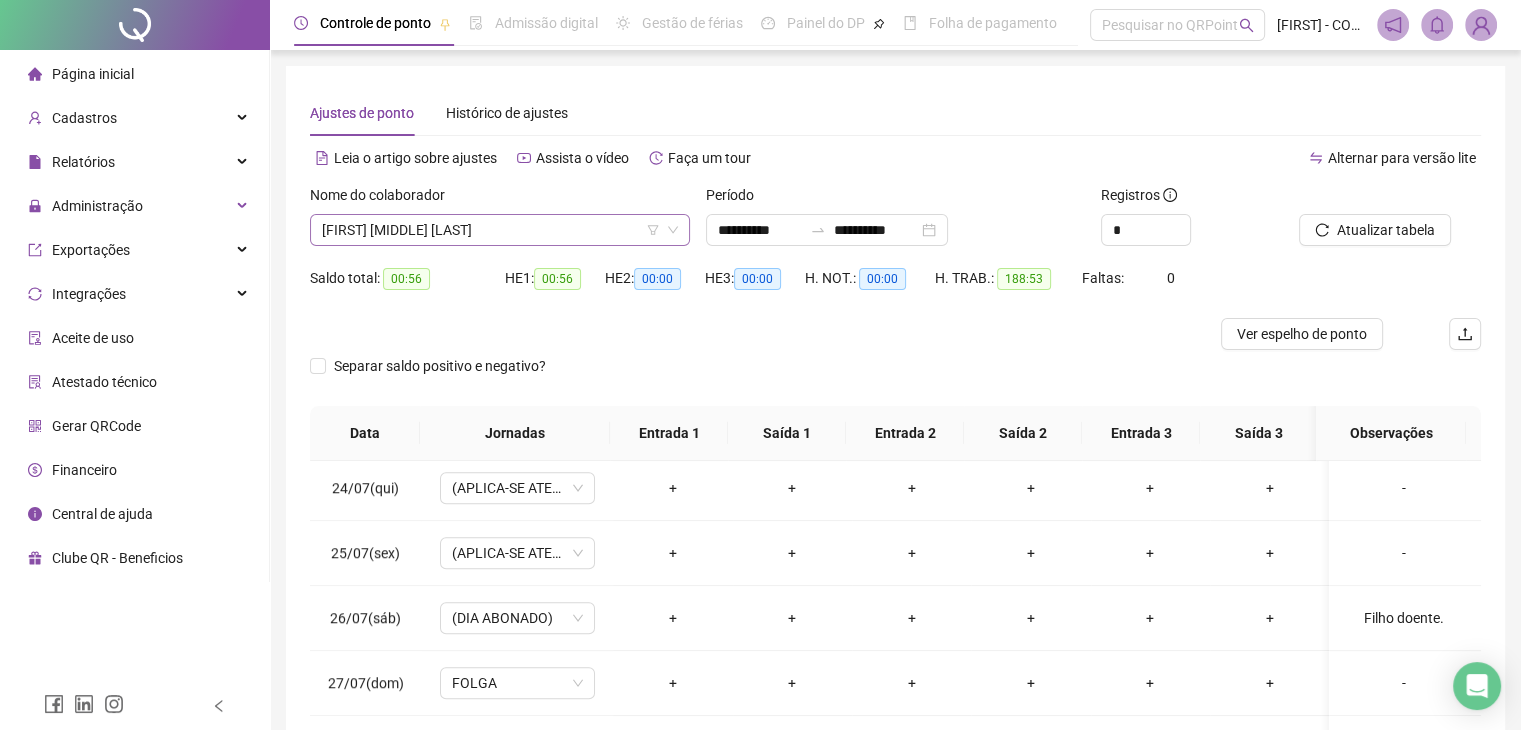 click on "[FIRST] [MIDDLE] [LAST]" at bounding box center [500, 230] 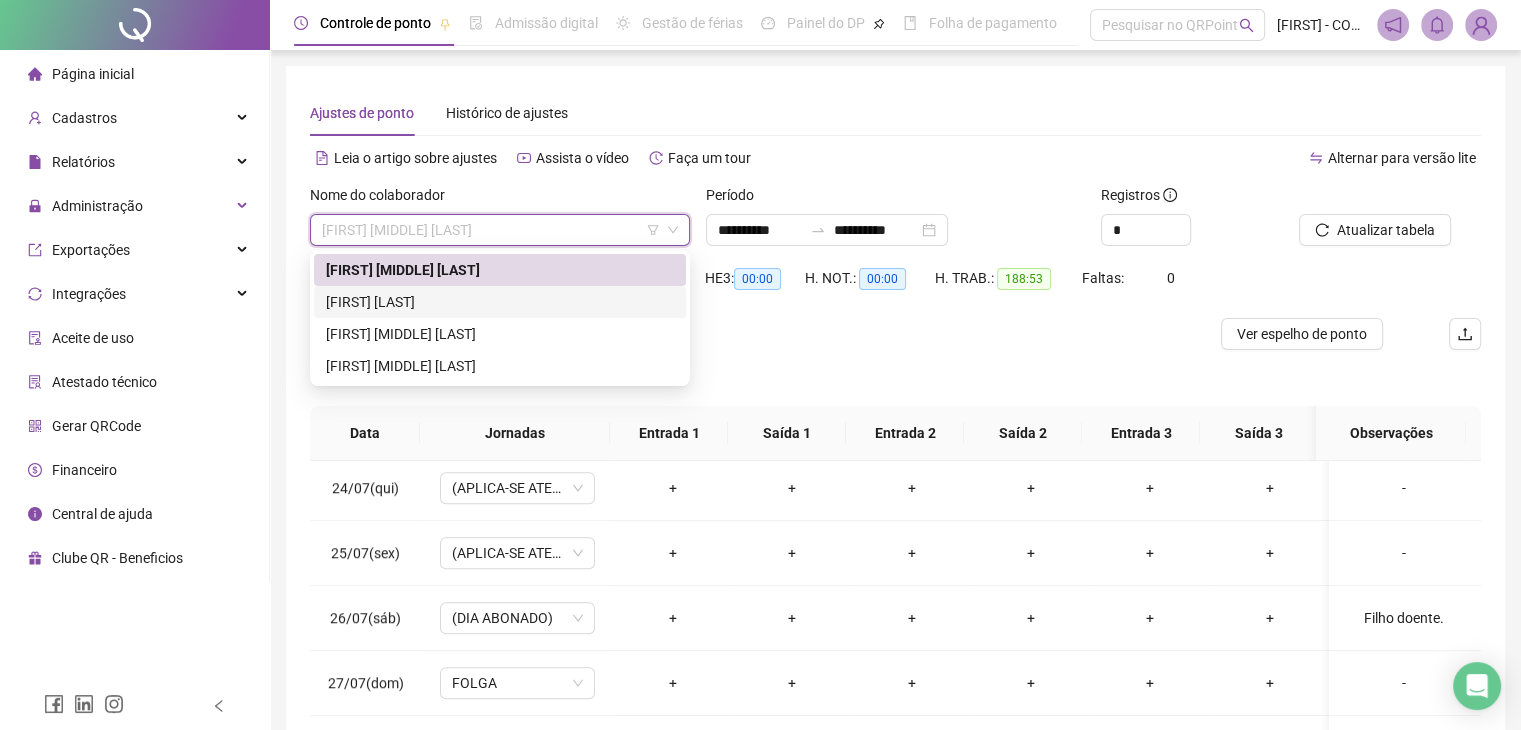 click on "[FIRST] [LAST]" at bounding box center [500, 302] 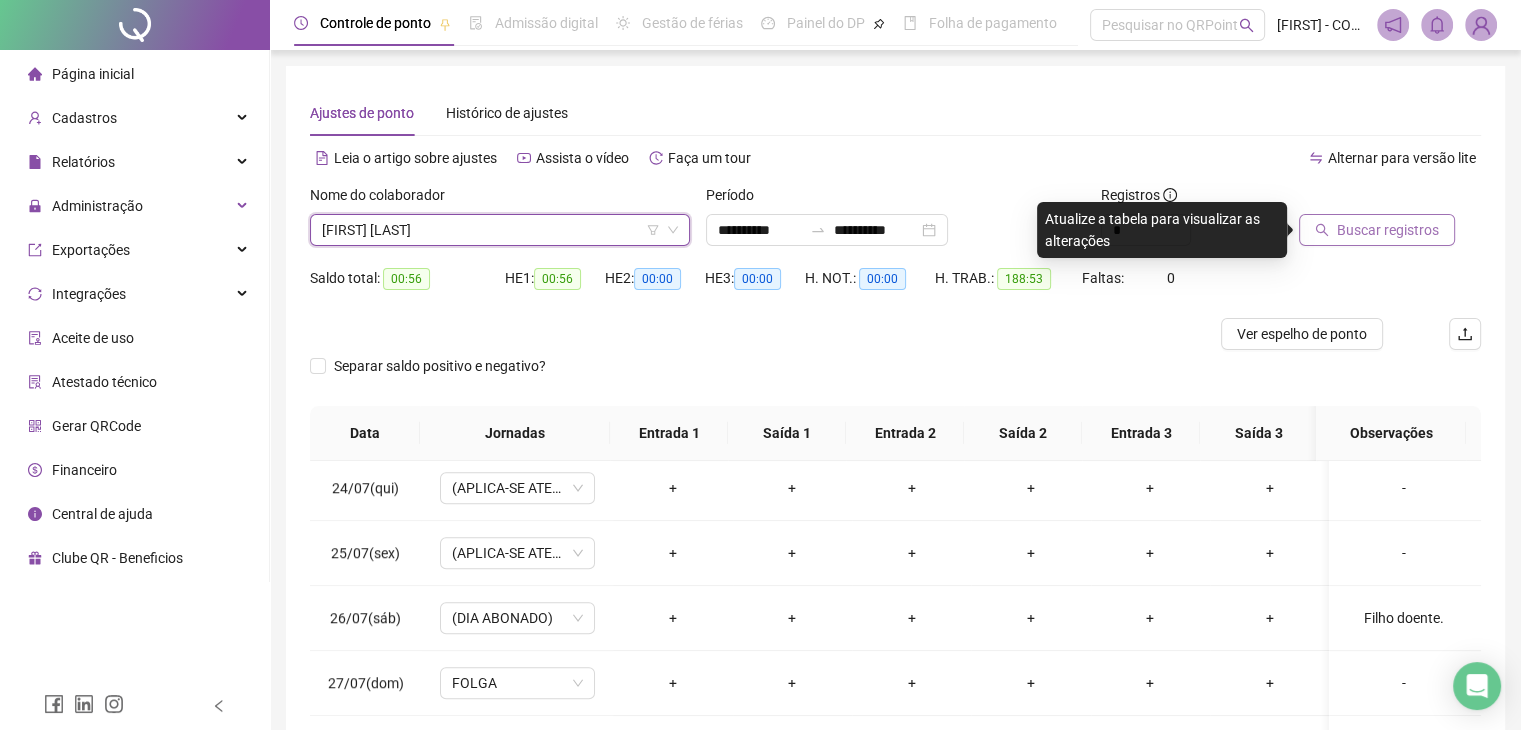 click on "Buscar registros" at bounding box center [1377, 230] 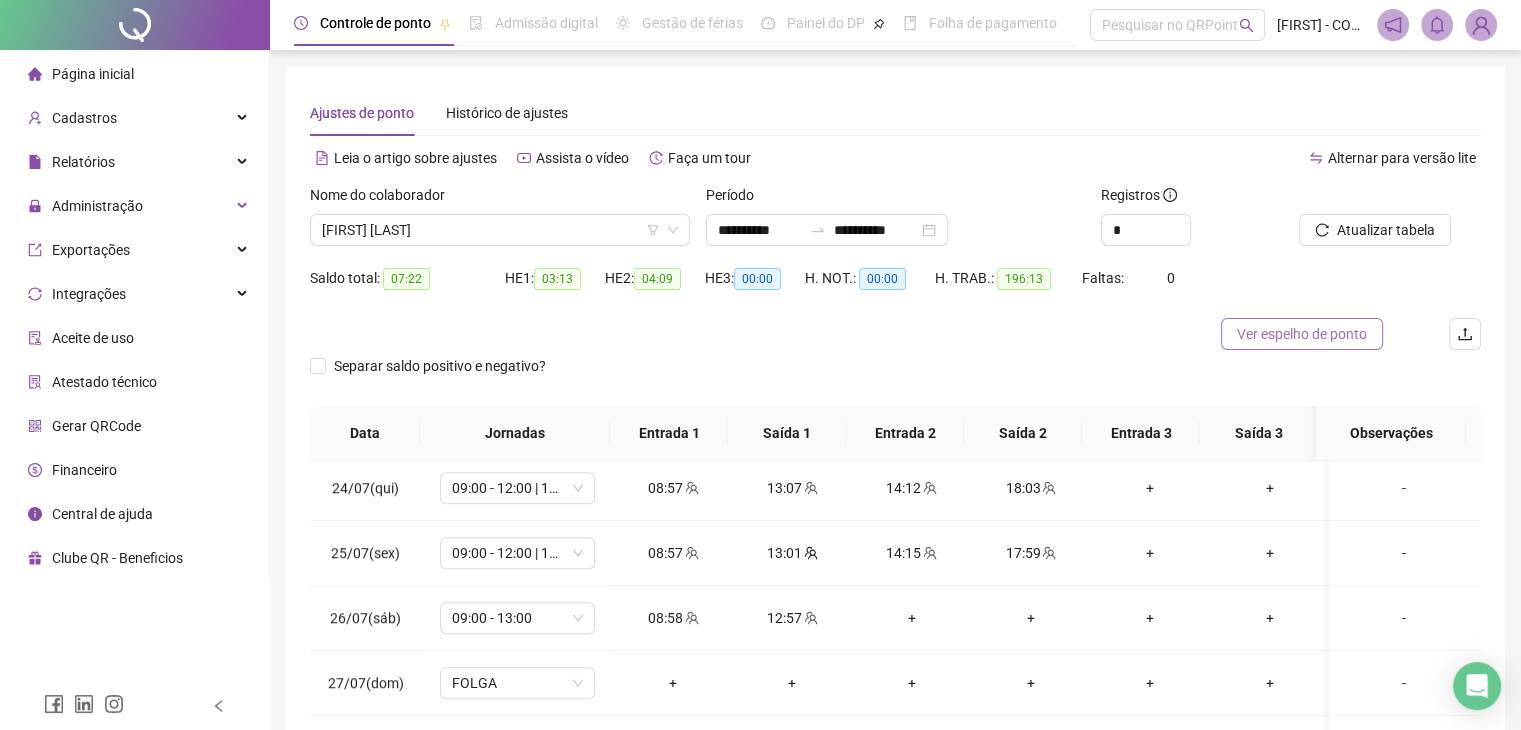 click on "Ver espelho de ponto" at bounding box center [1302, 334] 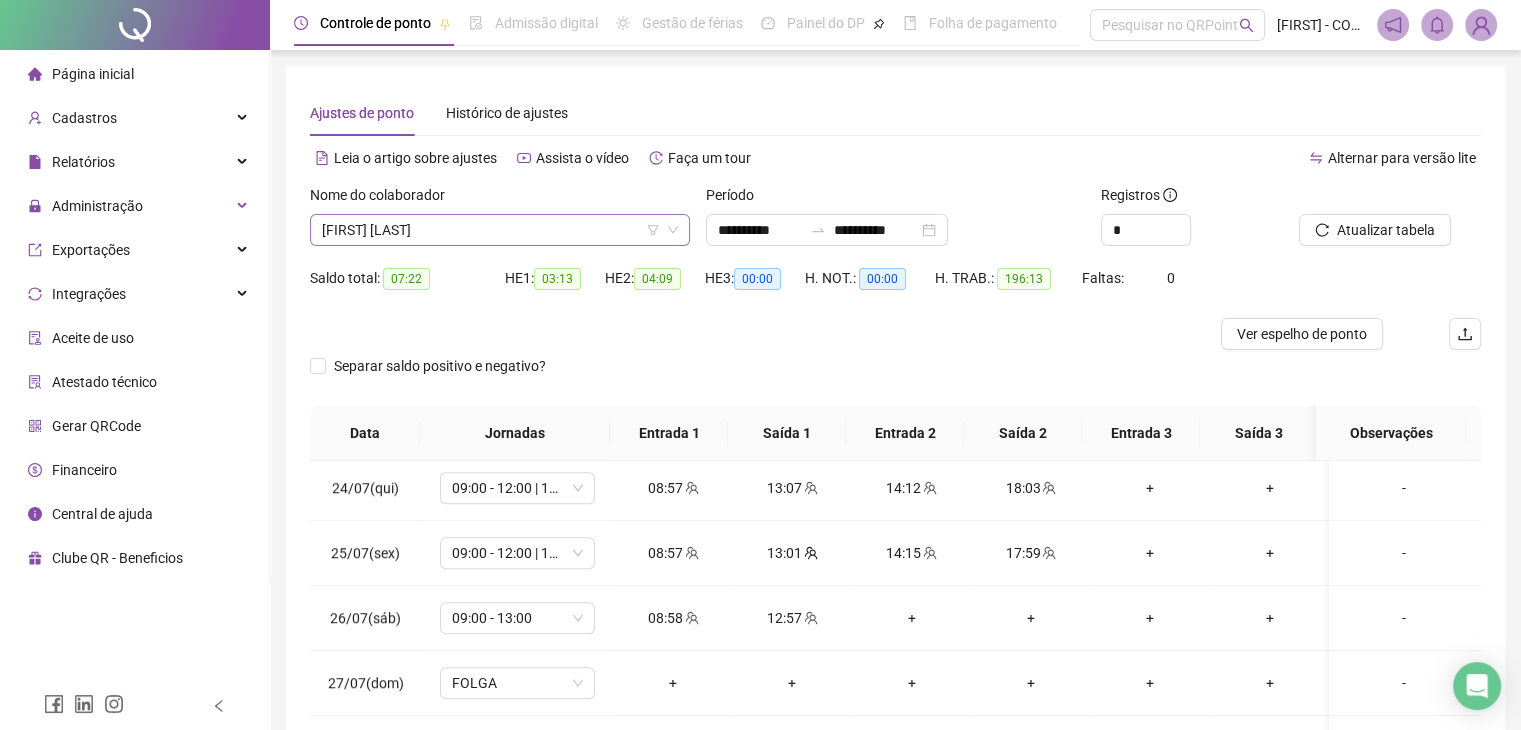 click on "[FIRST] [LAST]" at bounding box center (500, 230) 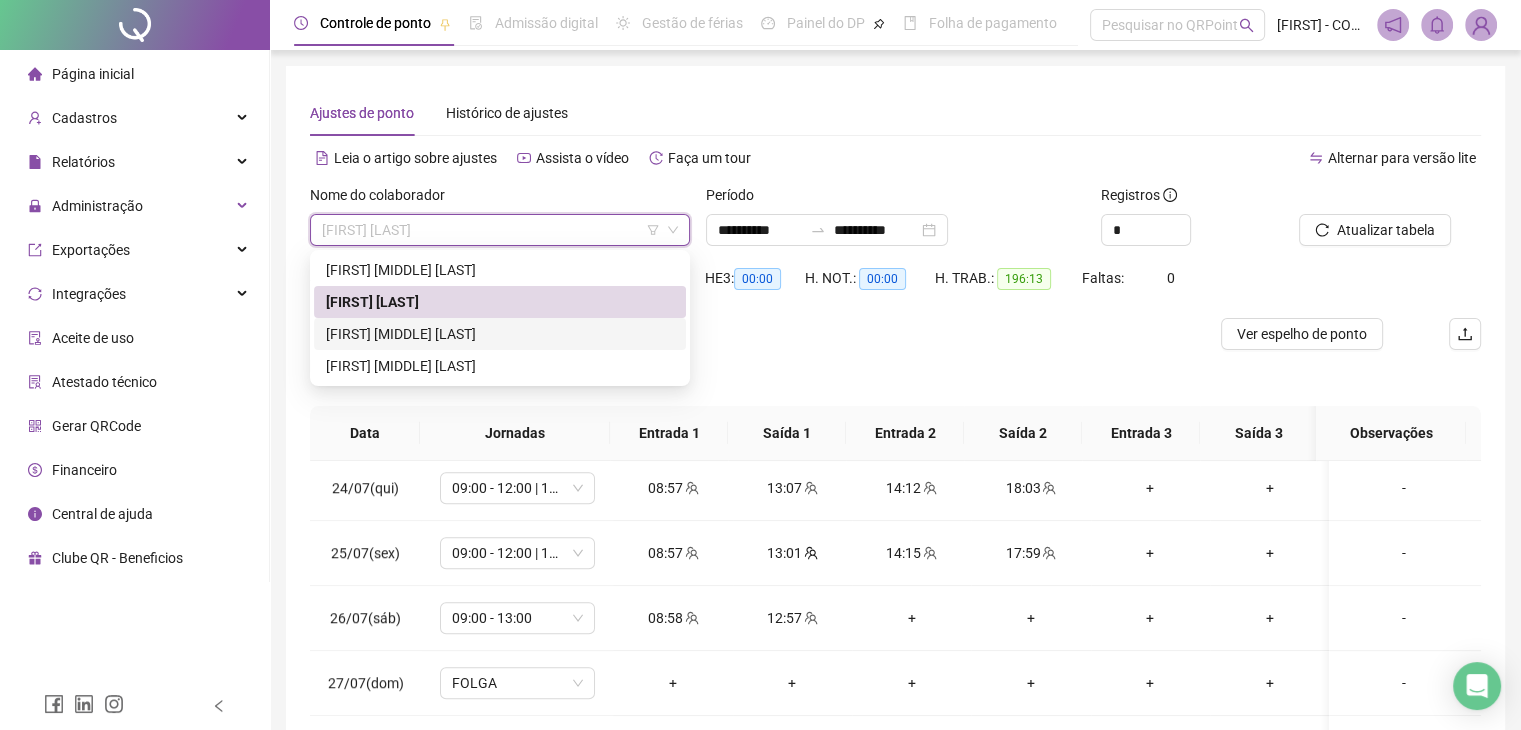 click on "[FIRST] [MIDDLE] [LAST]" at bounding box center (500, 334) 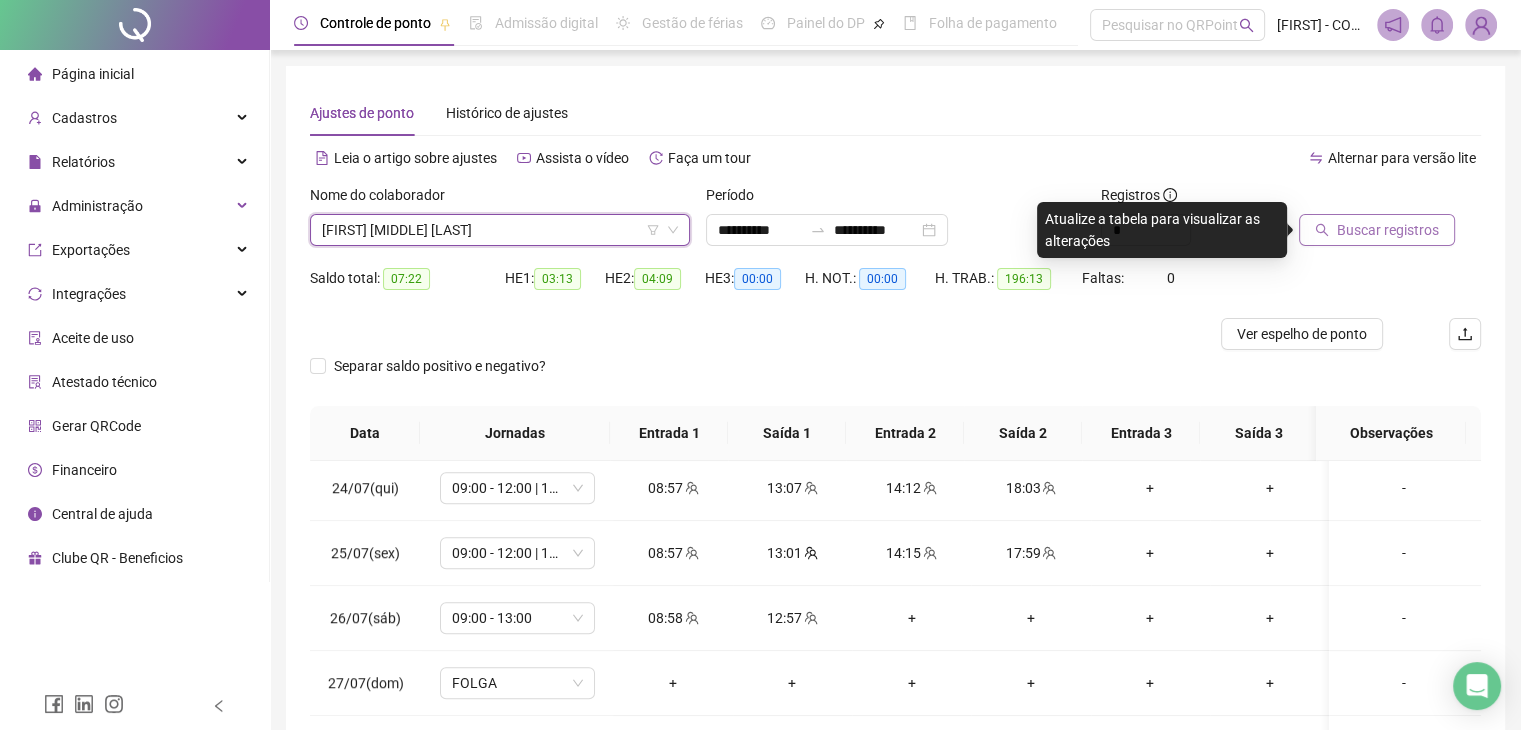 click on "Buscar registros" at bounding box center [1388, 230] 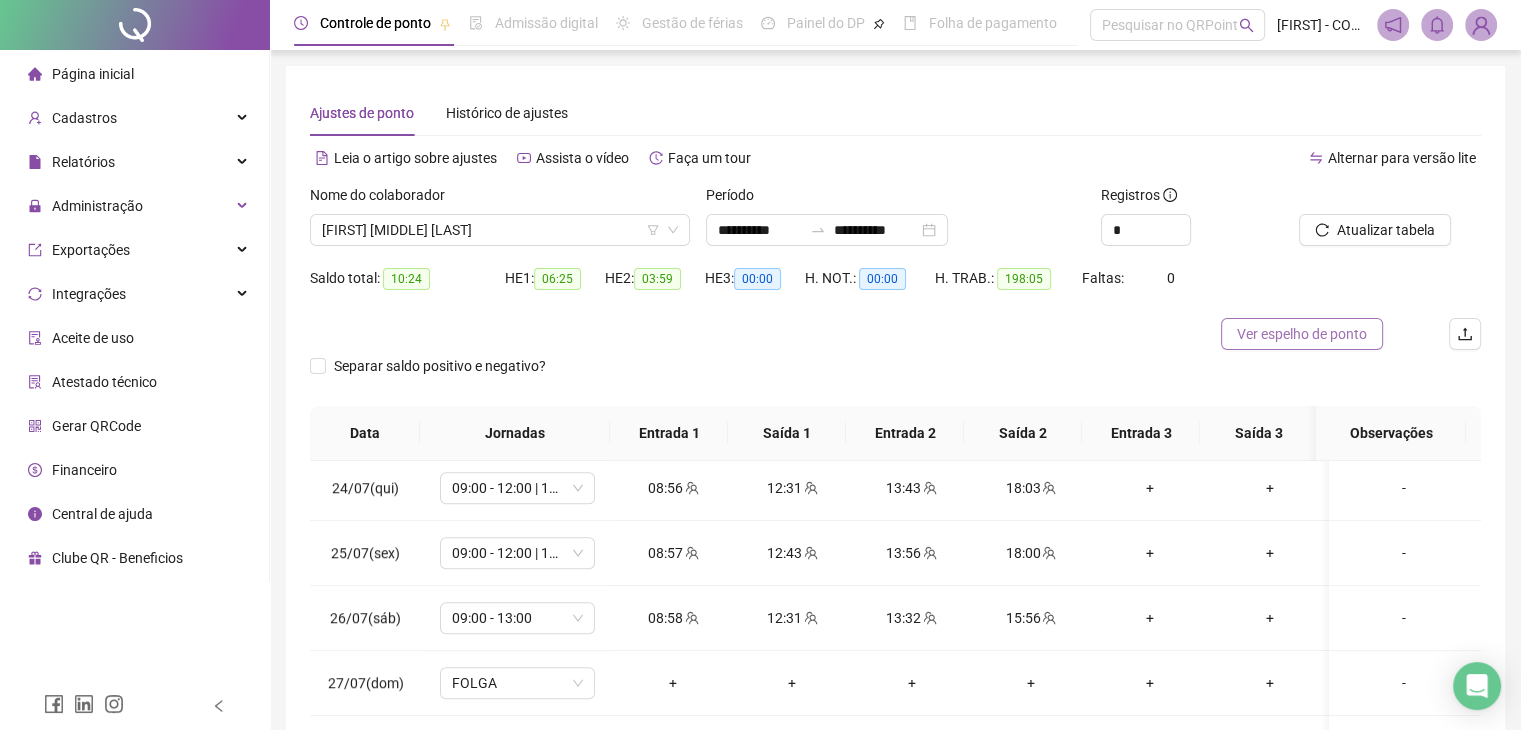 click on "Ver espelho de ponto" at bounding box center (1302, 334) 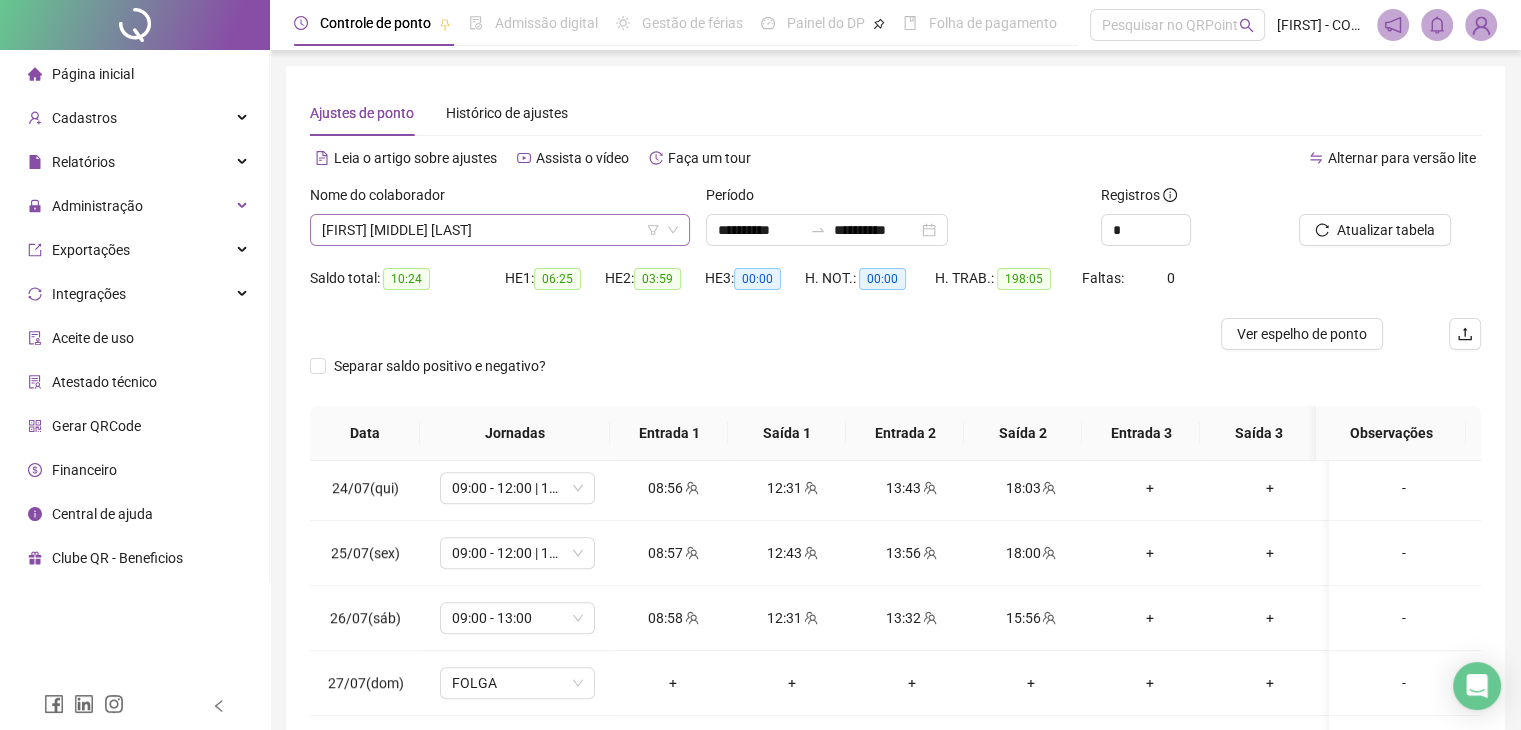 click on "[FIRST] [MIDDLE] [LAST]" at bounding box center (500, 230) 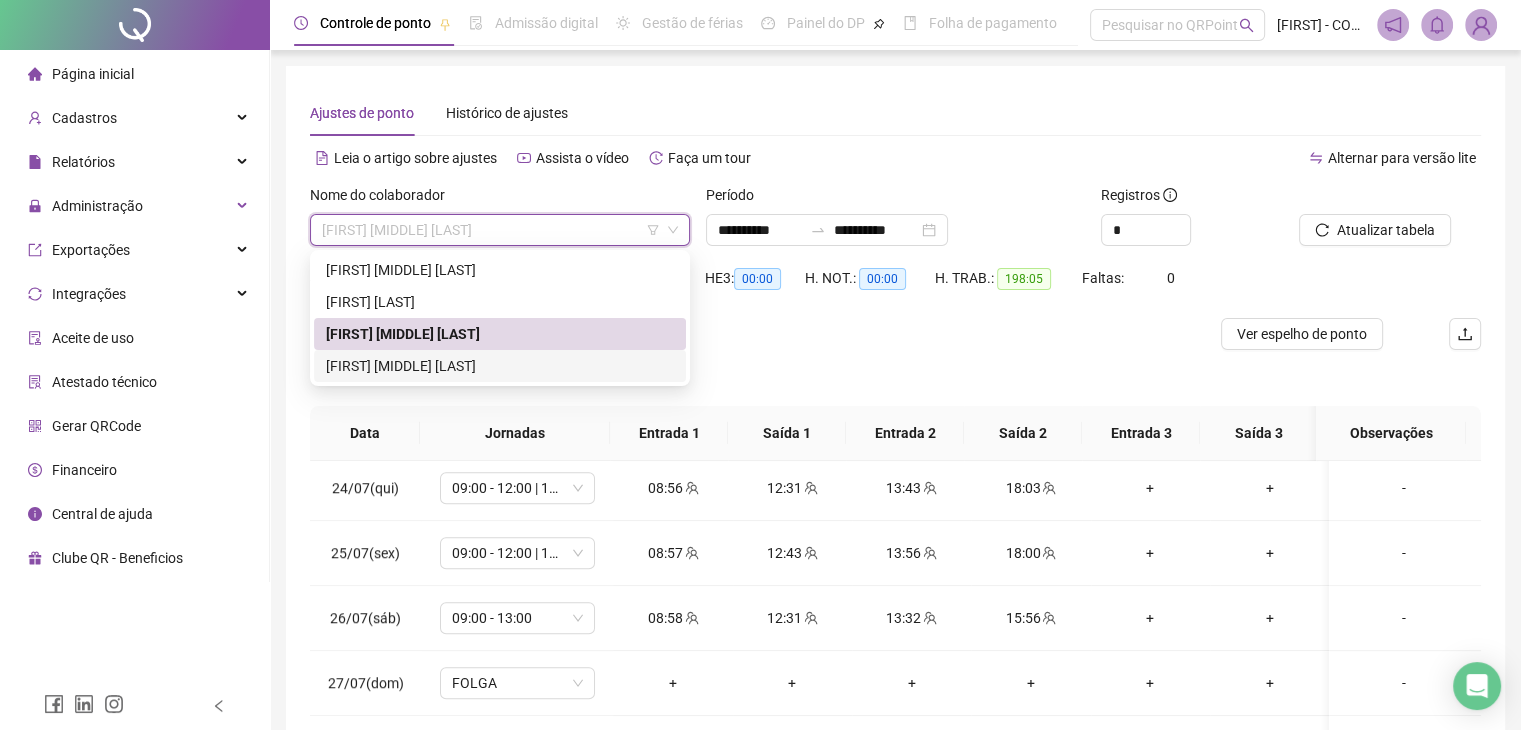 click on "[FIRST] [MIDDLE] [LAST]" at bounding box center [500, 366] 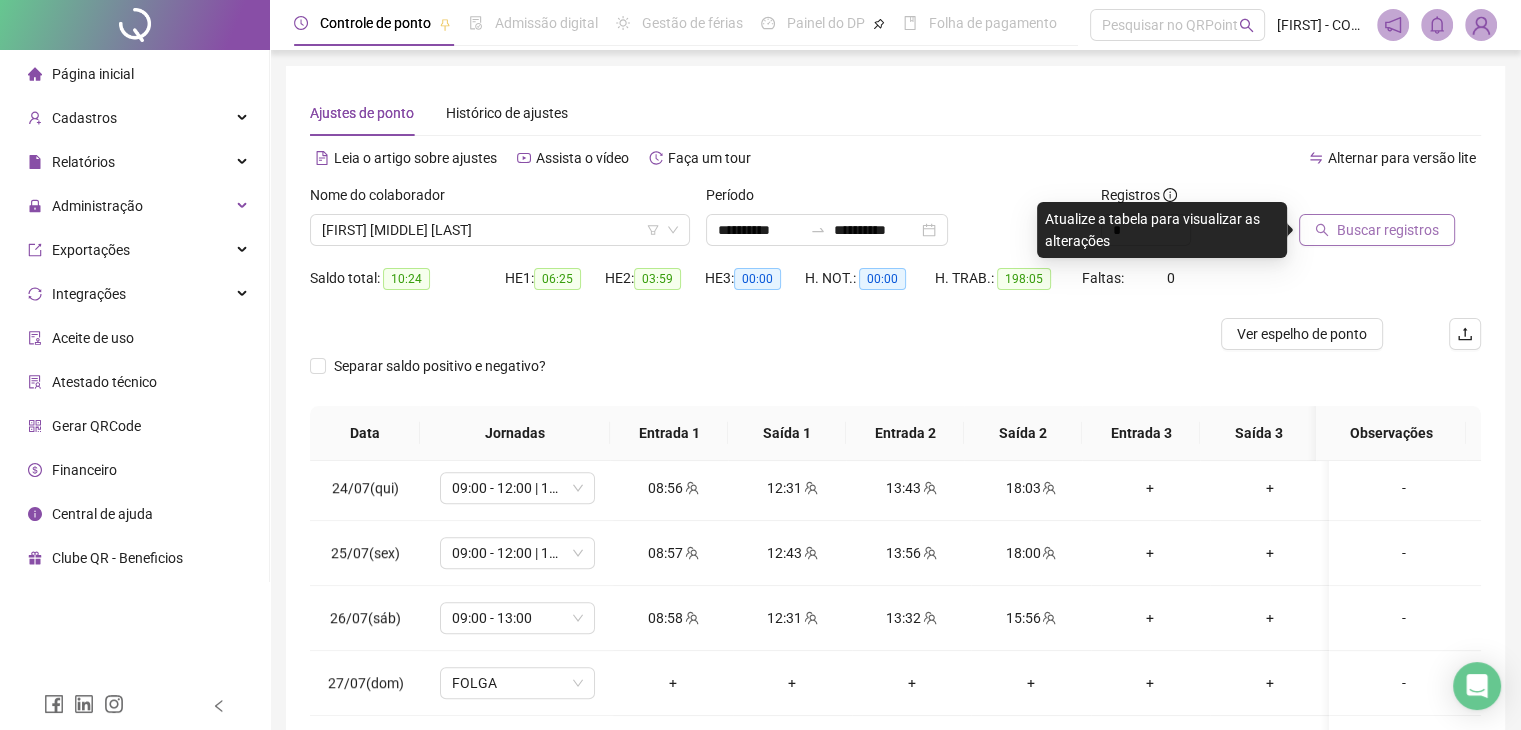 click on "Buscar registros" at bounding box center (1388, 230) 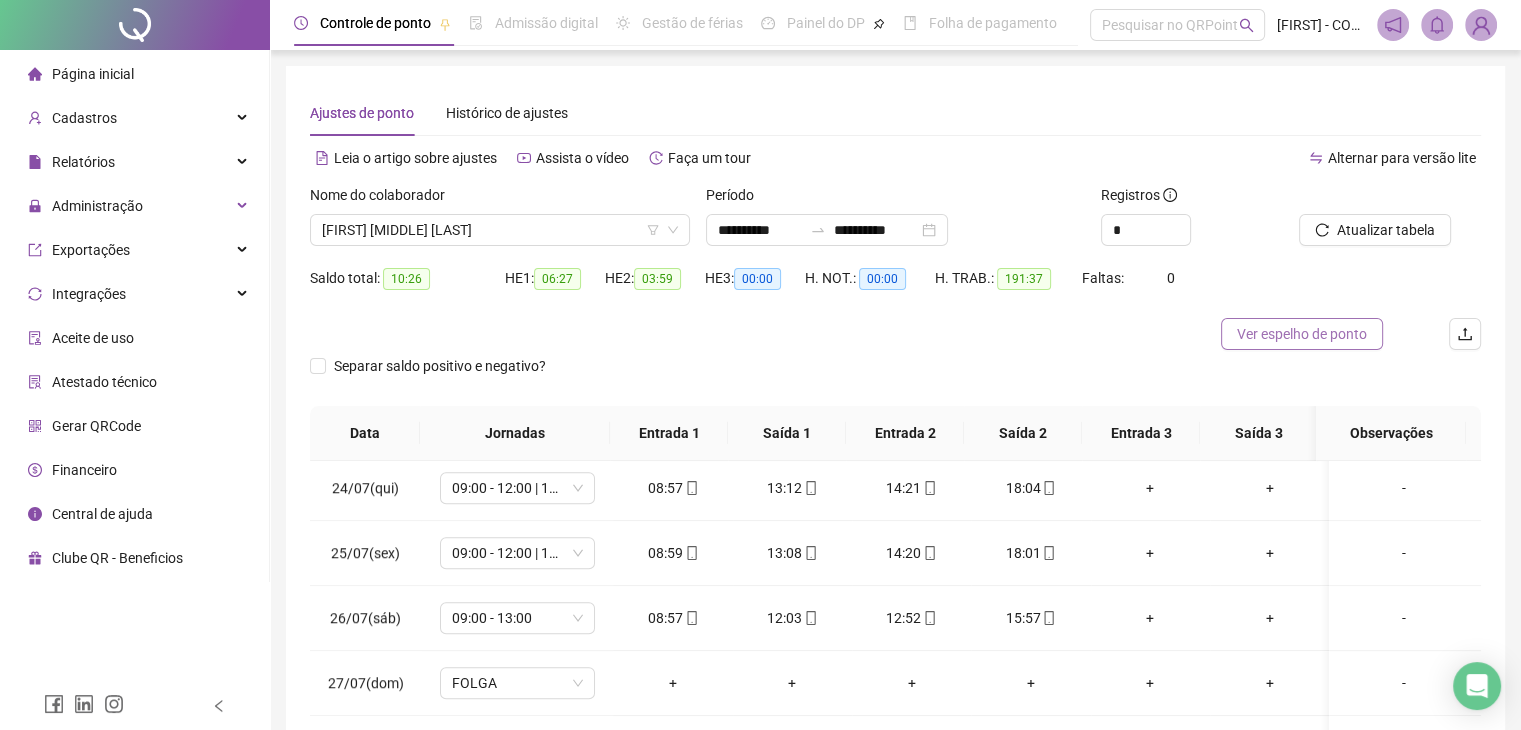 click on "Ver espelho de ponto" at bounding box center (1302, 334) 